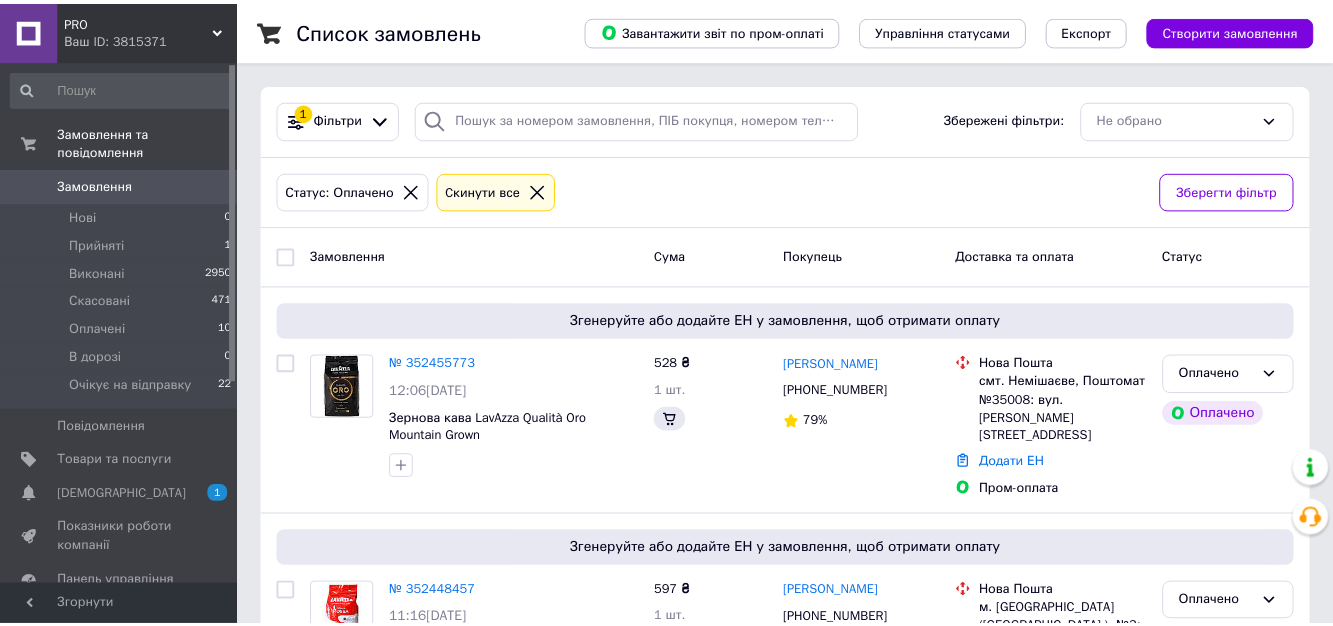 scroll, scrollTop: 331, scrollLeft: 0, axis: vertical 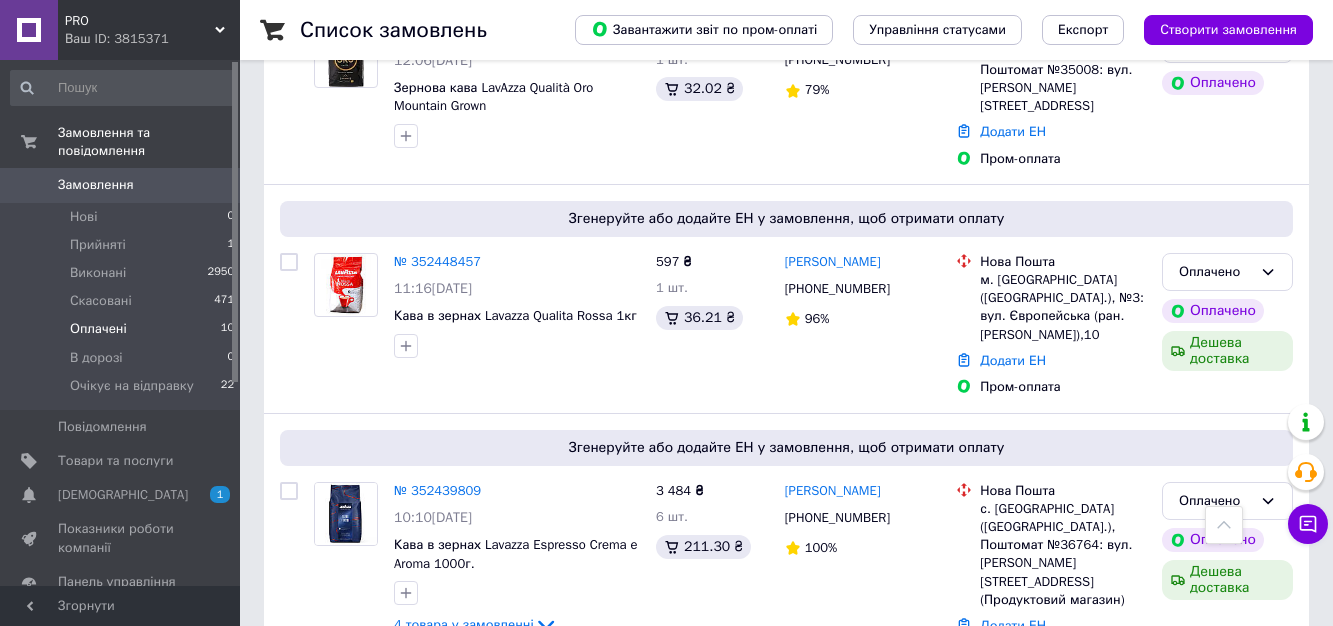 click on "Оплачені 10" at bounding box center (123, 329) 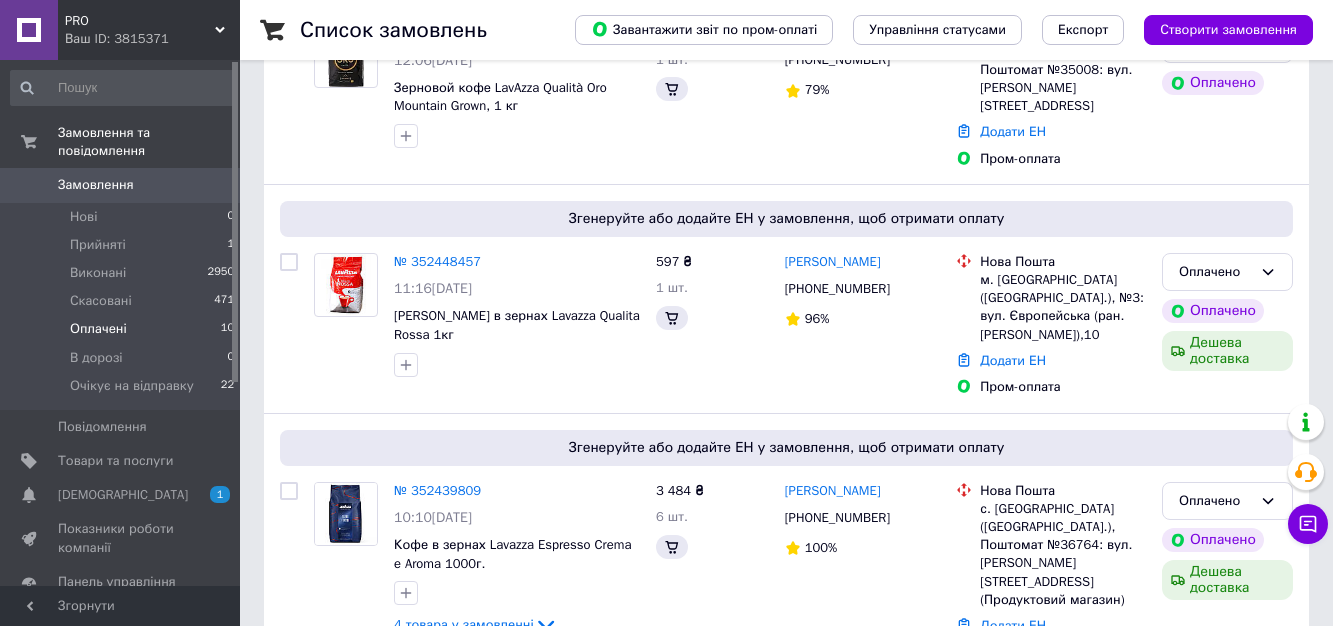 scroll, scrollTop: 0, scrollLeft: 0, axis: both 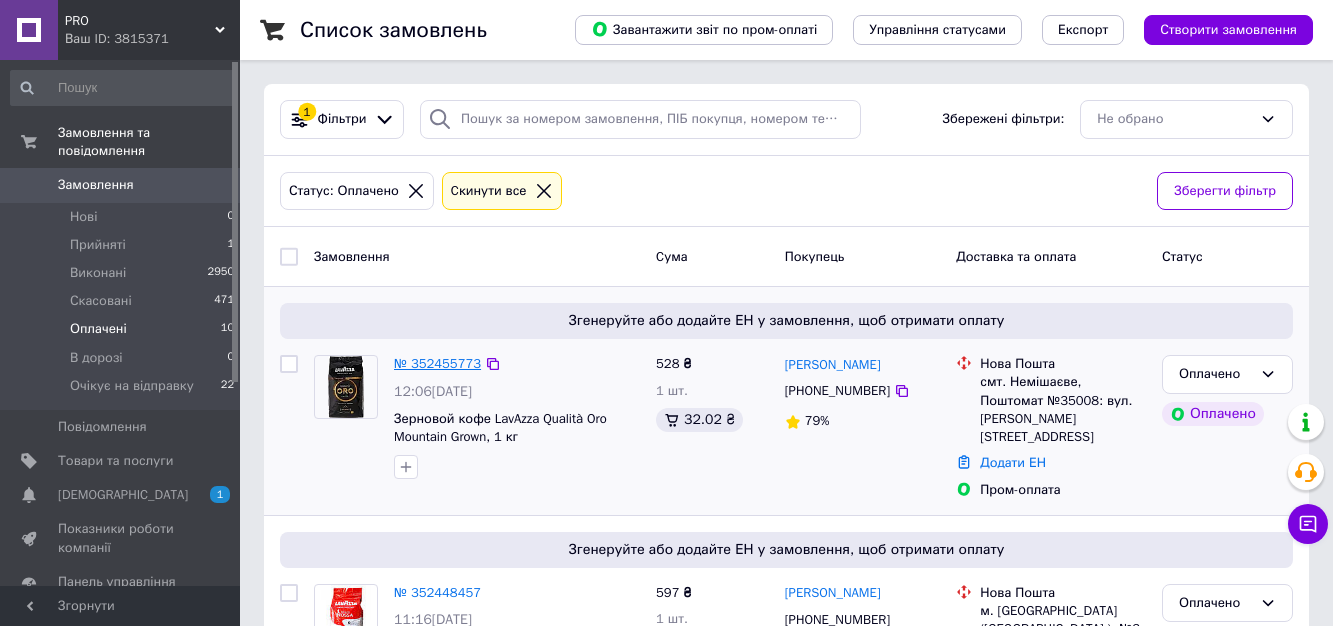 click on "№ 352455773" at bounding box center (437, 363) 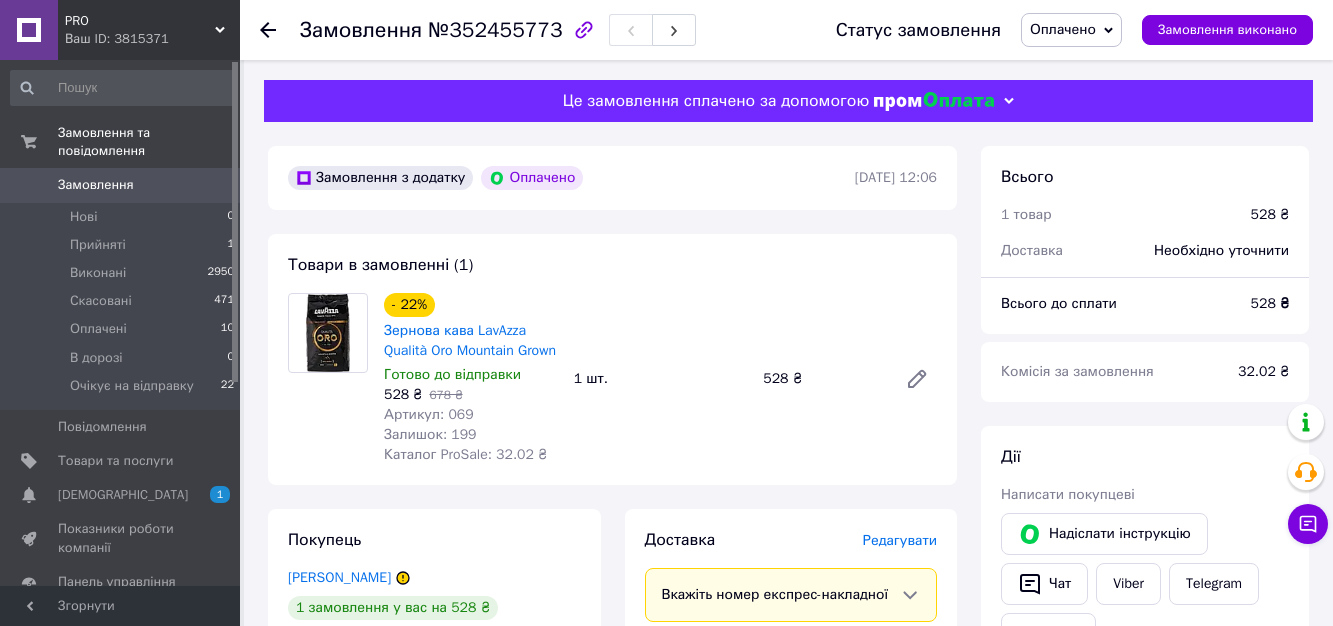 click on "- 22% Зернова кава LavAzza Qualità Oro Mountain Grown Готово до відправки 528 ₴   678 ₴ Артикул: 069 Залишок: 199 Каталог ProSale: 32.02 ₴  1 шт. 528 ₴" at bounding box center [660, 379] 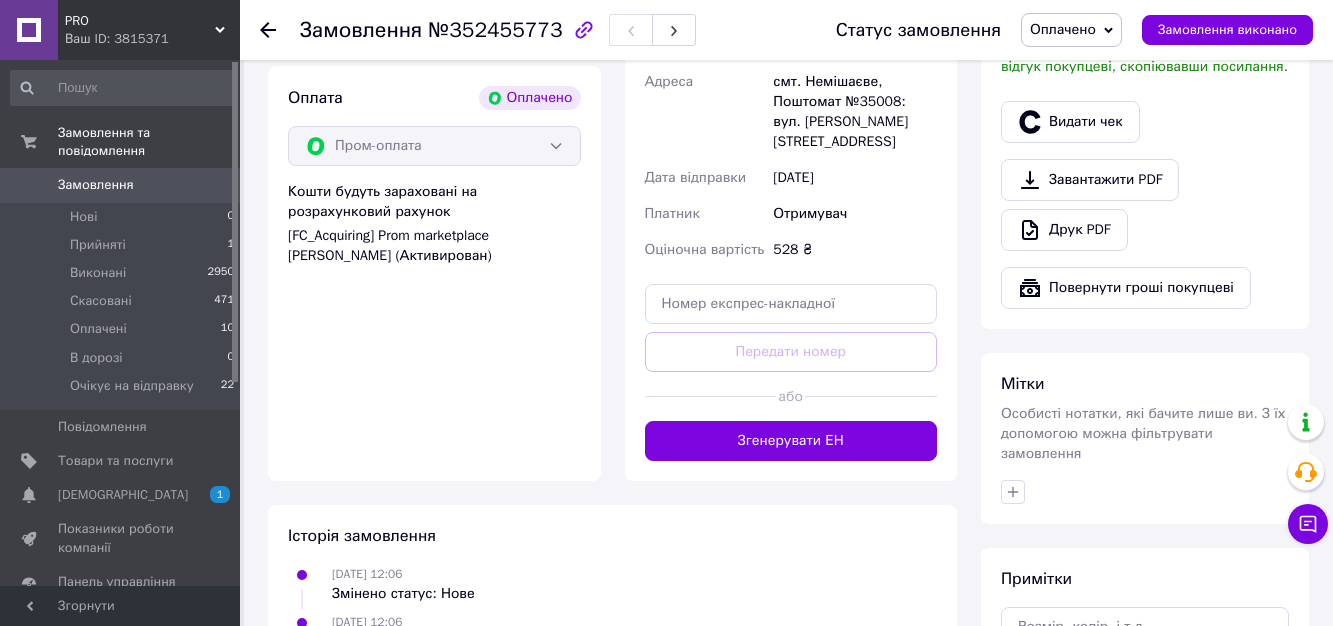 scroll, scrollTop: 758, scrollLeft: 0, axis: vertical 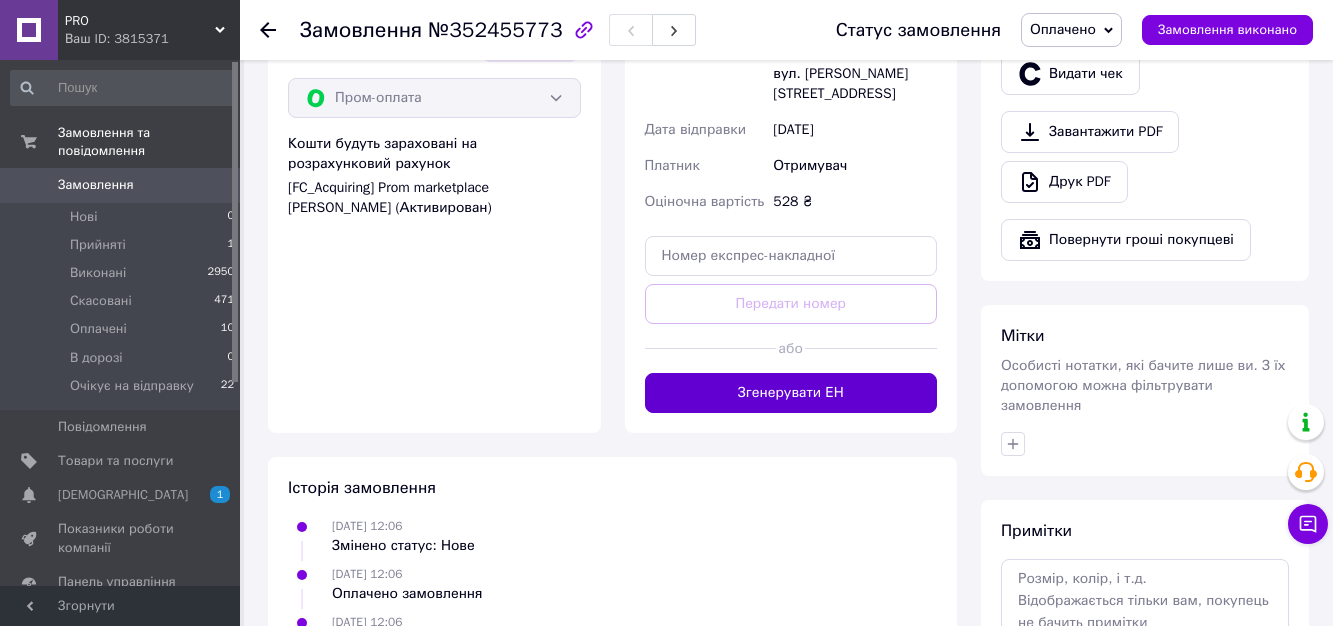 click on "Згенерувати ЕН" at bounding box center (791, 393) 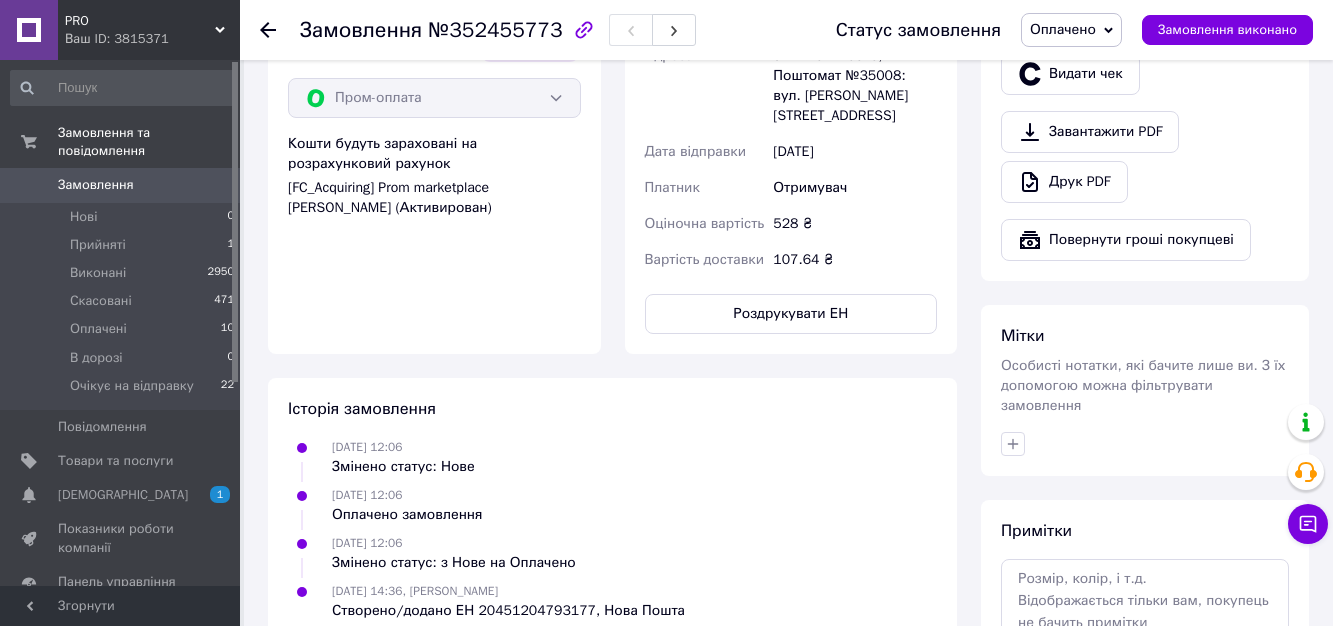 click on "Історія замовлення" at bounding box center (612, 409) 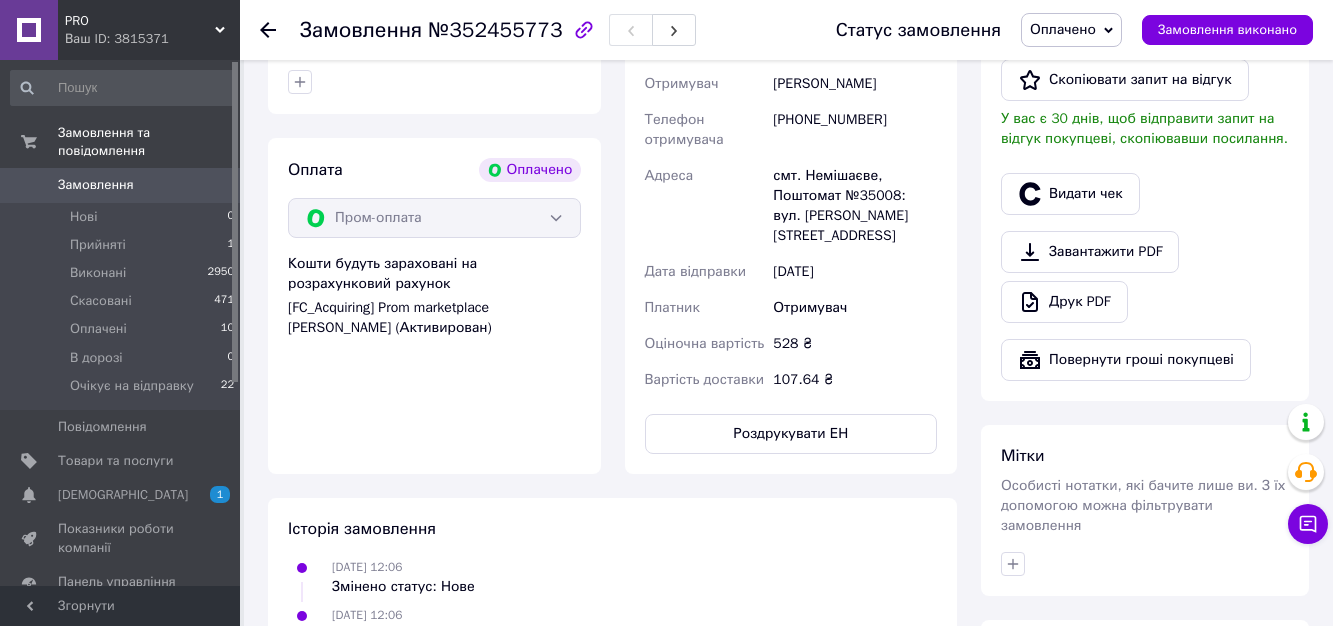 scroll, scrollTop: 548, scrollLeft: 0, axis: vertical 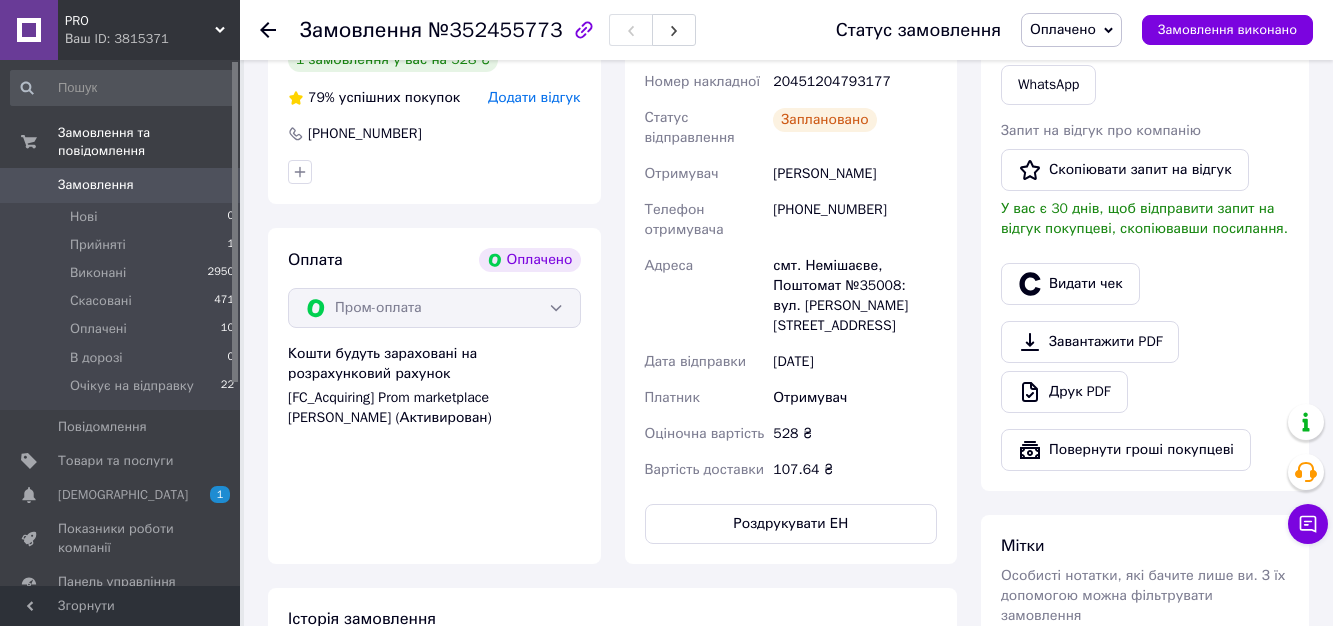 click on "Оплачено" at bounding box center (1071, 30) 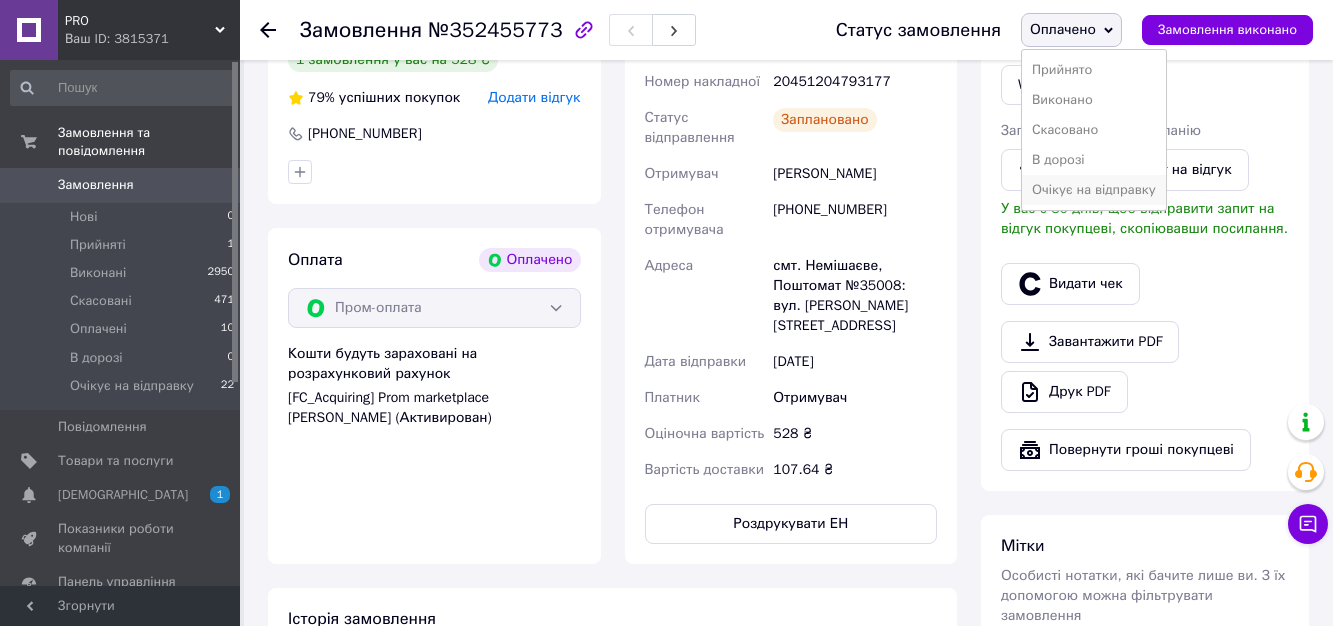 click on "Очікує на відправку" at bounding box center [1094, 190] 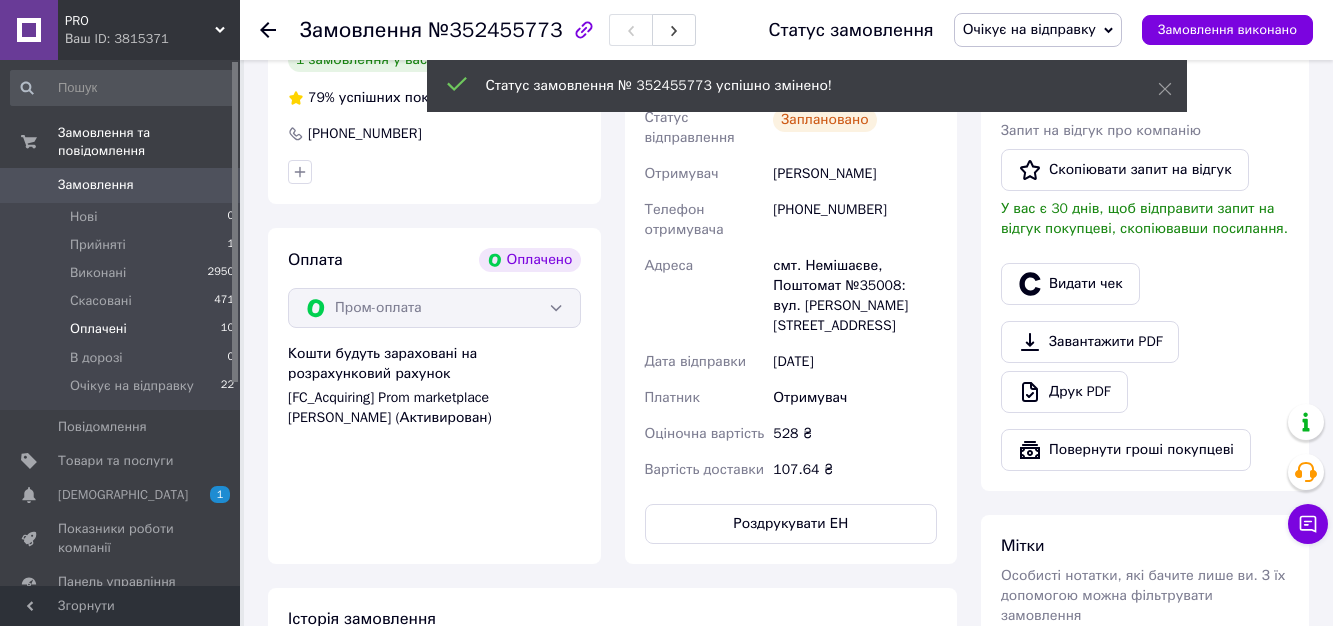 click on "Оплачені 10" at bounding box center (123, 329) 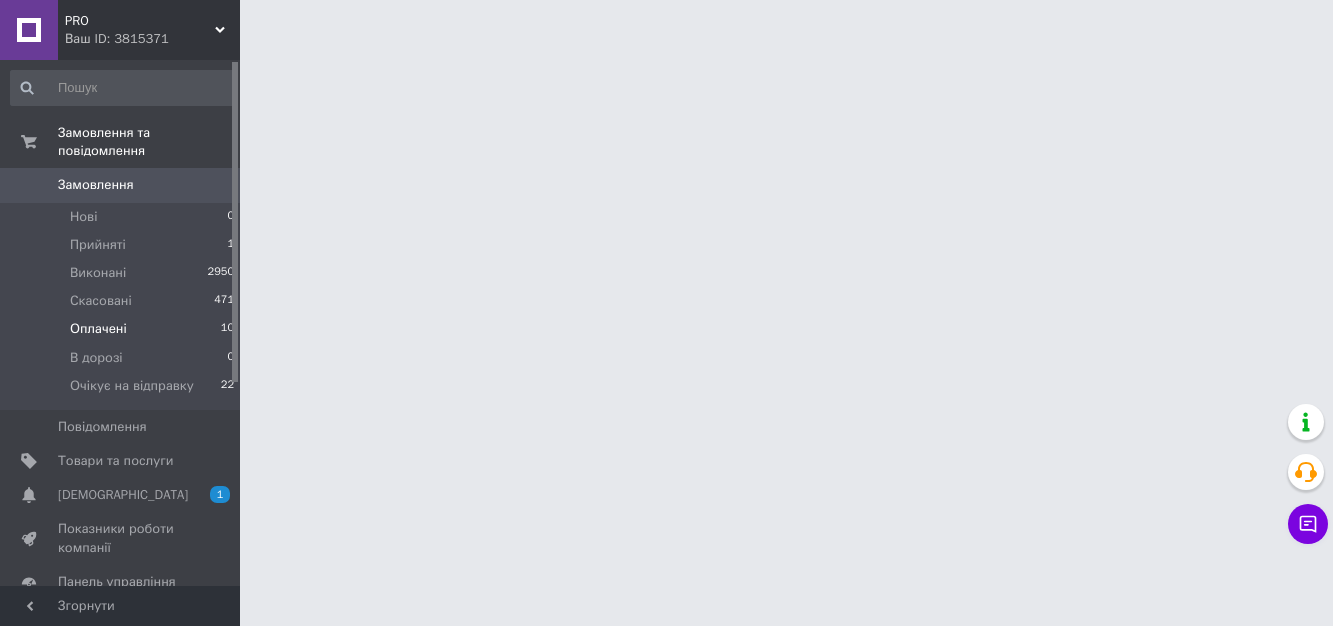 scroll, scrollTop: 0, scrollLeft: 0, axis: both 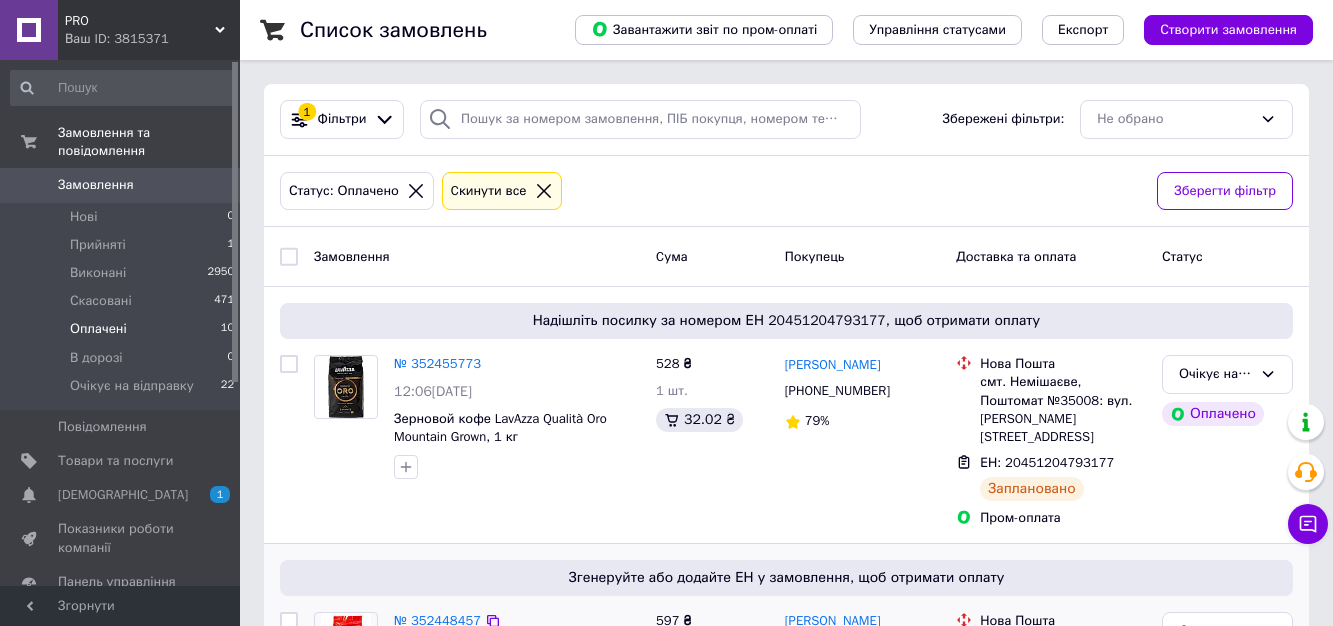 click on "№ 352448457" at bounding box center (437, 620) 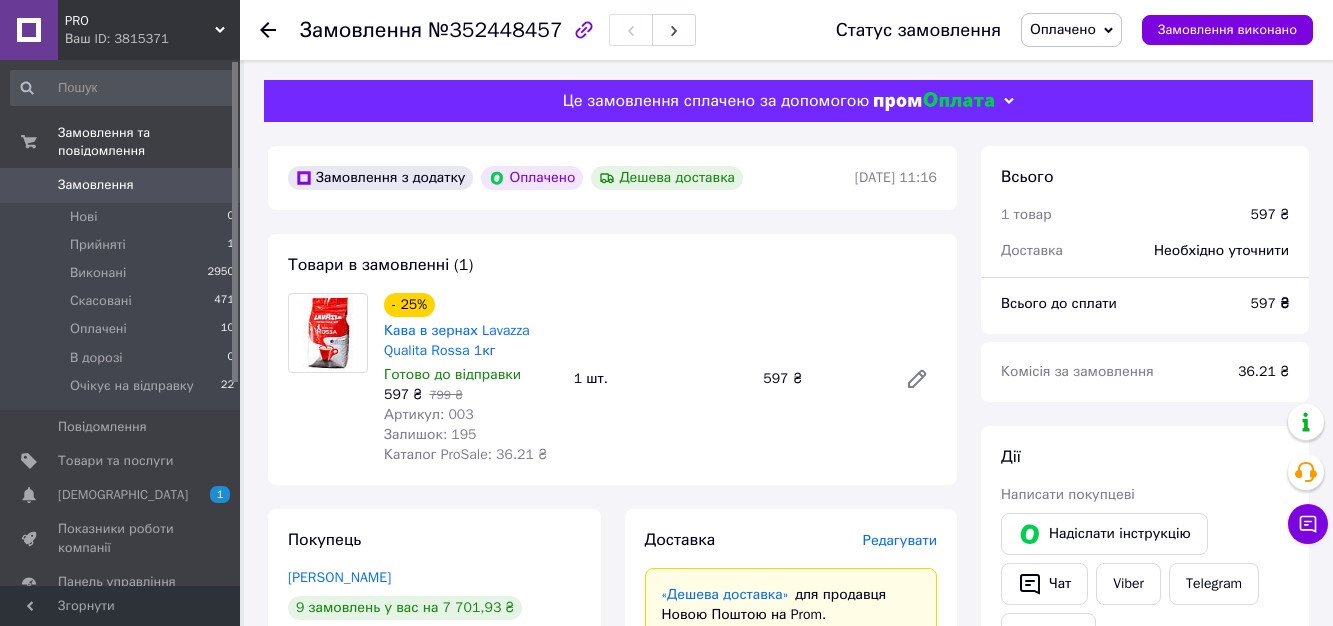 click on "Замовлення з додатку Оплачено Дешева доставка [DATE] 11:16 Товари в замовленні (1) - 25% Кава в зернах Lavazza Qualita Rossa 1кг Готово до відправки 597 ₴   799 ₴ Артикул: 003 Залишок: 195 Каталог ProSale: 36.21 ₴  1 шт. 597 ₴ Покупець [PERSON_NAME] 9 замовлень у вас на 7 701,93 ₴ 96%   успішних покупок Додати відгук [PHONE_NUMBER] Оплата Оплачено Пром-оплата Кошти будуть зараховані на розрахунковий рахунок [FC_Acquiring] Prom marketplace [PERSON_NAME] (Активирован) Доставка Редагувати «Дешева доставка»   для продавця Новою Поштою на Prom. Доставку оплачують: 30 ₴   — продавець залишок — Prom. [PHONE_NUMBER]" at bounding box center (612, 896) 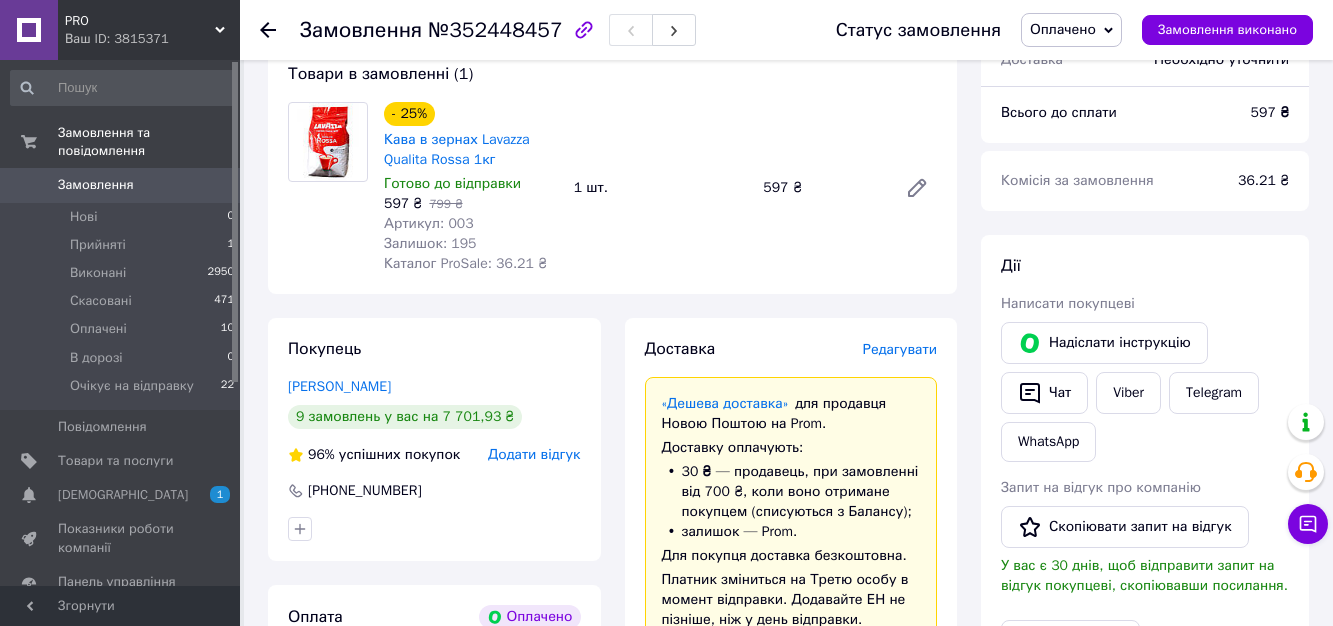 scroll, scrollTop: 348, scrollLeft: 0, axis: vertical 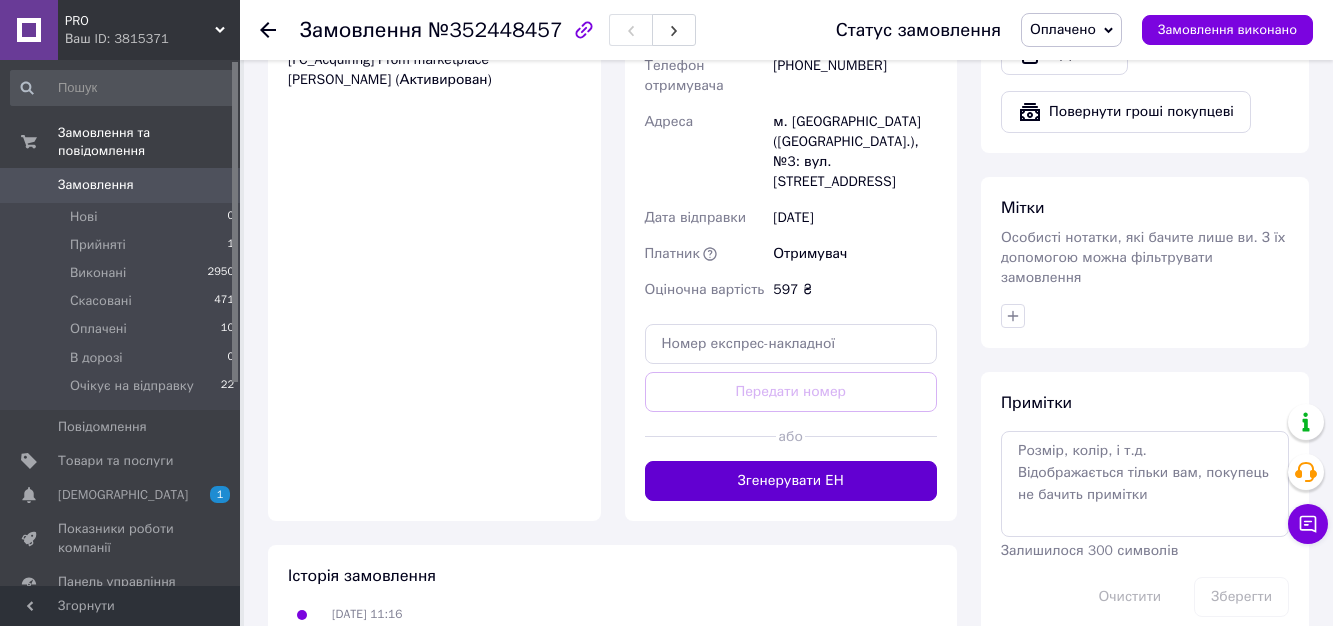 click on "Згенерувати ЕН" at bounding box center [791, 481] 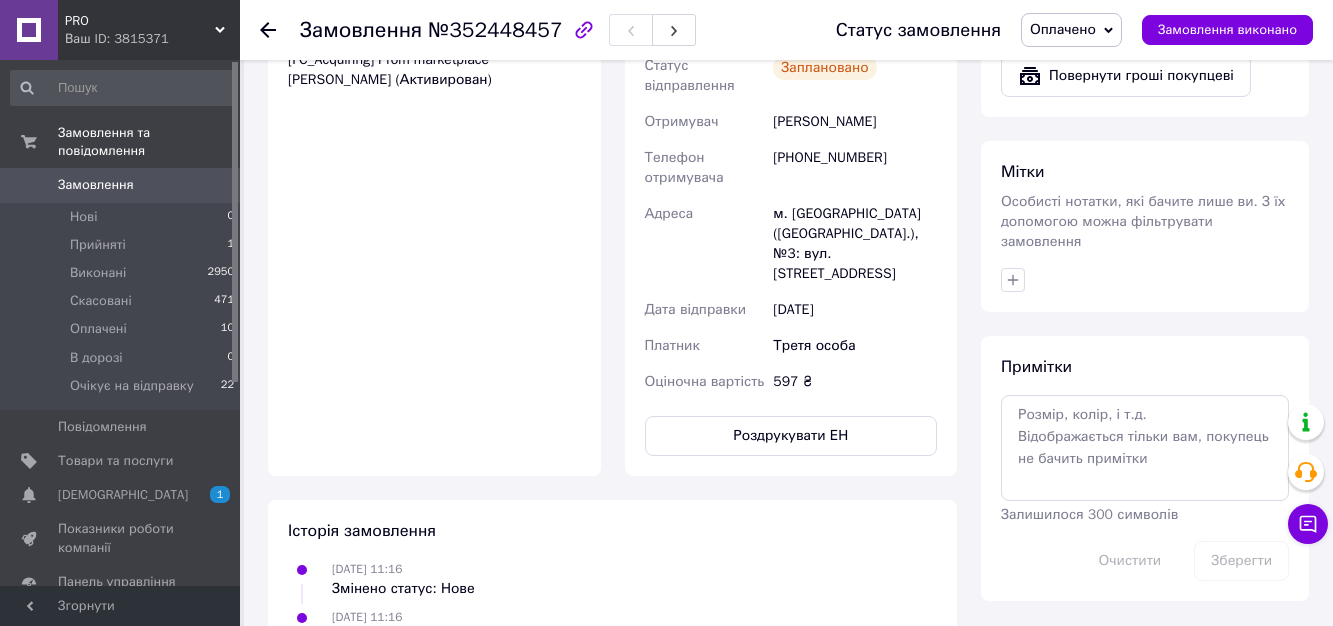 click on "Замовлення з додатку Оплачено Дешева доставка [DATE] 11:16 Товари в замовленні (1) - 25% Кава в зернах Lavazza Qualita Rossa 1кг Готово до відправки 597 ₴   799 ₴ Артикул: 003 Залишок: 195 Каталог ProSale: 36.21 ₴  1 шт. 597 ₴ Покупець [PERSON_NAME] 9 замовлень у вас на 7 701,93 ₴ 96%   успішних покупок Додати відгук [PHONE_NUMBER] Оплата Оплачено Пром-оплата Кошти будуть зараховані на розрахунковий рахунок [FC_Acquiring] Prom marketplace [PERSON_NAME] (Активирован) Доставка Редагувати «Дешева доставка»   для продавця Новою Поштою на Prom. Доставку оплачують: 30 ₴   — продавець залишок — Prom. [PHONE_NUMBER]" at bounding box center (612, 35) 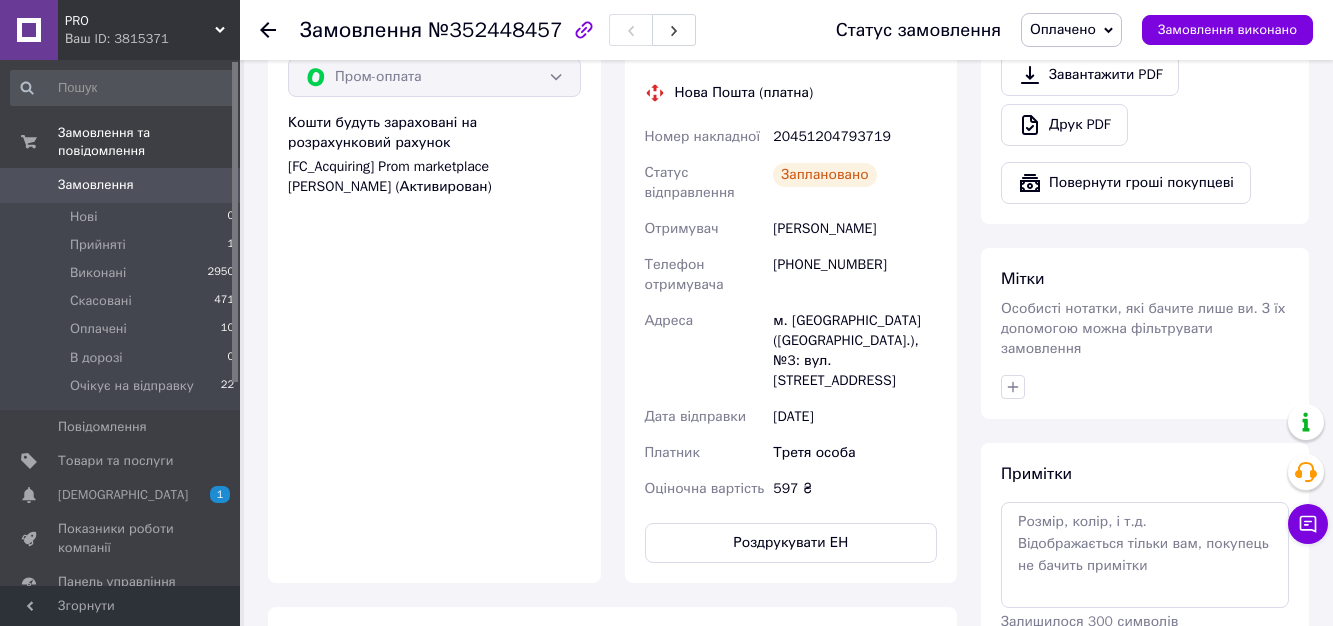 scroll, scrollTop: 671, scrollLeft: 0, axis: vertical 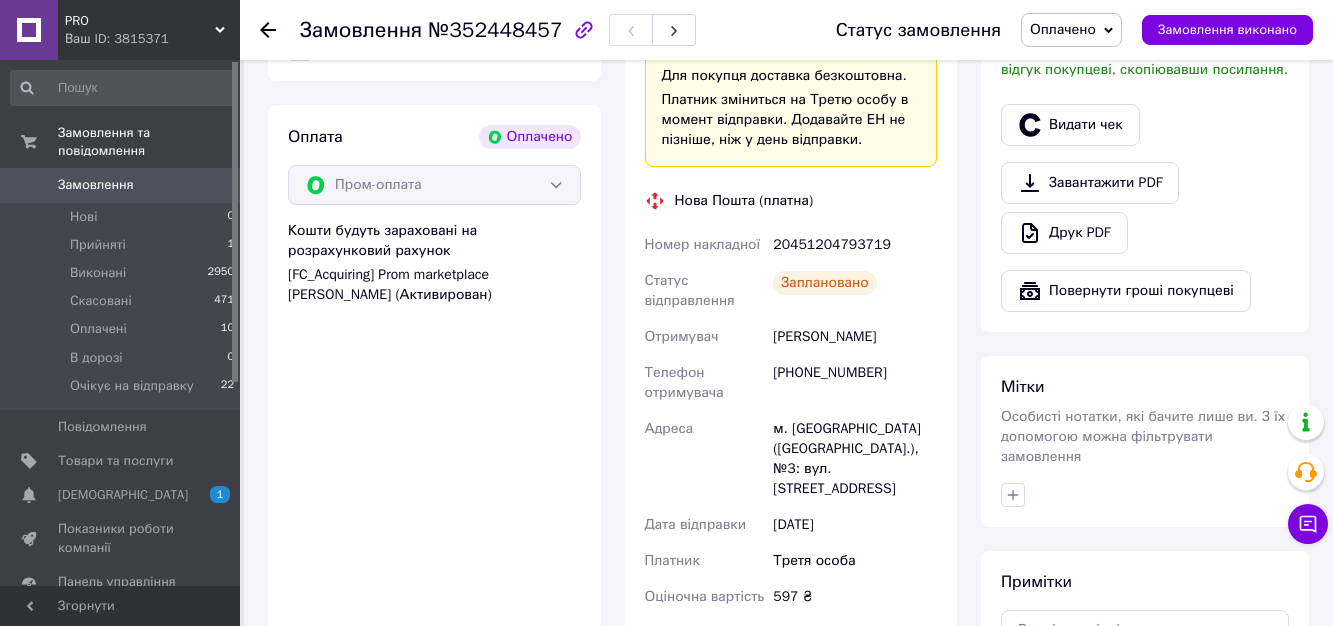 click on "м. [GEOGRAPHIC_DATA] ([GEOGRAPHIC_DATA].), №3: вул. [STREET_ADDRESS]" at bounding box center (855, 459) 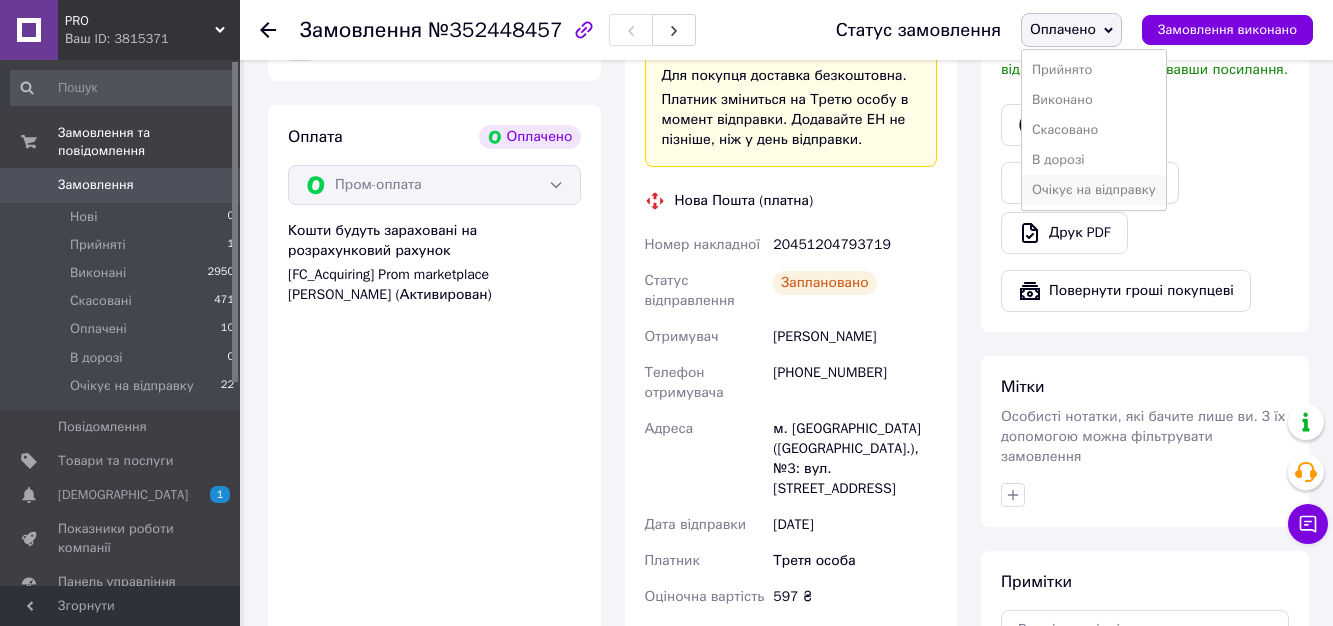 click on "Очікує на відправку" at bounding box center (1094, 190) 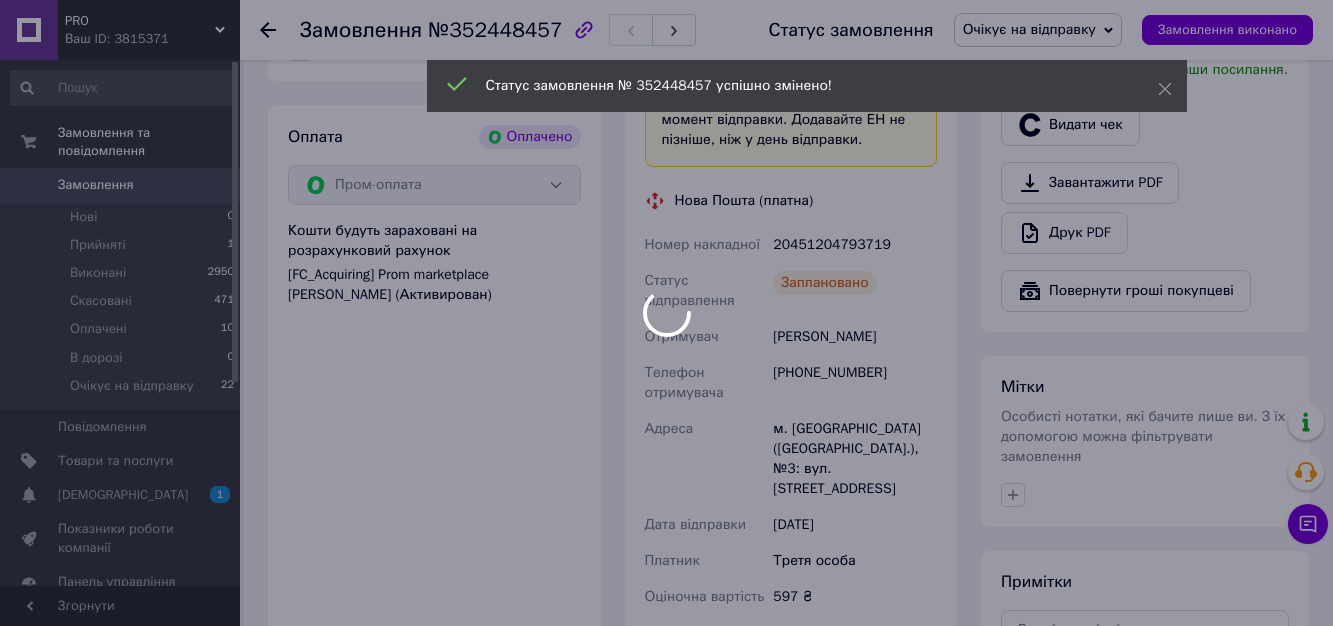 click at bounding box center (666, 313) 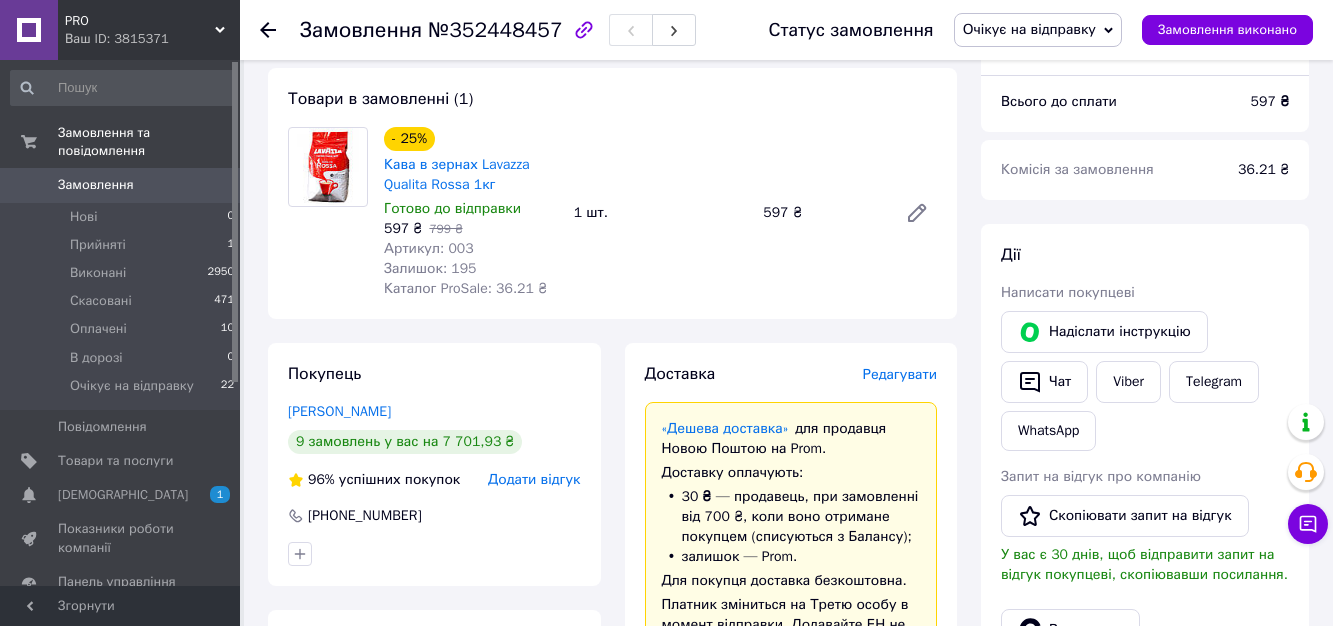 scroll, scrollTop: 1076, scrollLeft: 0, axis: vertical 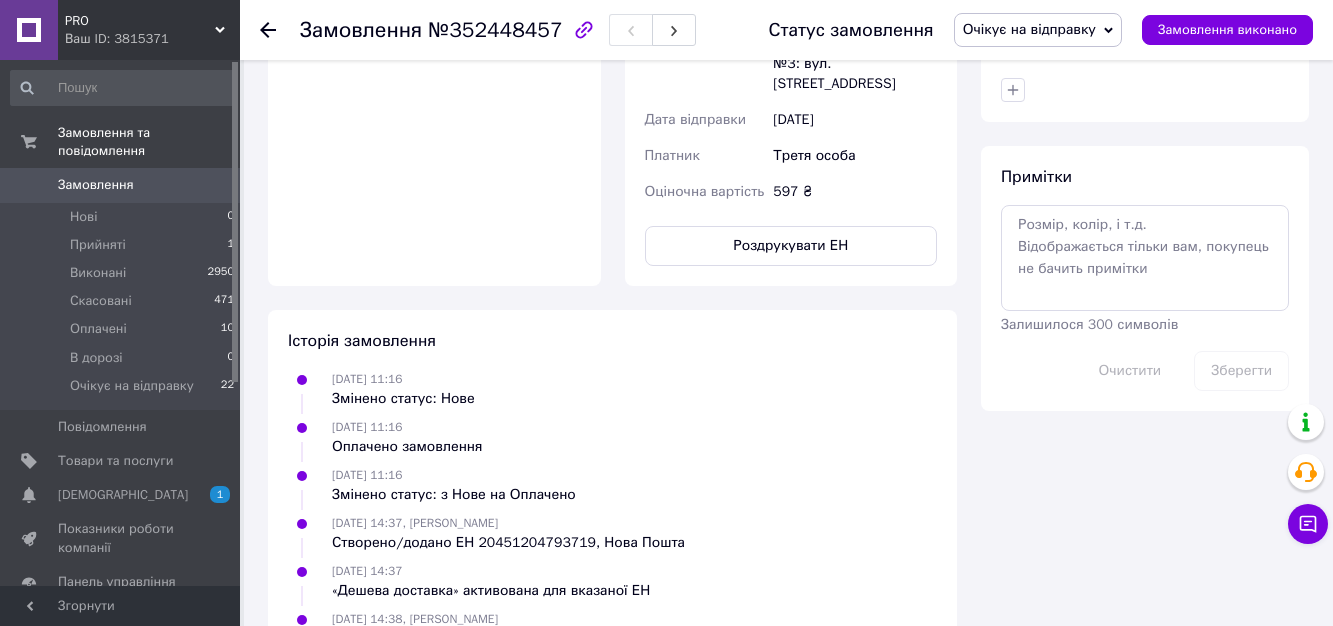 drag, startPoint x: 957, startPoint y: 222, endPoint x: 933, endPoint y: 198, distance: 33.941124 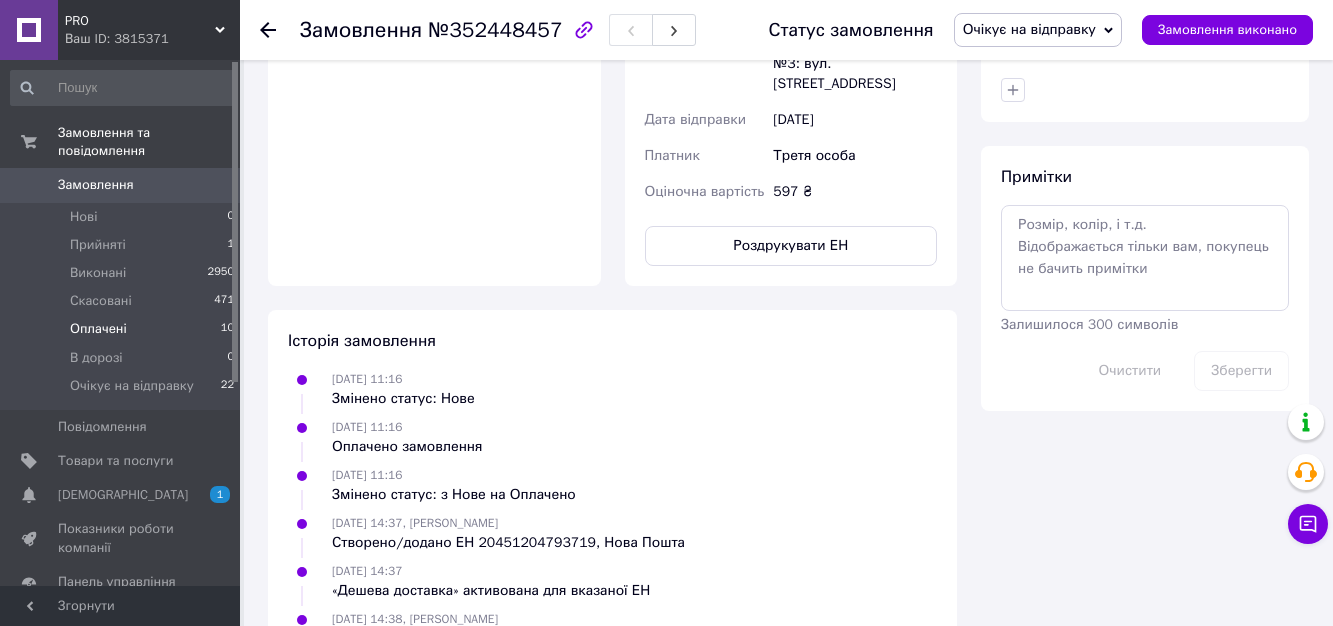 click on "Оплачені 10" at bounding box center (123, 329) 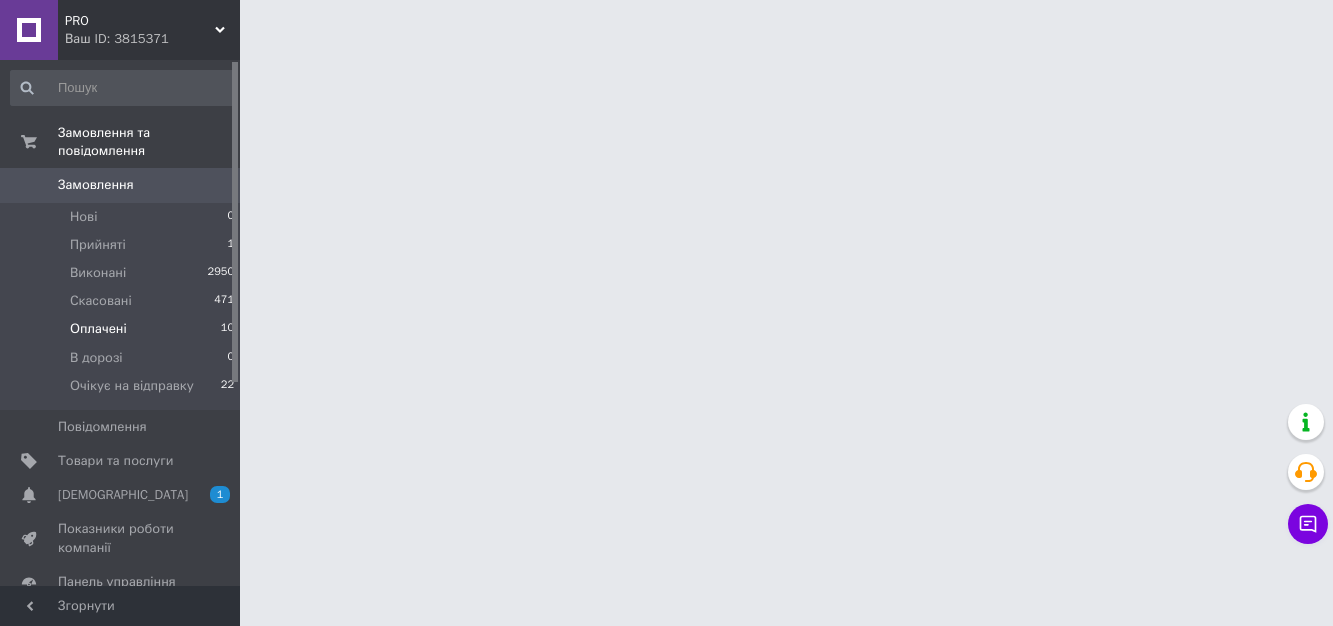 scroll, scrollTop: 0, scrollLeft: 0, axis: both 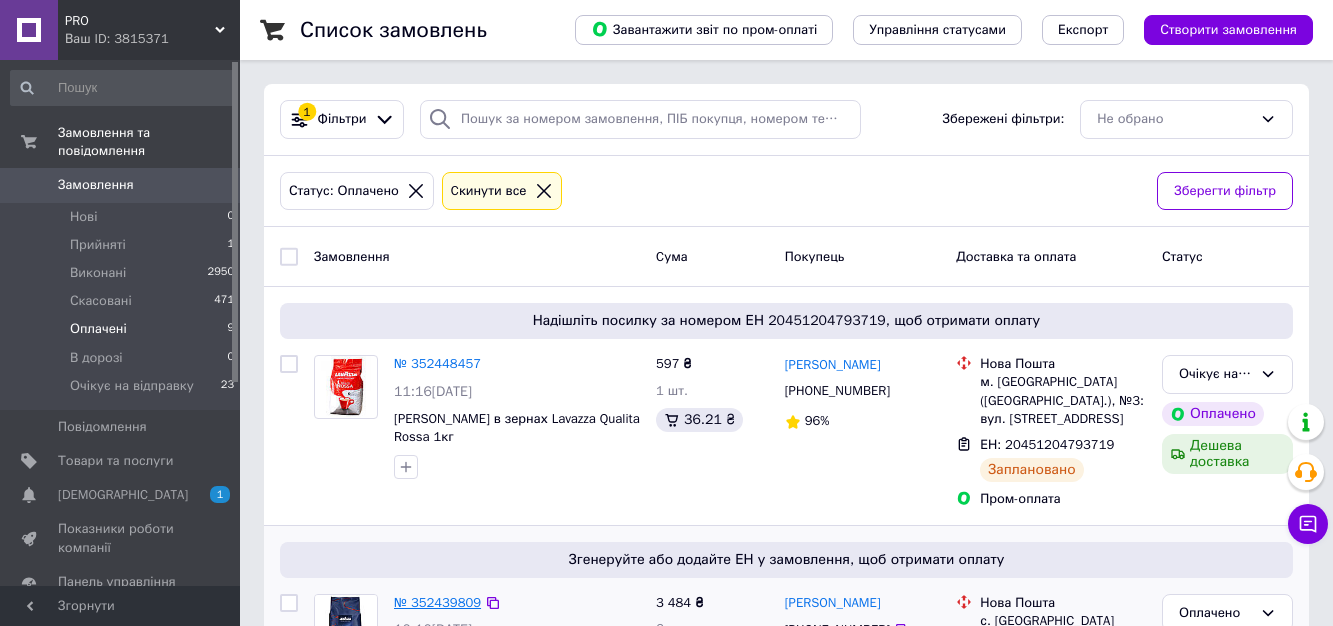 click on "№ 352439809" at bounding box center (437, 602) 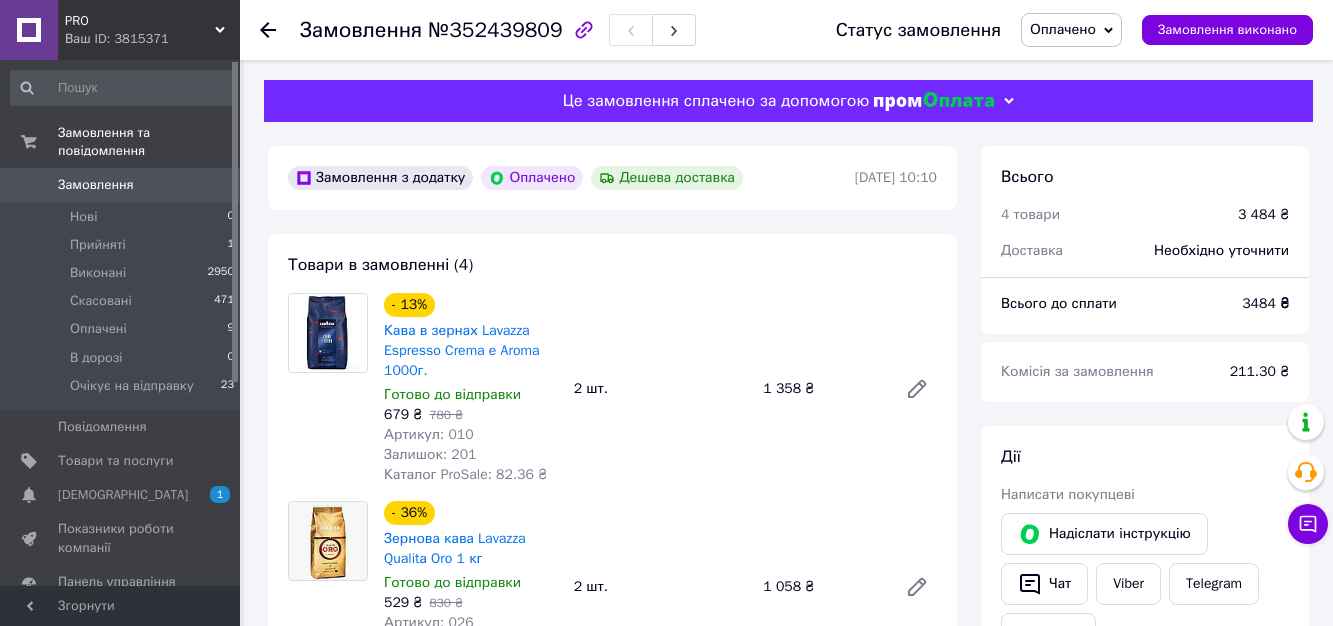 click on "- 13% Кава в зернах Lavazza Espresso Crema e Aroma 1000г. Готово до відправки 679 ₴   780 ₴ Артикул: 010 Залишок: 201 Каталог ProSale: 82.36 ₴  2 шт. 1 358 ₴" at bounding box center (660, 389) 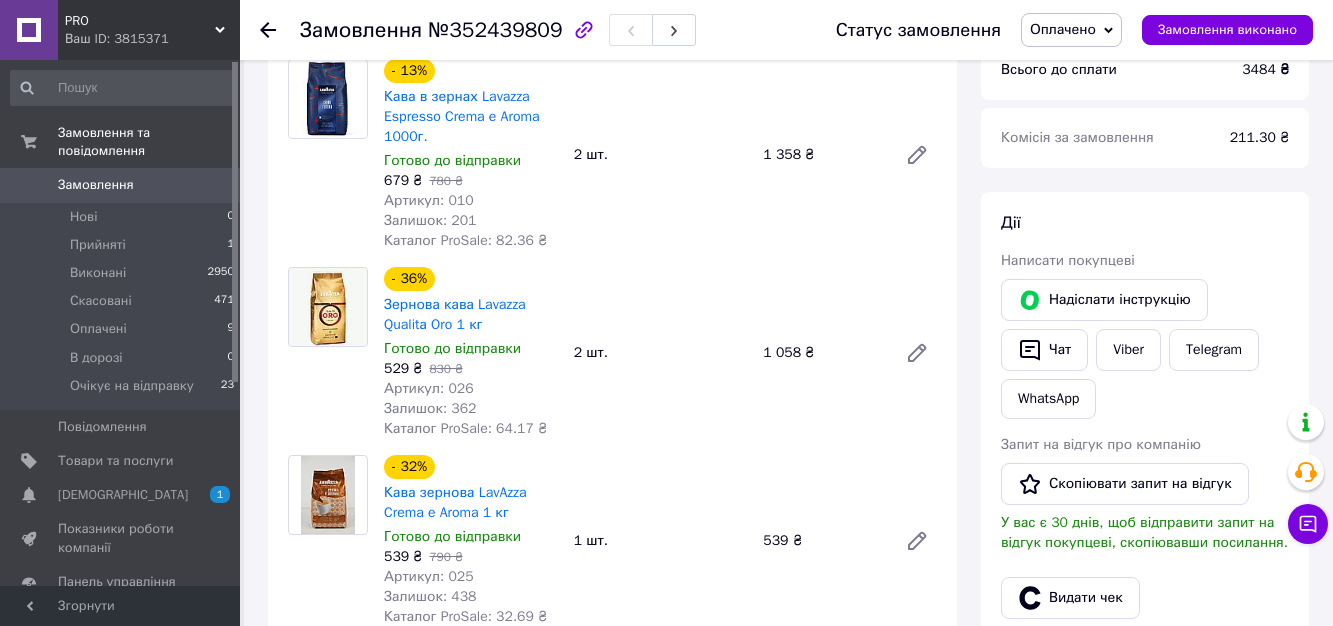 scroll, scrollTop: 329, scrollLeft: 0, axis: vertical 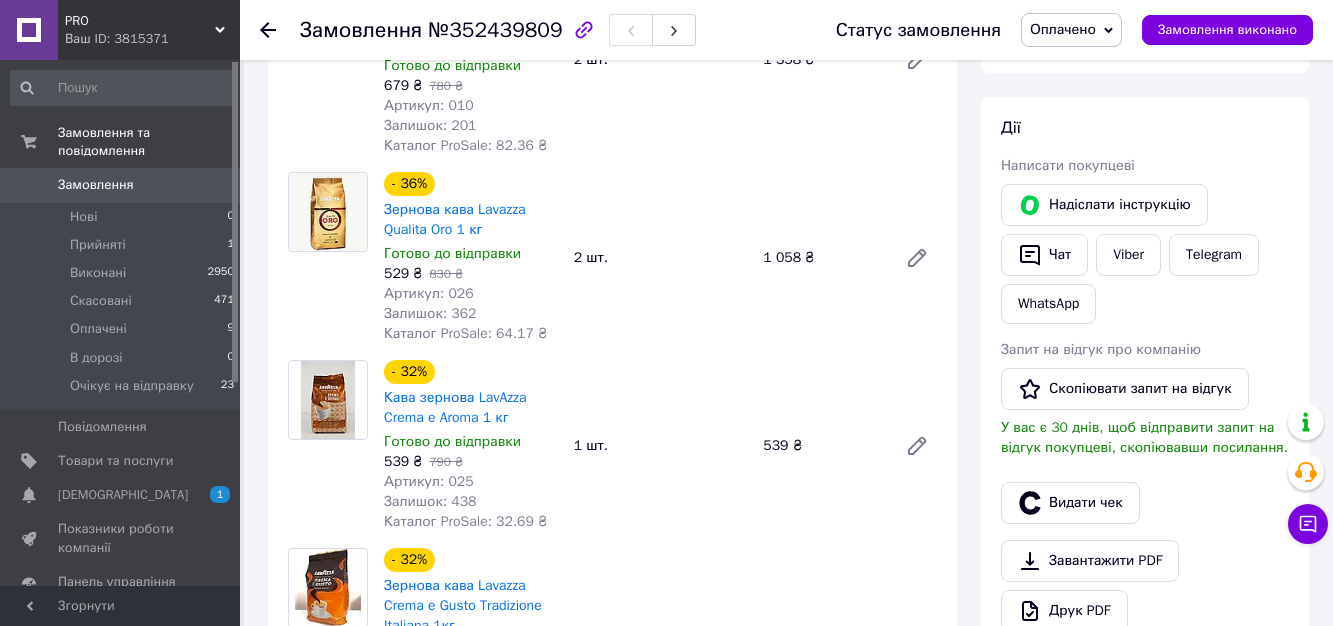 click on "- 36% Зернова кава Lavazza Qualitа Oro 1 кг Готово до відправки 529 ₴   830 ₴ Артикул: 026 Залишок: 362 Каталог ProSale: 64.17 ₴  2 шт. 1 058 ₴" at bounding box center [660, 258] 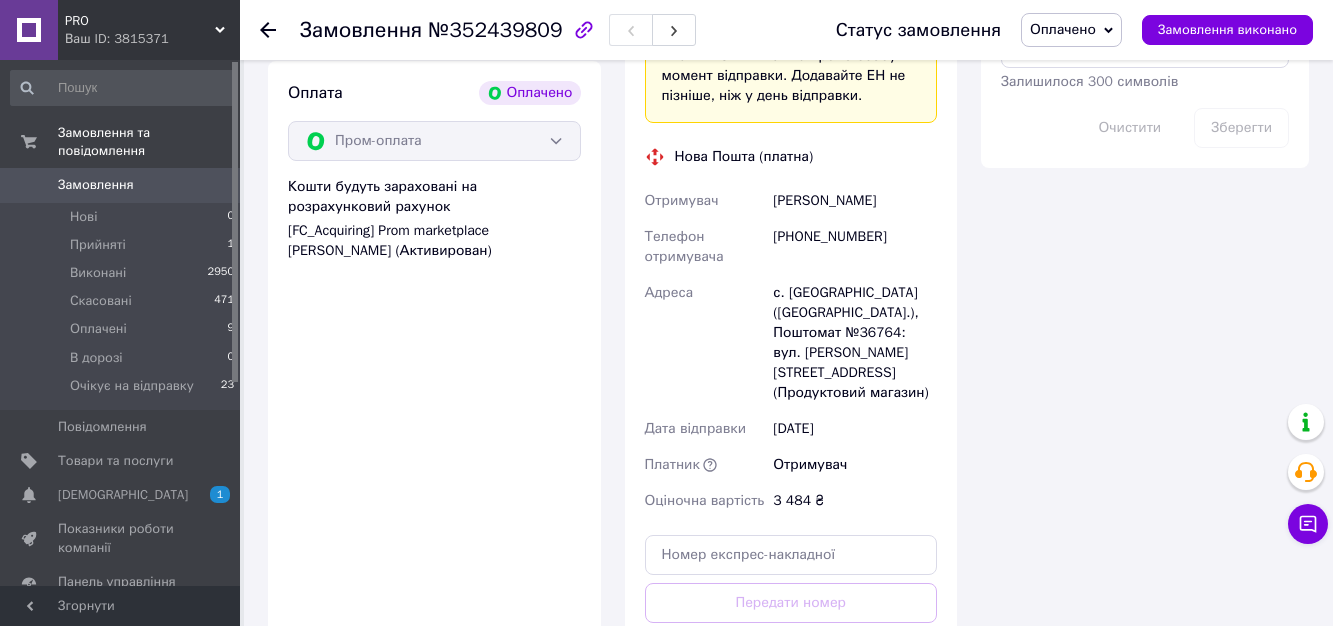 scroll, scrollTop: 1566, scrollLeft: 0, axis: vertical 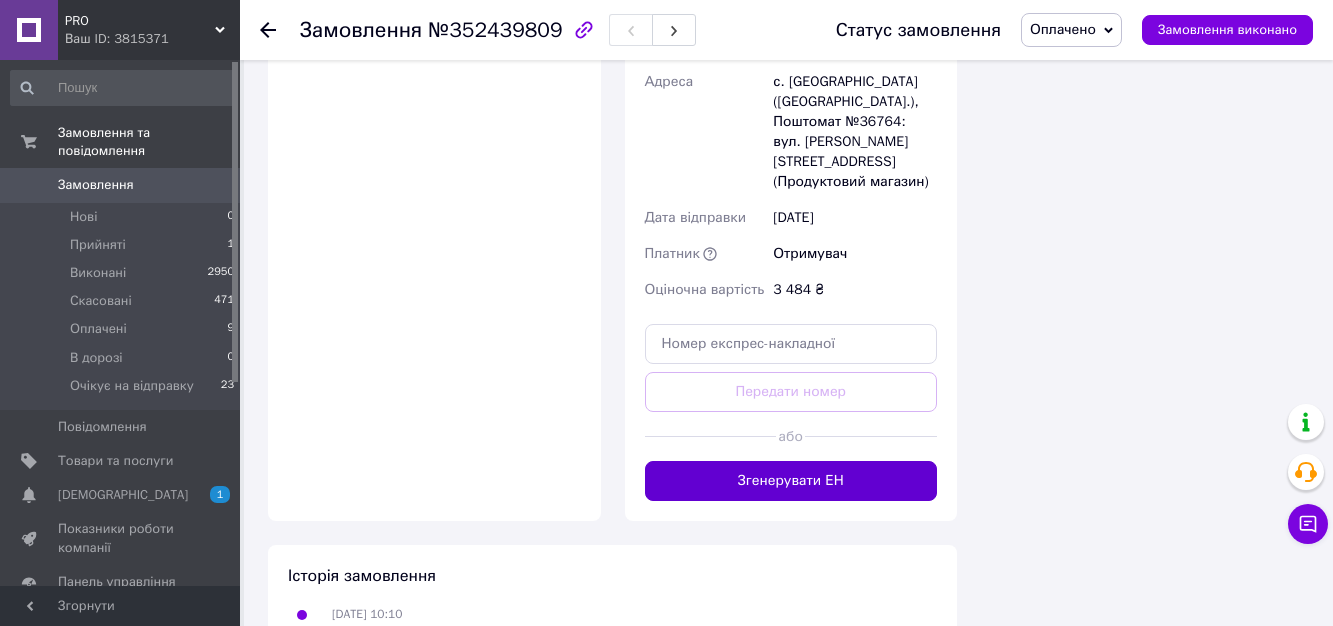 click on "Згенерувати ЕН" at bounding box center [791, 481] 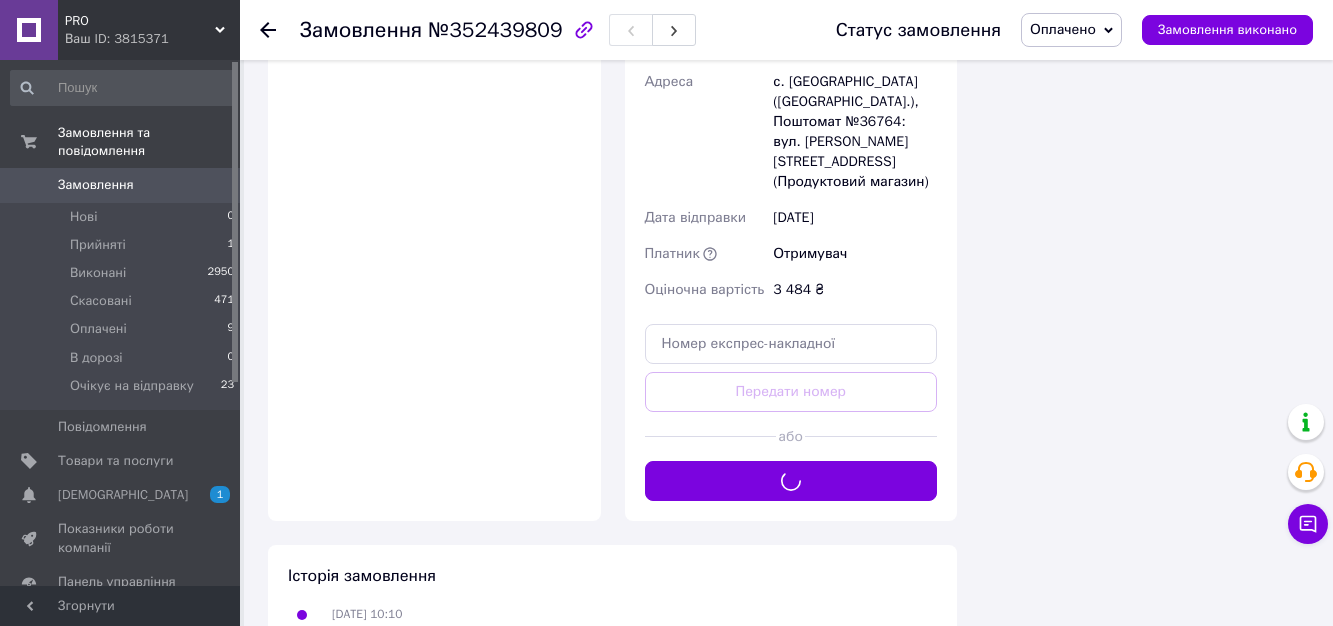 type 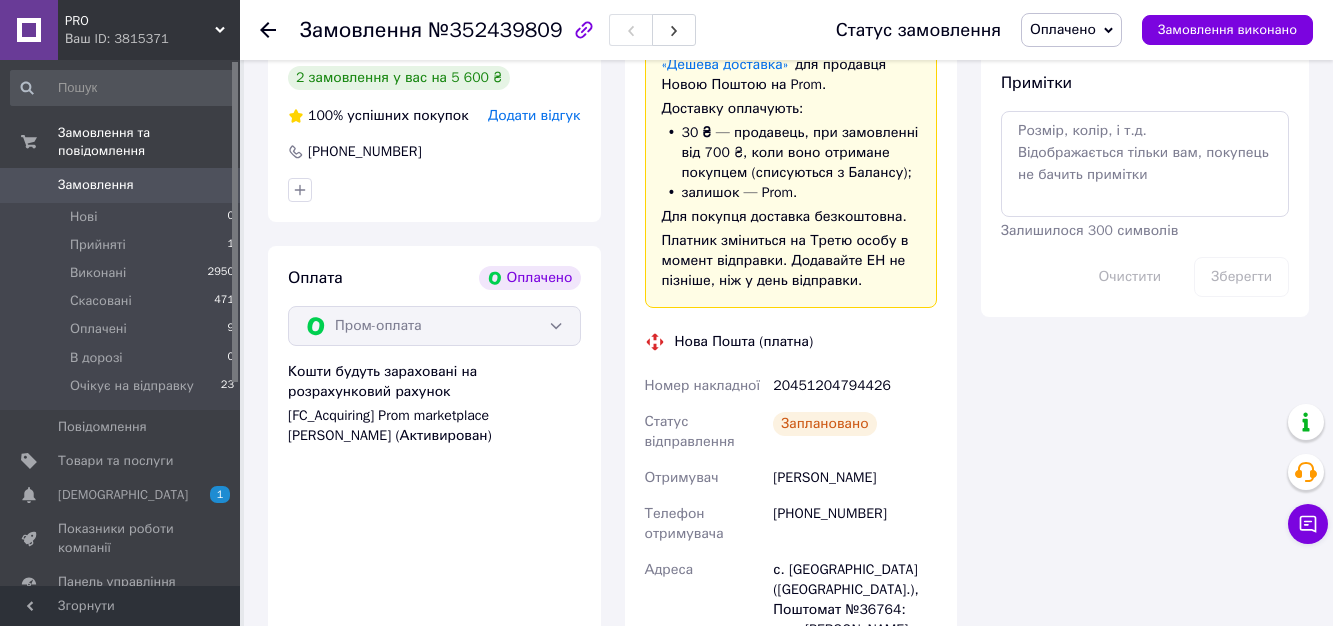 scroll, scrollTop: 1168, scrollLeft: 0, axis: vertical 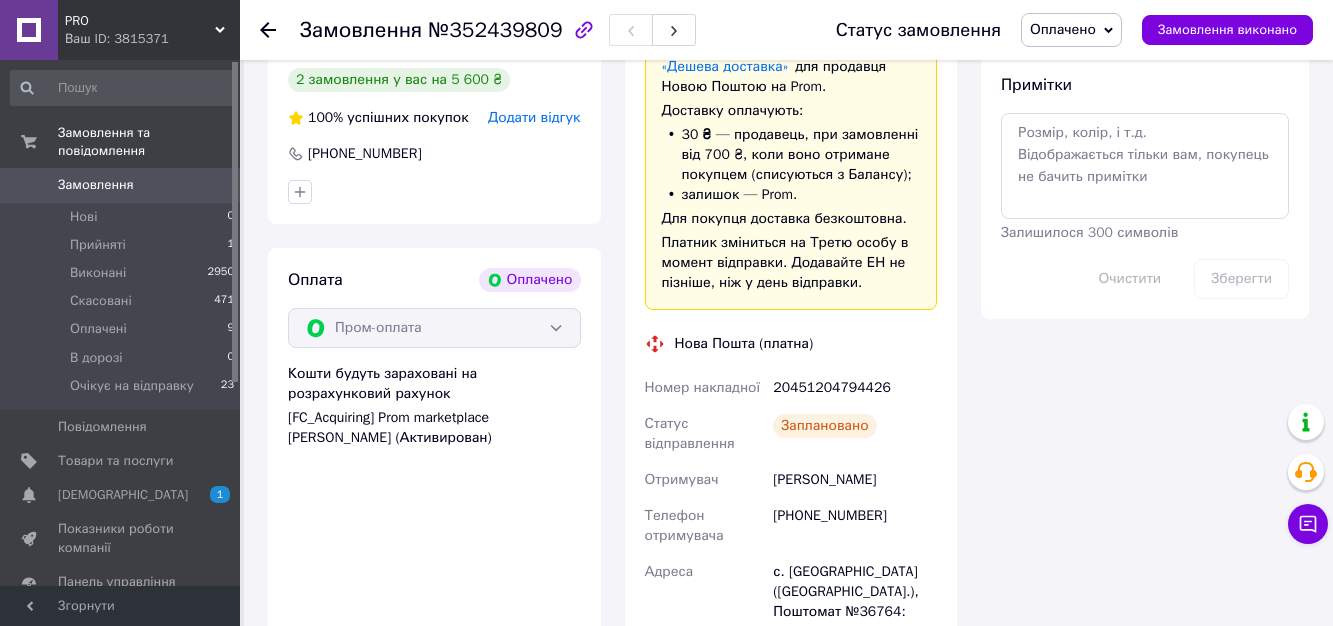 click on "Оплачено" at bounding box center [1063, 29] 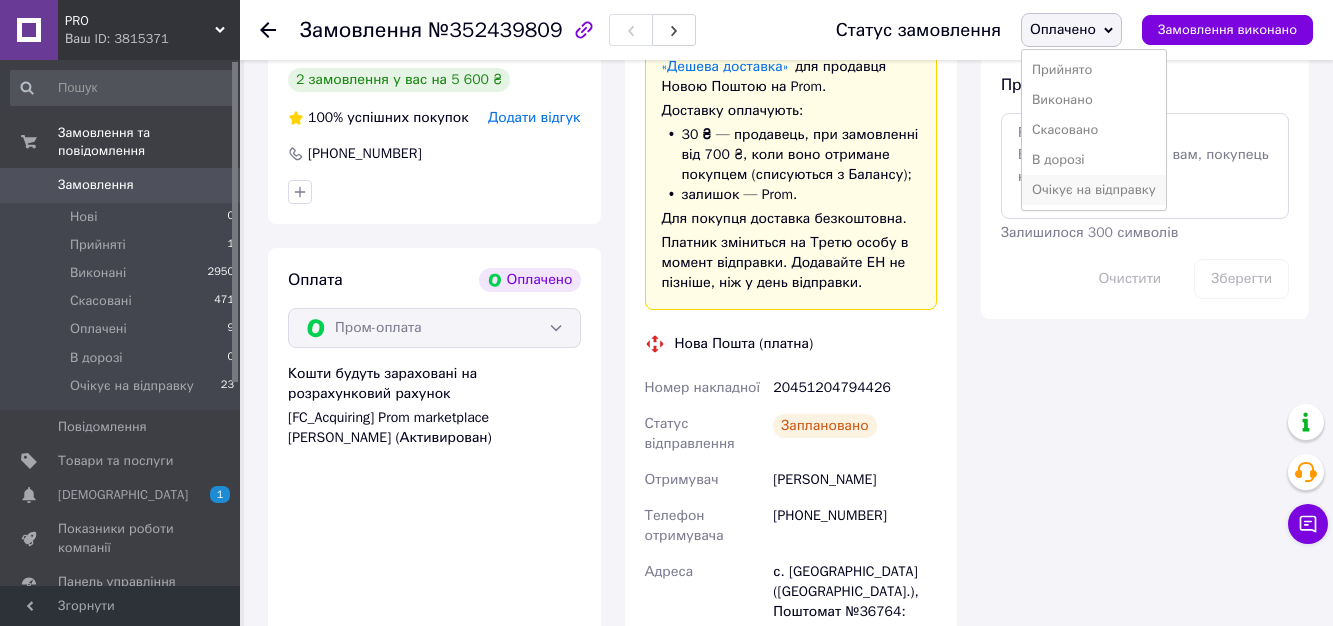 click on "Очікує на відправку" at bounding box center (1094, 190) 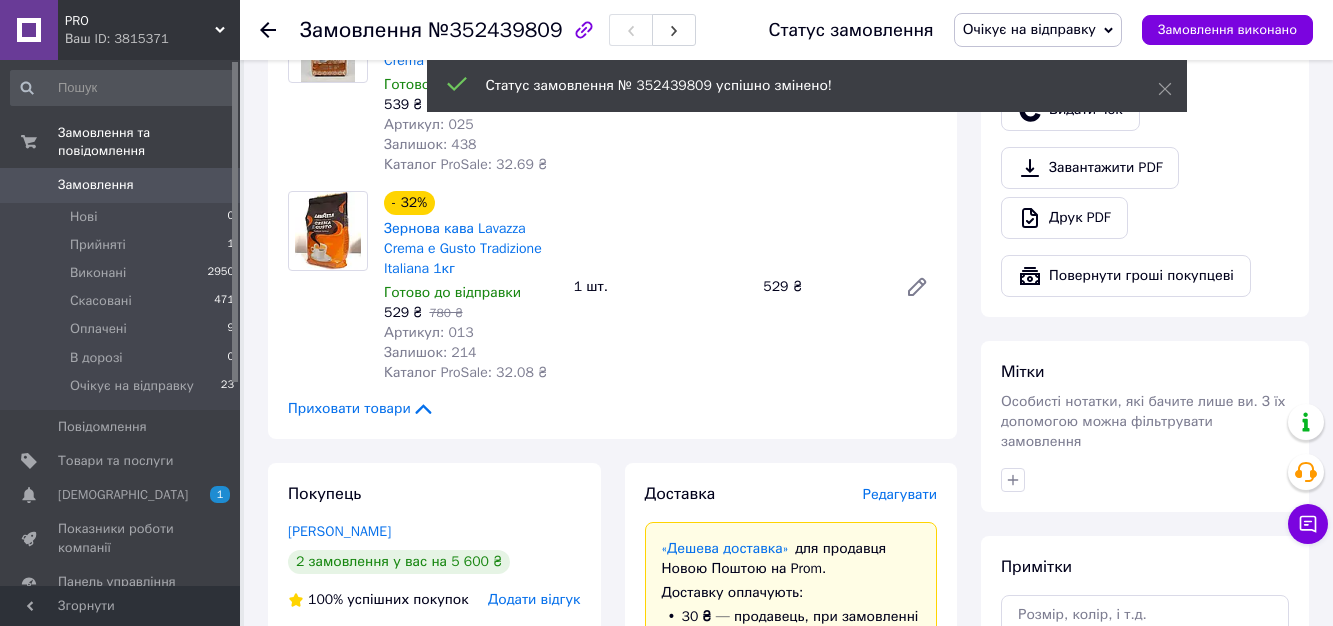 scroll, scrollTop: 11, scrollLeft: 0, axis: vertical 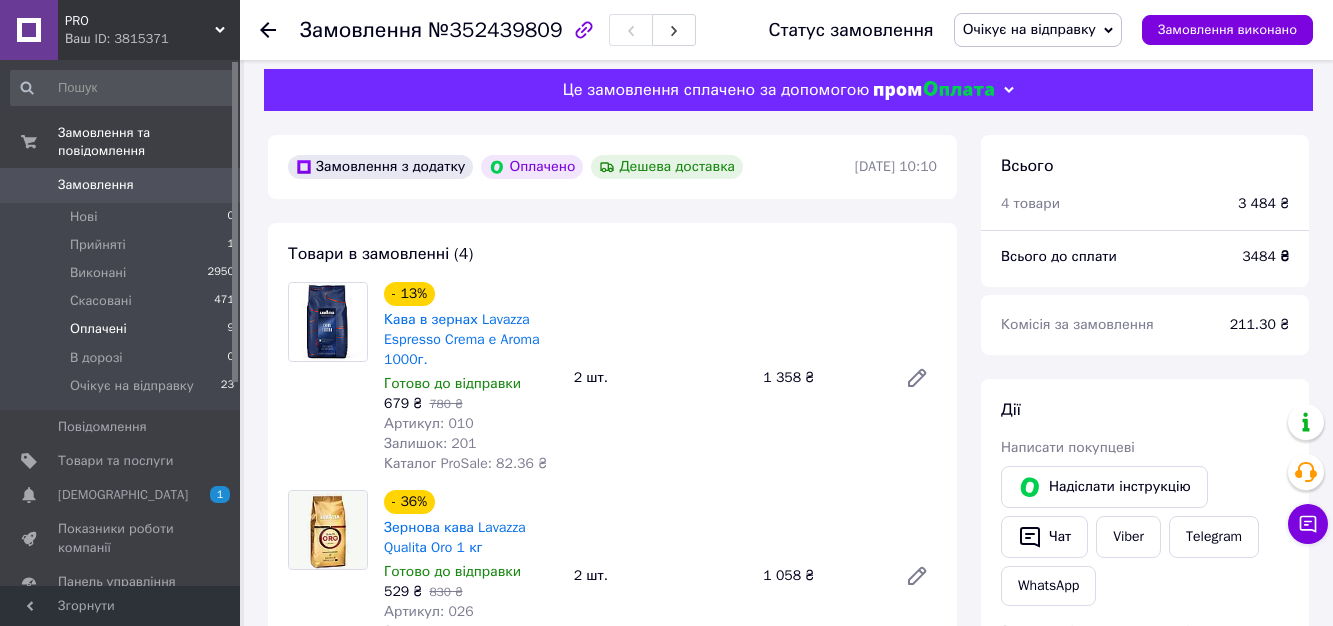 click on "Оплачені 9" at bounding box center (123, 329) 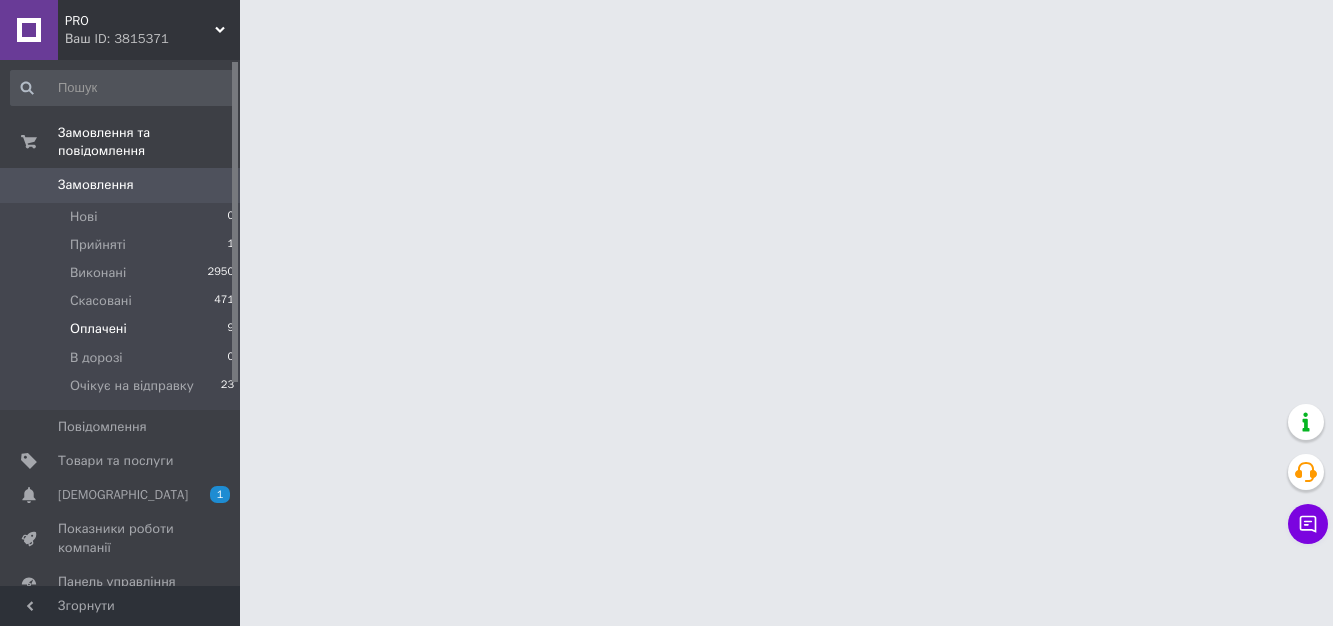 scroll, scrollTop: 0, scrollLeft: 0, axis: both 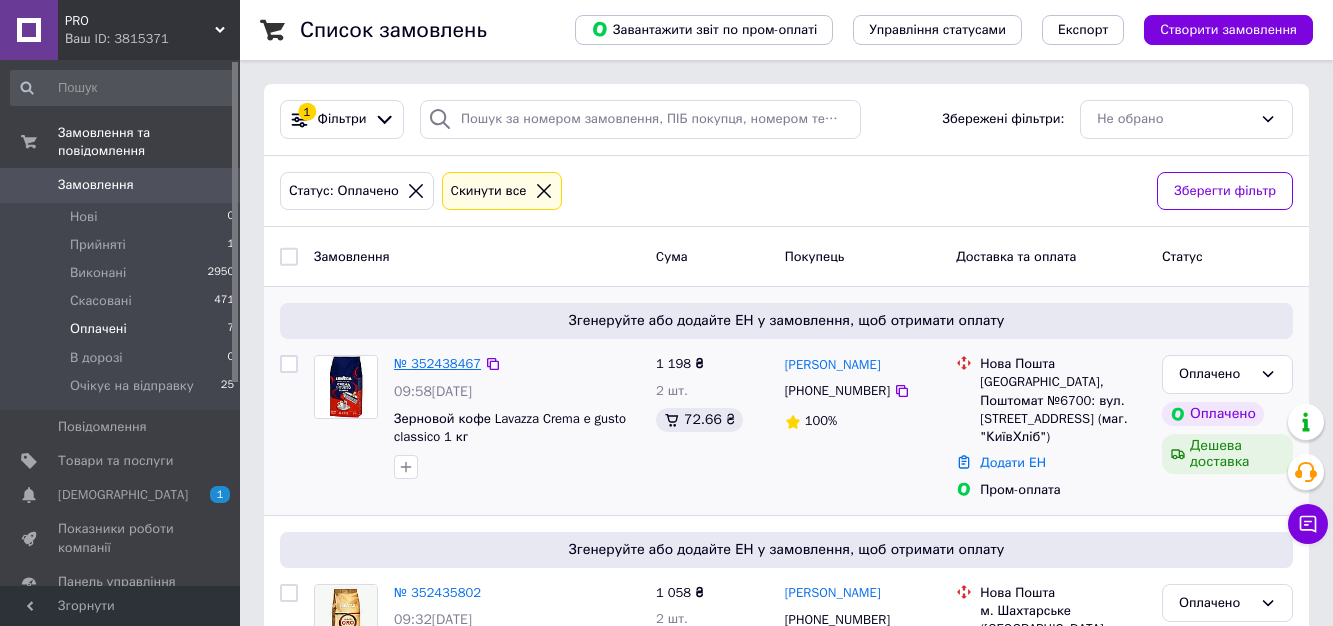 click on "№ 352438467" at bounding box center [437, 363] 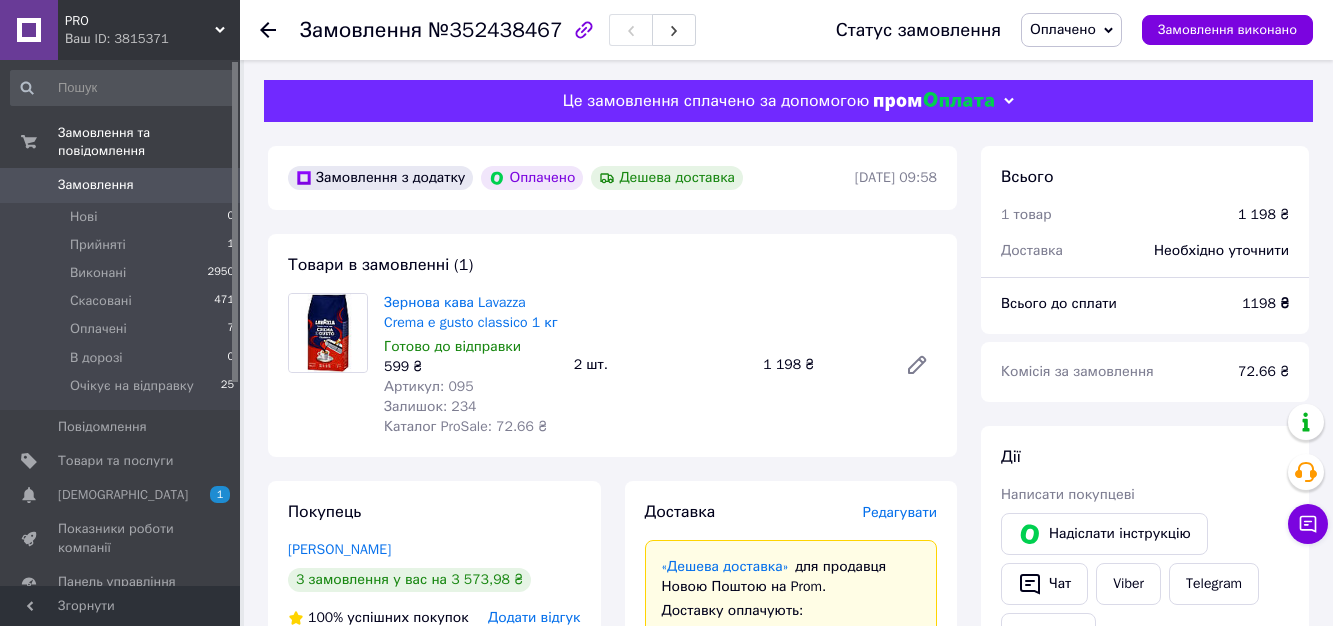 click on "Зернова кава Lavazza Crema e gusto classico 1 кг Готово до відправки 599 ₴ Артикул: 095 Залишок: 234 Каталог ProSale: 72.66 ₴" at bounding box center [471, 365] 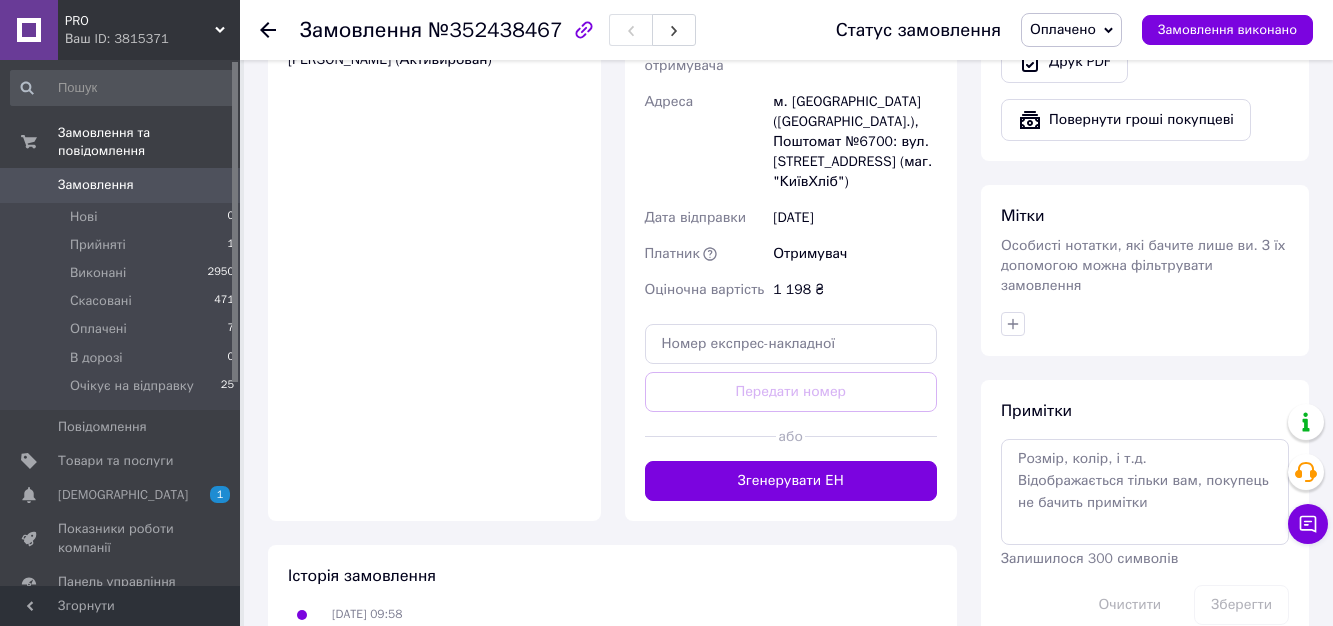 scroll, scrollTop: 926, scrollLeft: 0, axis: vertical 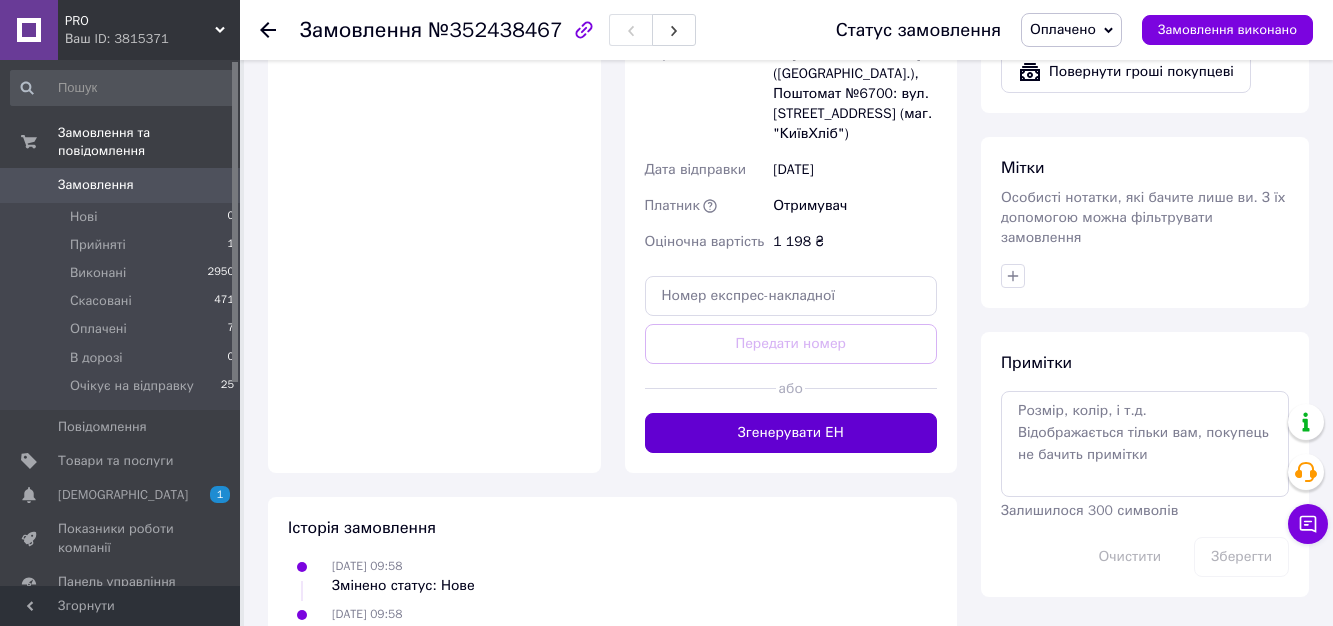 click on "Згенерувати ЕН" at bounding box center (791, 433) 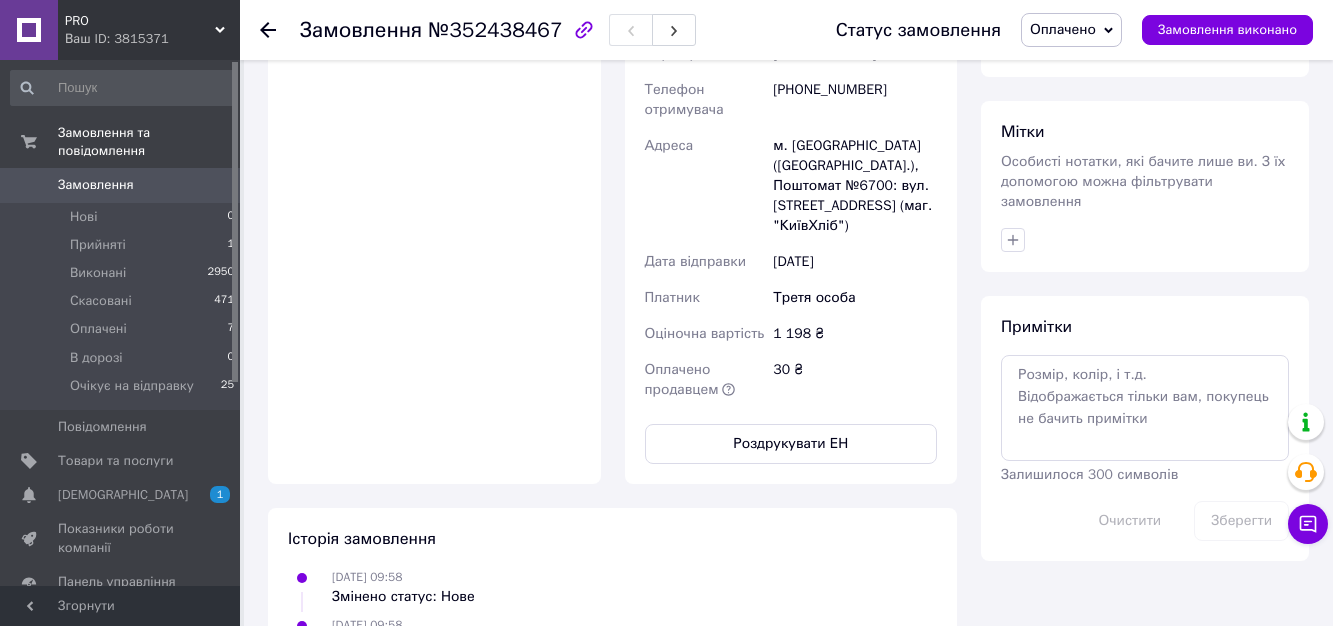 click on "1 198 ₴" at bounding box center [855, 334] 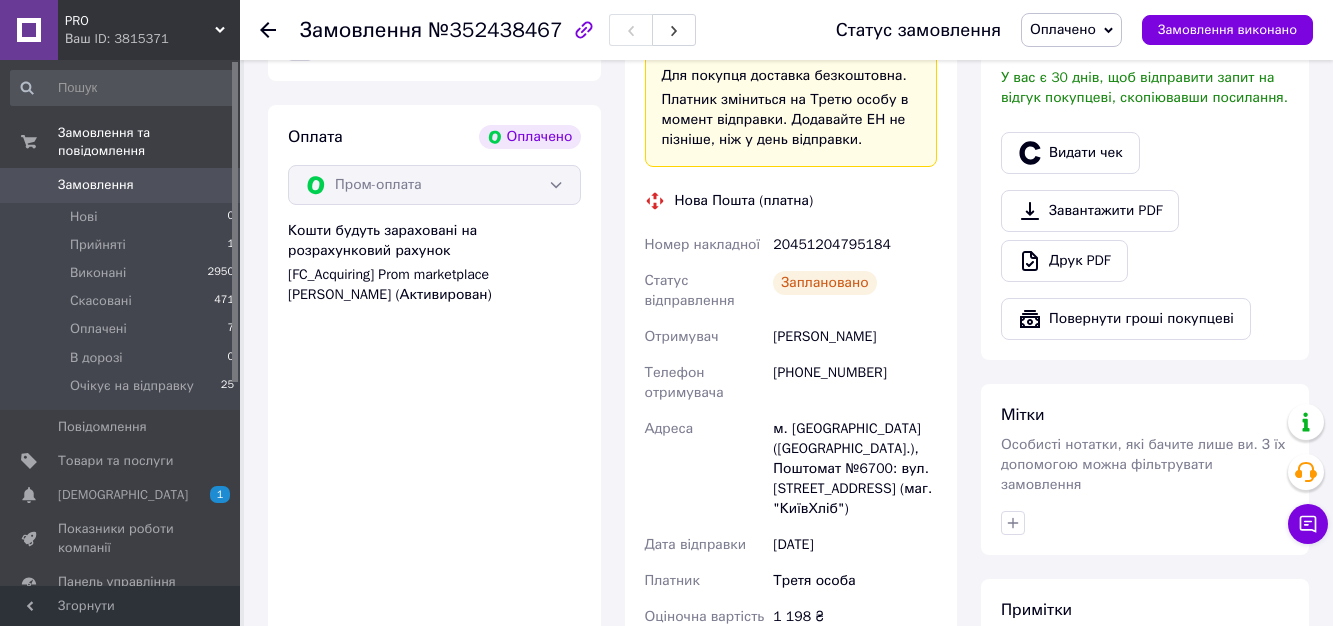 scroll, scrollTop: 623, scrollLeft: 0, axis: vertical 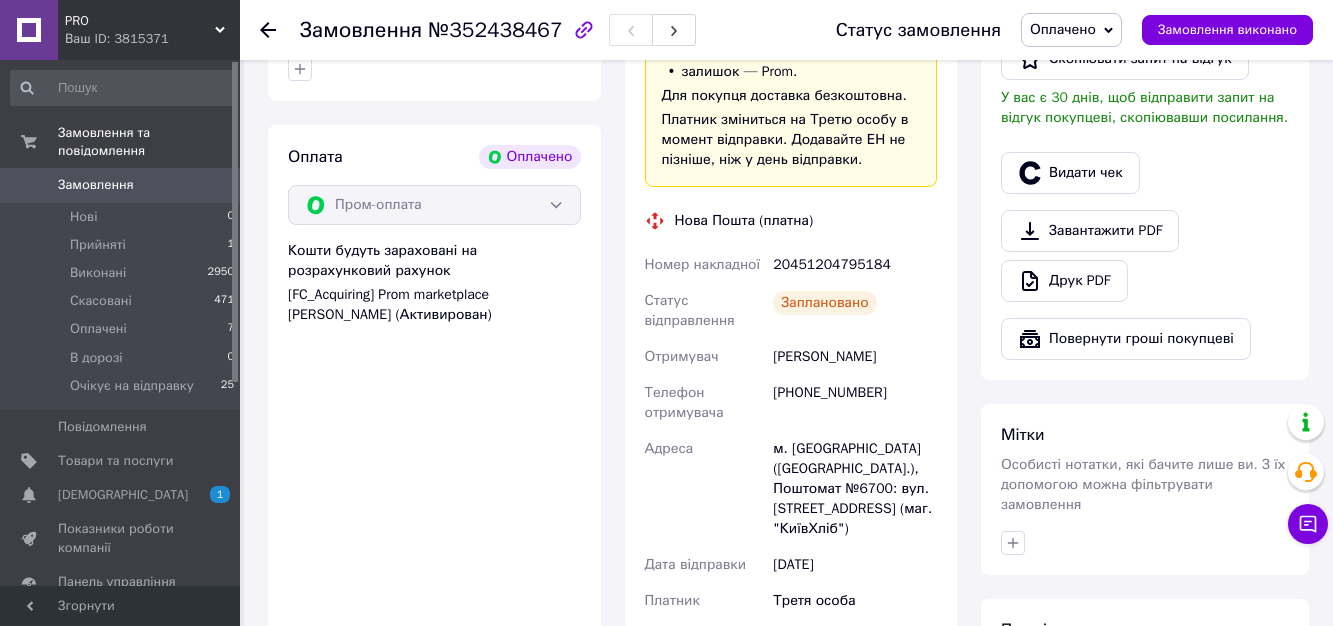 click on "Заплановано" at bounding box center [855, 311] 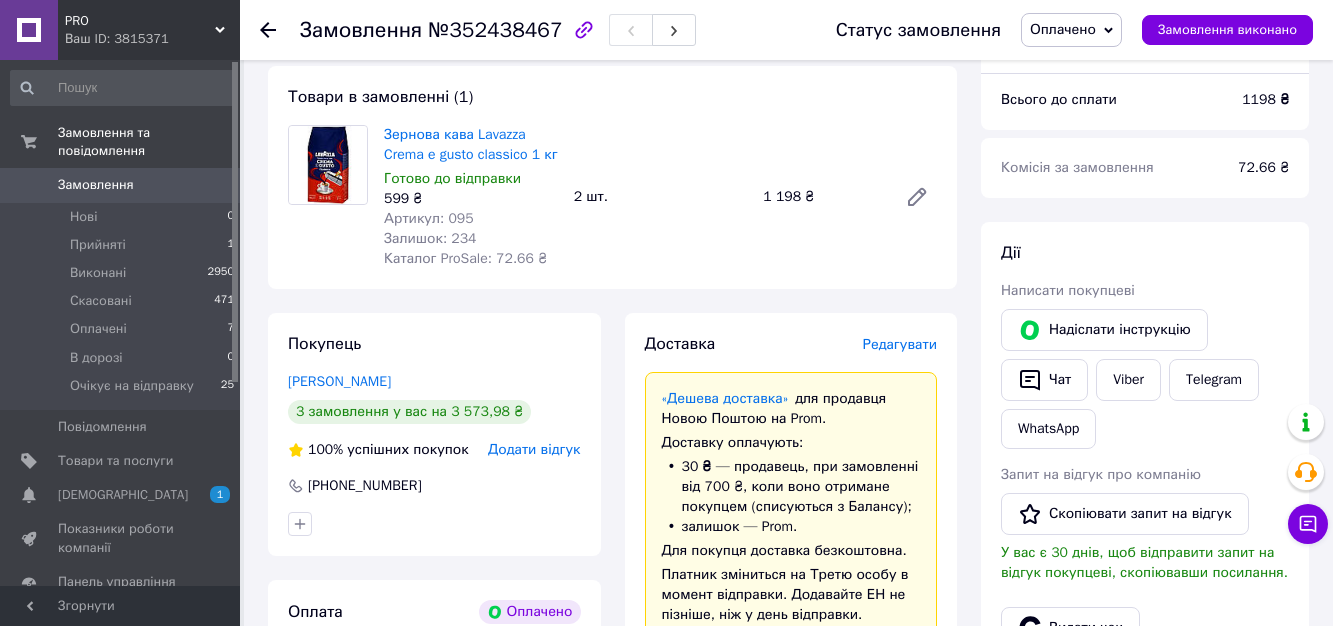 scroll, scrollTop: 90, scrollLeft: 0, axis: vertical 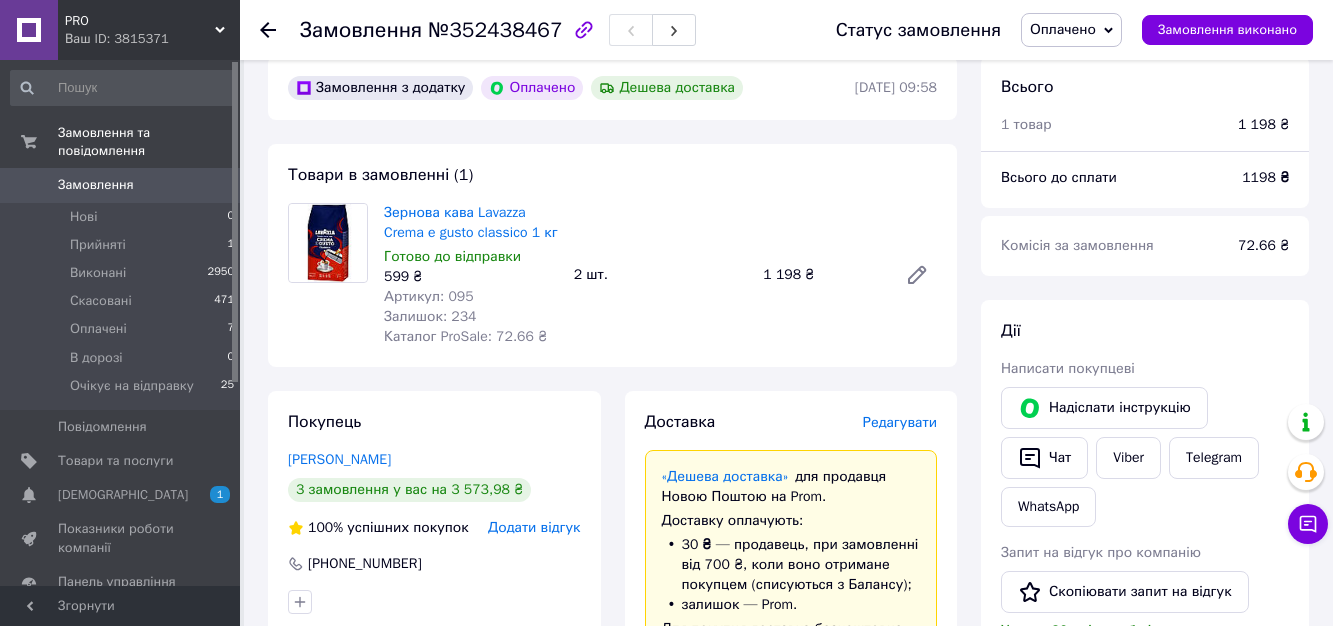 click on "Статус замовлення Оплачено Прийнято Виконано Скасовано В дорозі Очікує на відправку Замовлення виконано" at bounding box center [1054, 30] 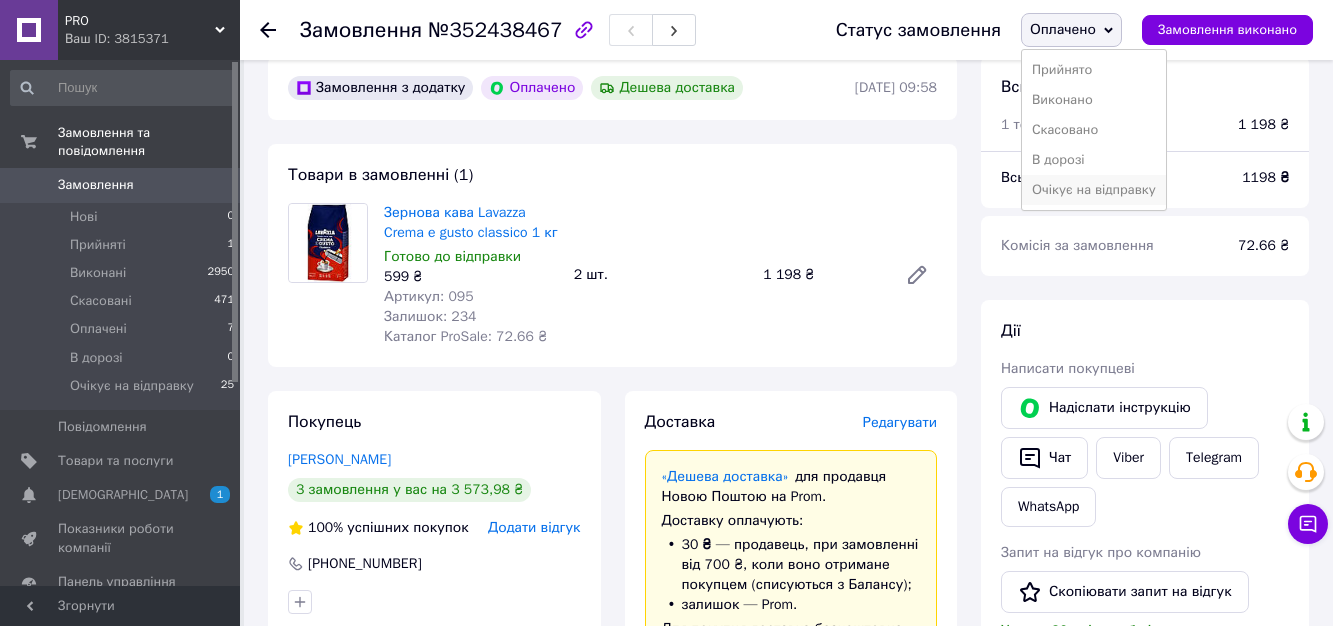 click on "Очікує на відправку" at bounding box center (1094, 190) 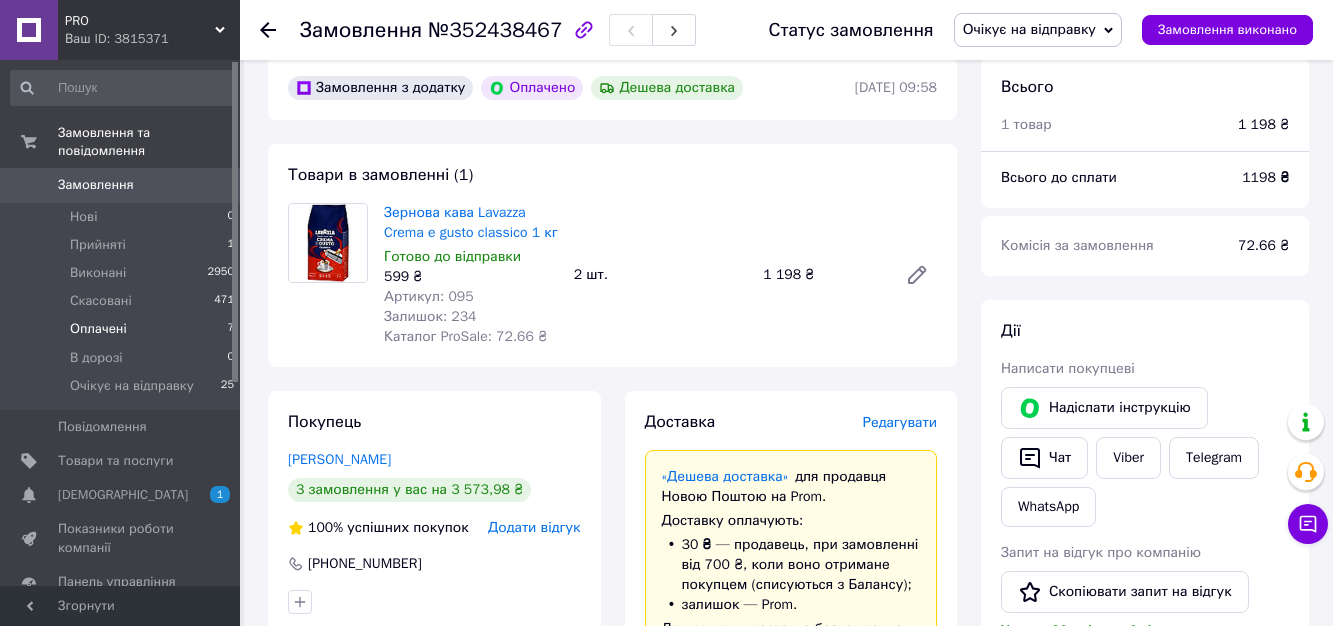 click on "Оплачені 7" at bounding box center [123, 329] 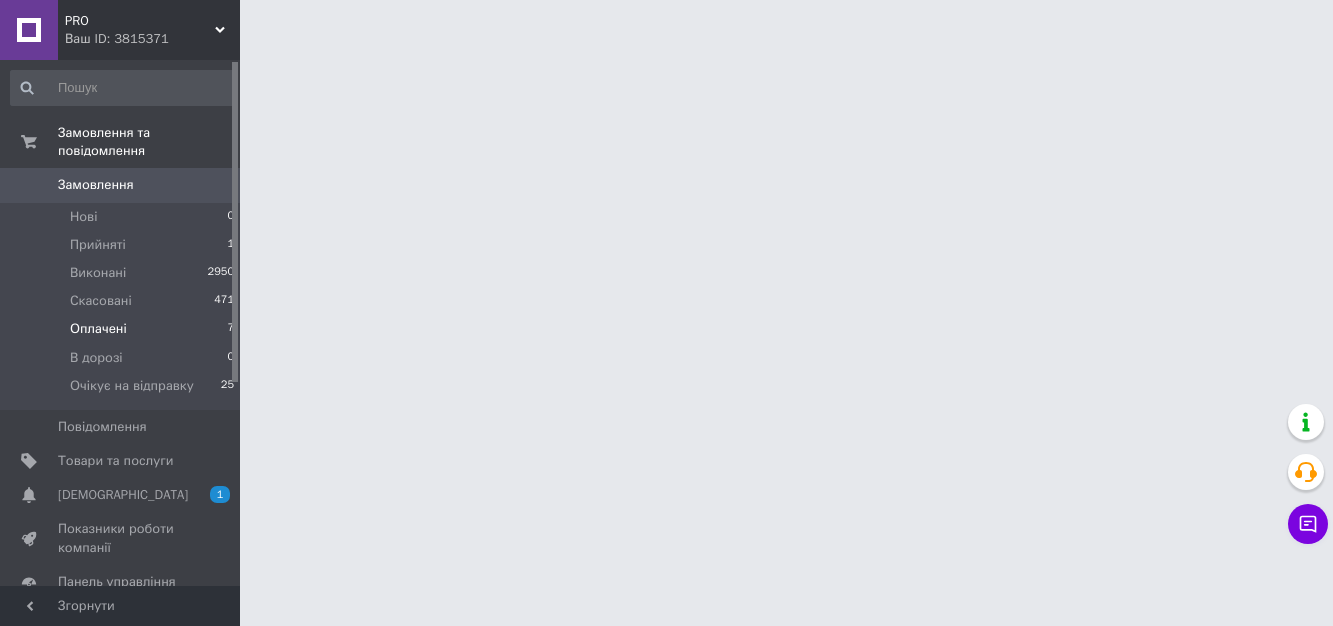 scroll, scrollTop: 0, scrollLeft: 0, axis: both 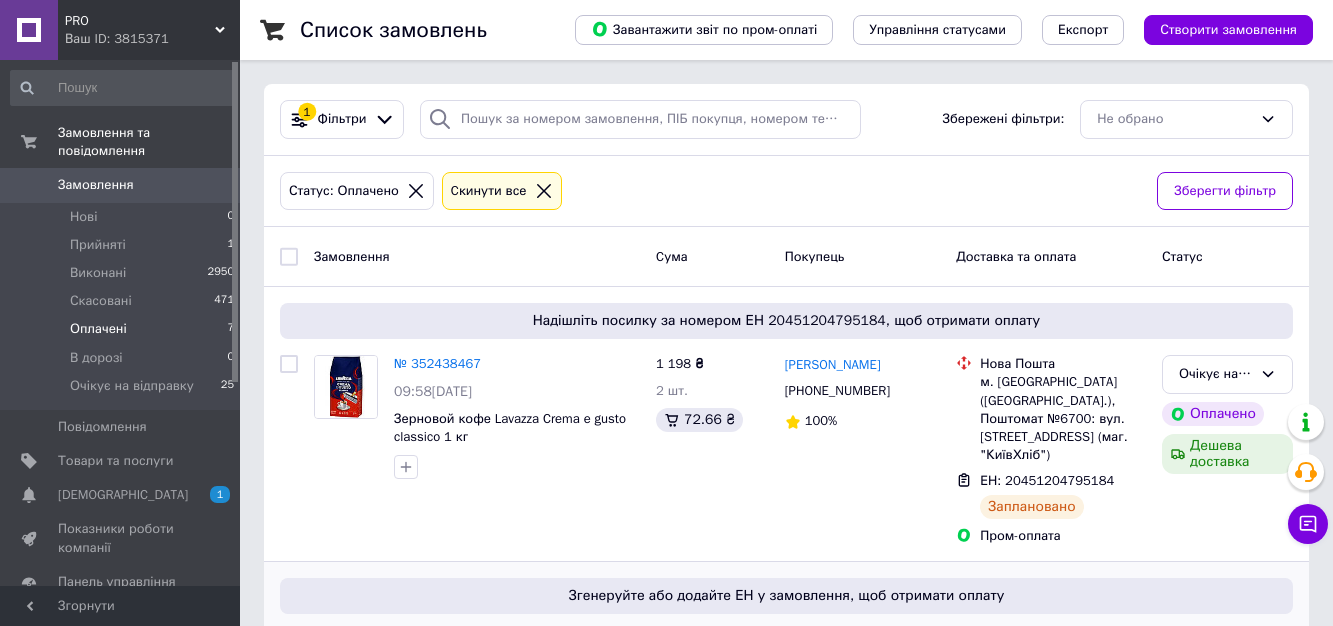 click on "№ 352435802" at bounding box center [437, 638] 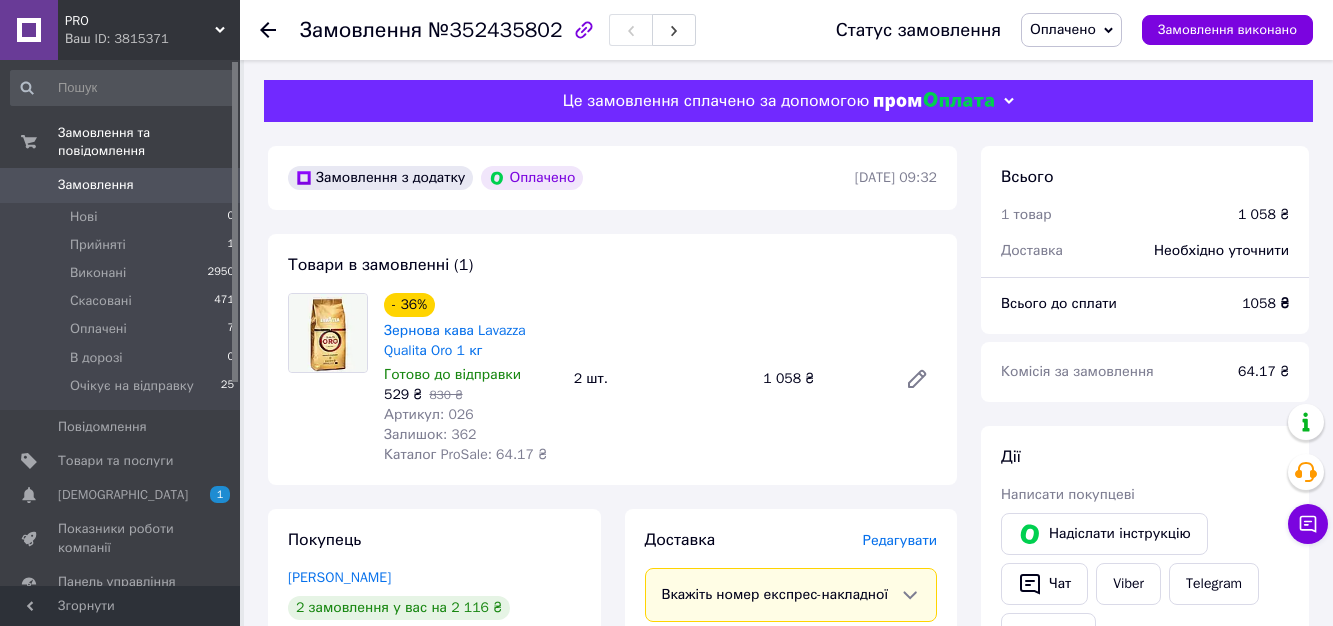 click on "- 36% Зернова кава Lavazza Qualitа Oro 1 кг Готово до відправки 529 ₴   830 ₴ Артикул: 026 Залишок: 362 Каталог ProSale: 64.17 ₴  2 шт. 1 058 ₴" at bounding box center [660, 379] 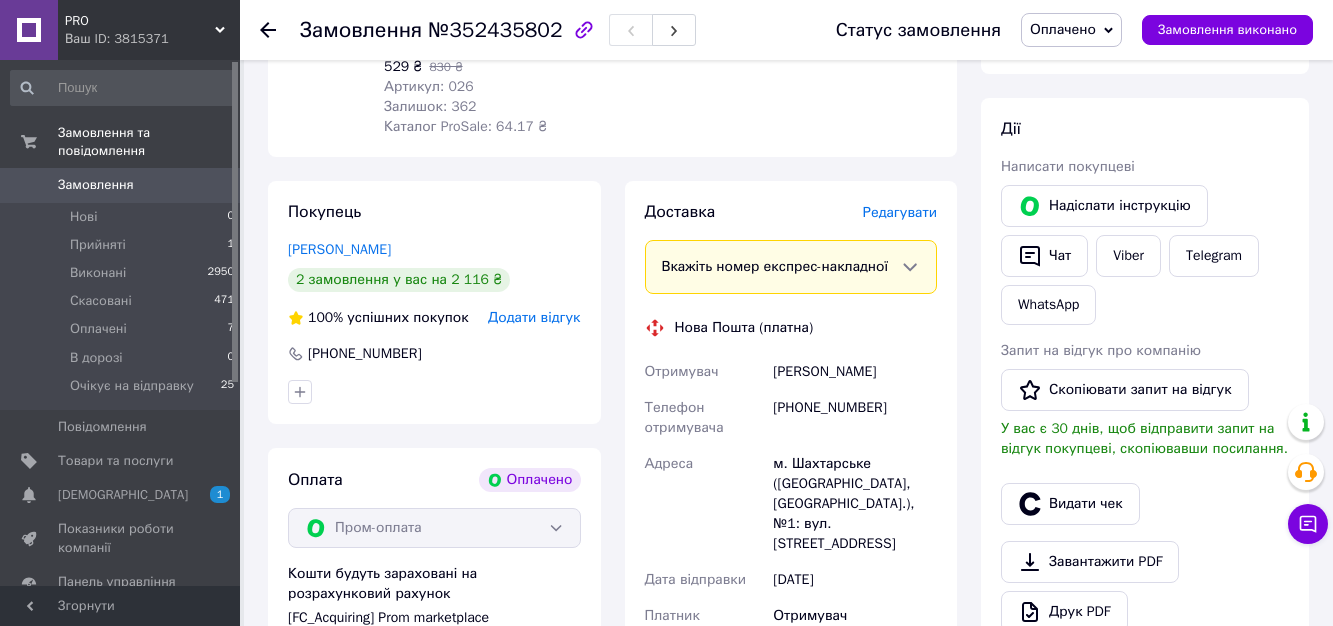 scroll, scrollTop: 348, scrollLeft: 0, axis: vertical 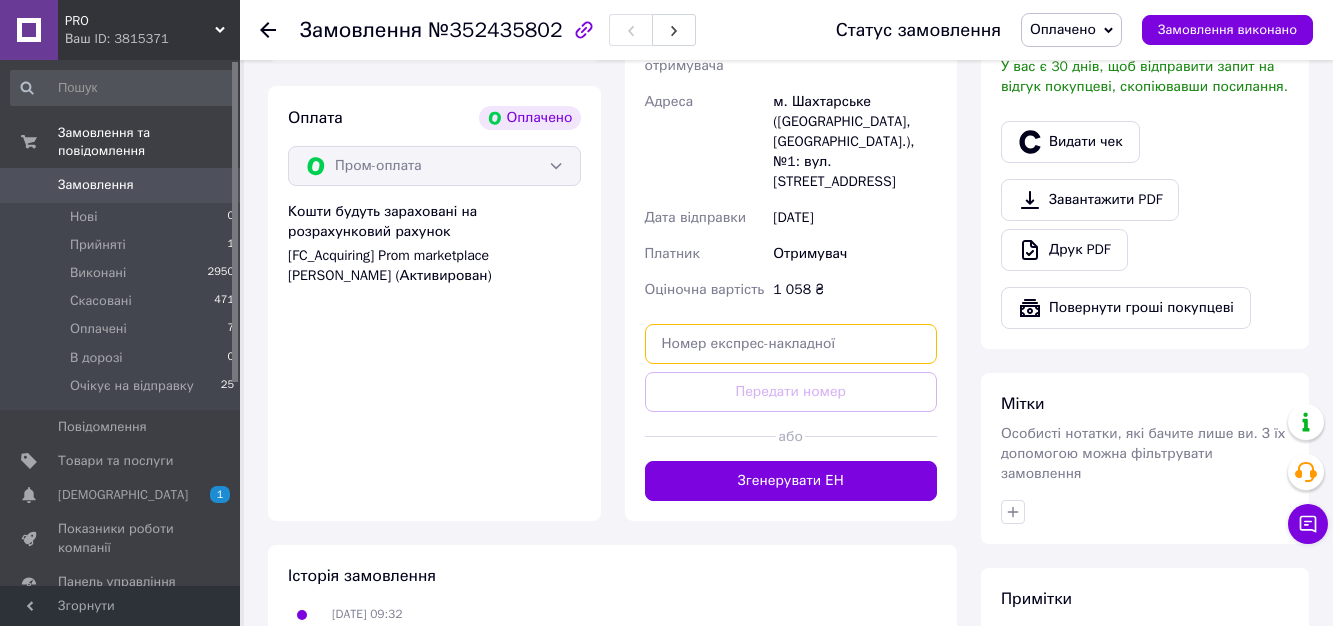click at bounding box center [791, 344] 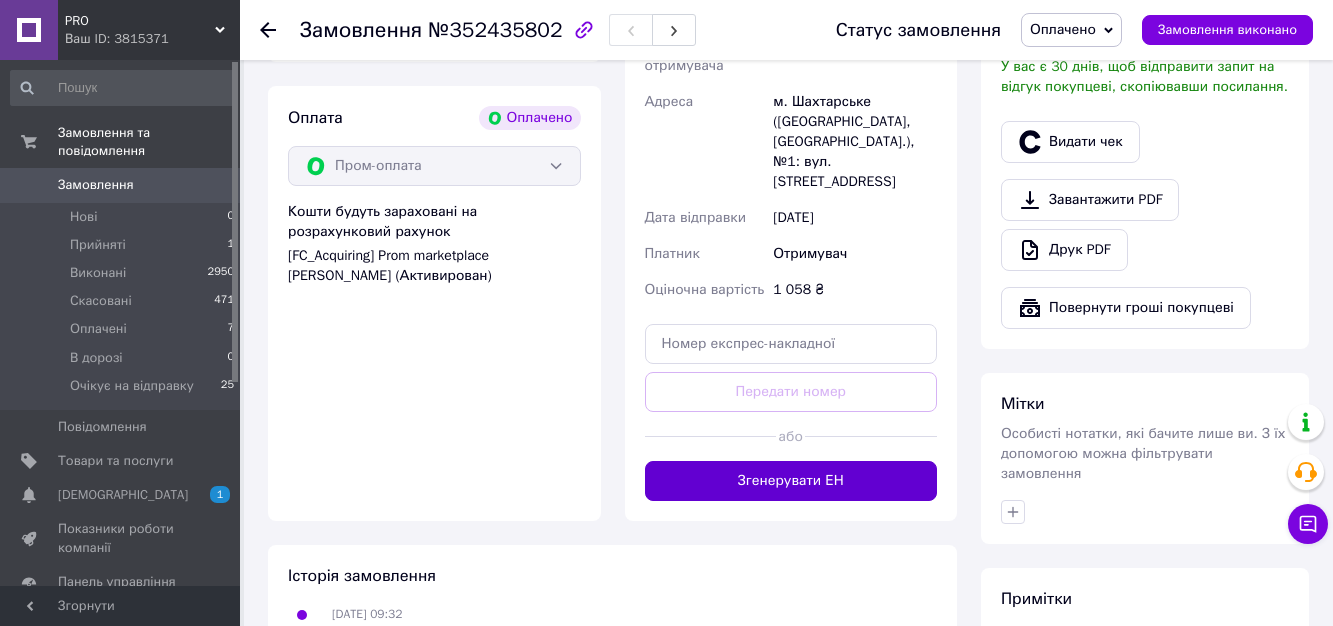 click on "Згенерувати ЕН" at bounding box center [791, 481] 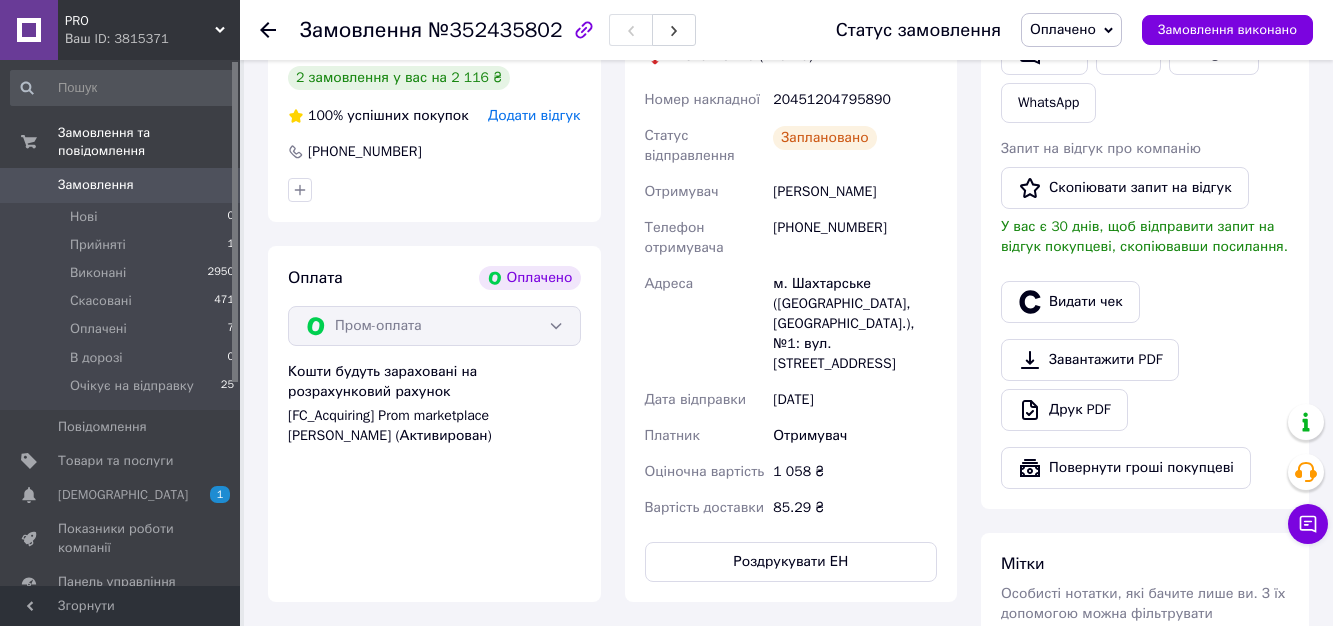 scroll, scrollTop: 528, scrollLeft: 0, axis: vertical 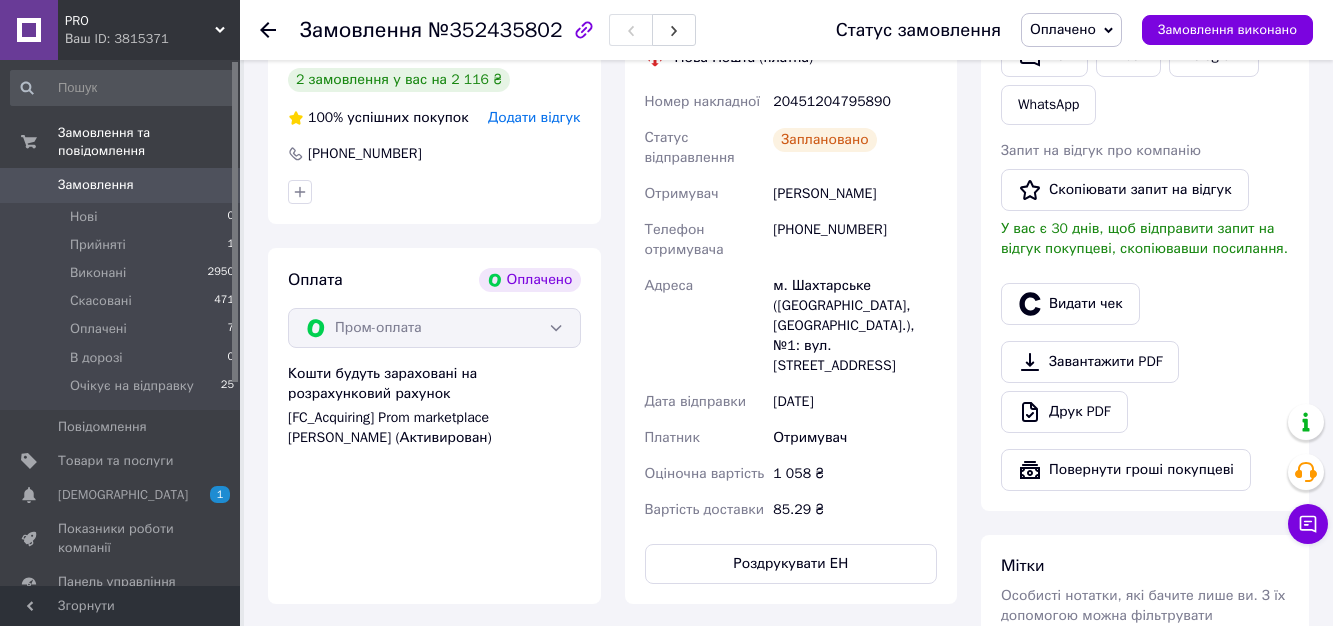 click on "Оплачено" at bounding box center [1063, 29] 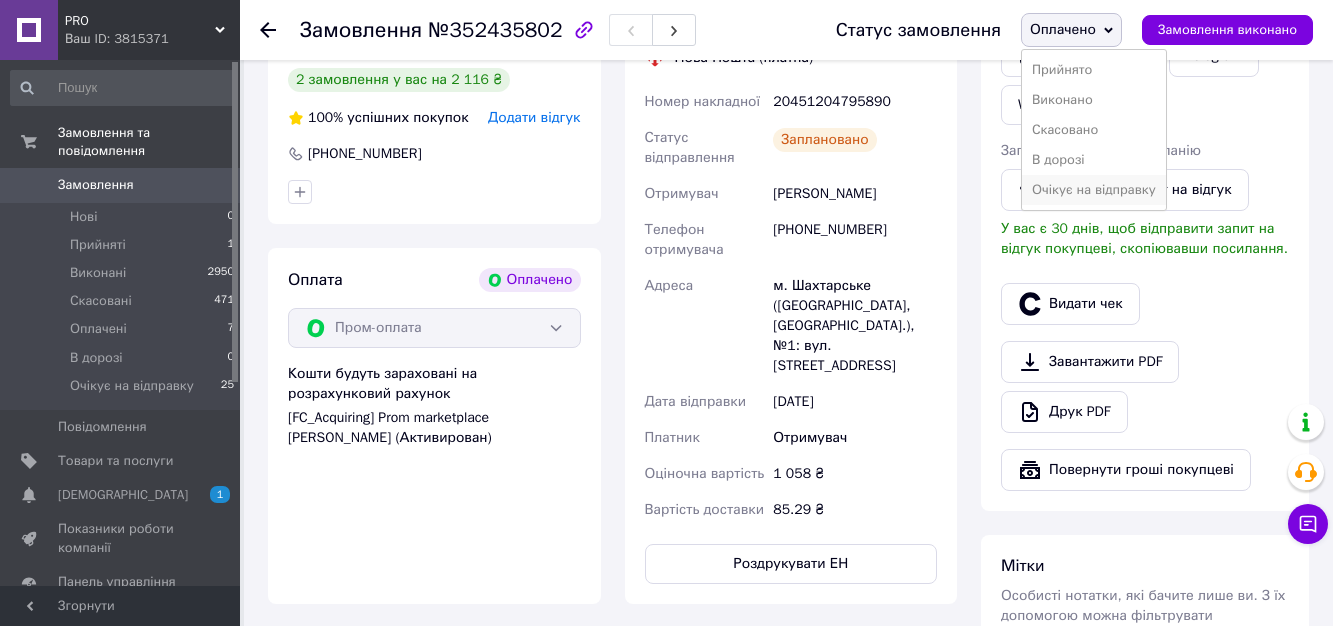 click on "Очікує на відправку" at bounding box center [1094, 190] 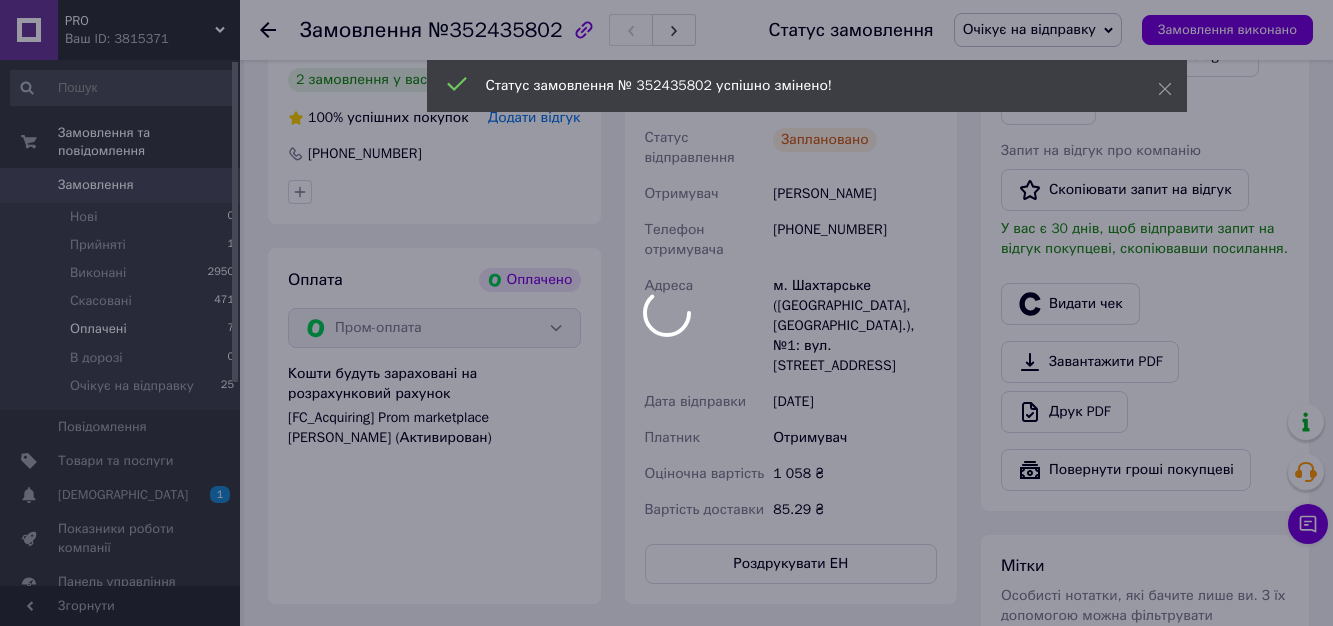 click at bounding box center [666, 313] 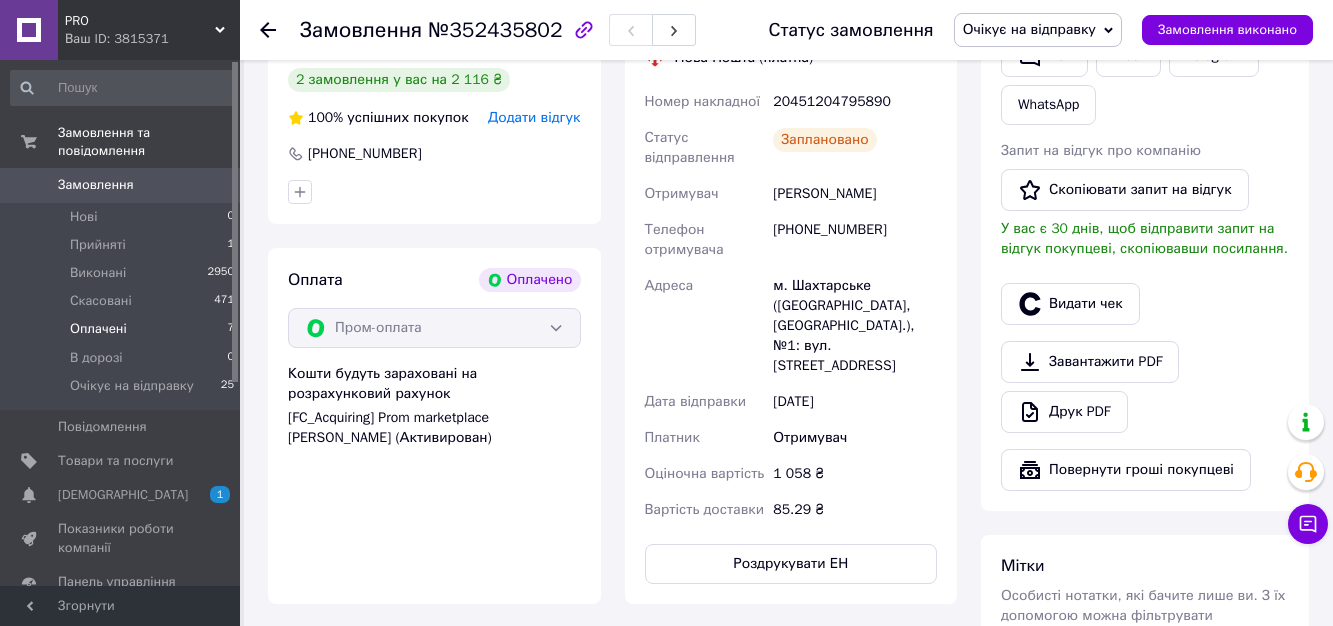 click on "Оплачені 7" at bounding box center [123, 329] 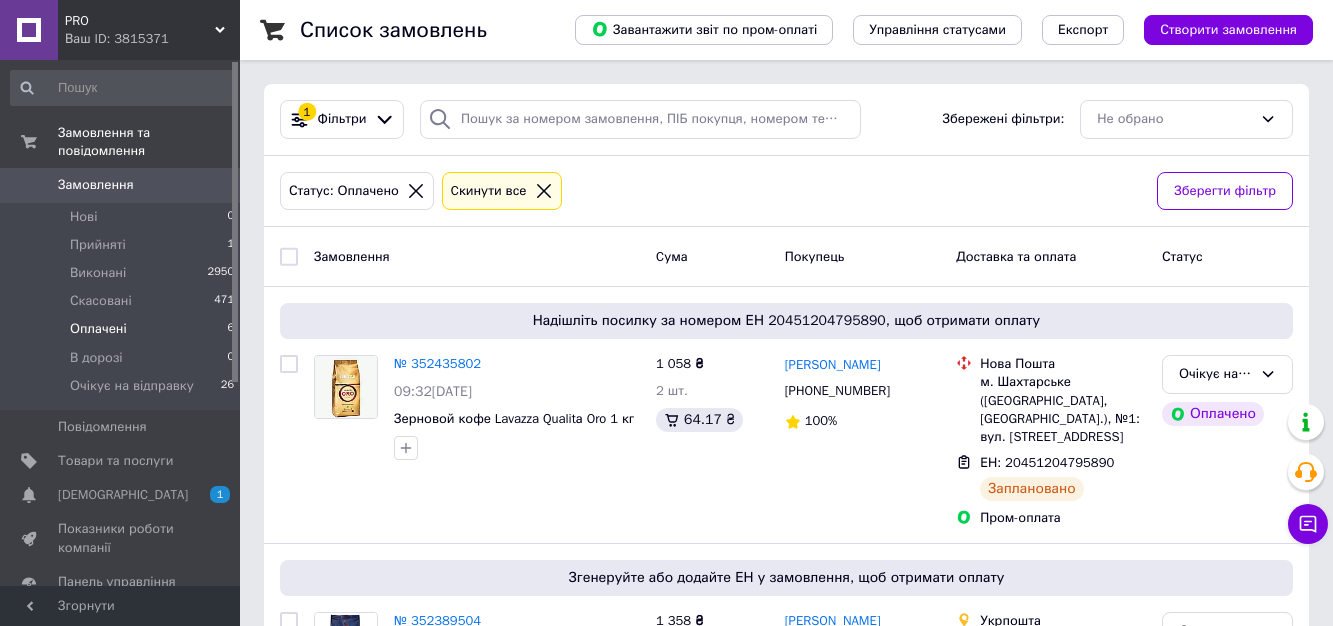 click on "Оплачені 6" at bounding box center (123, 329) 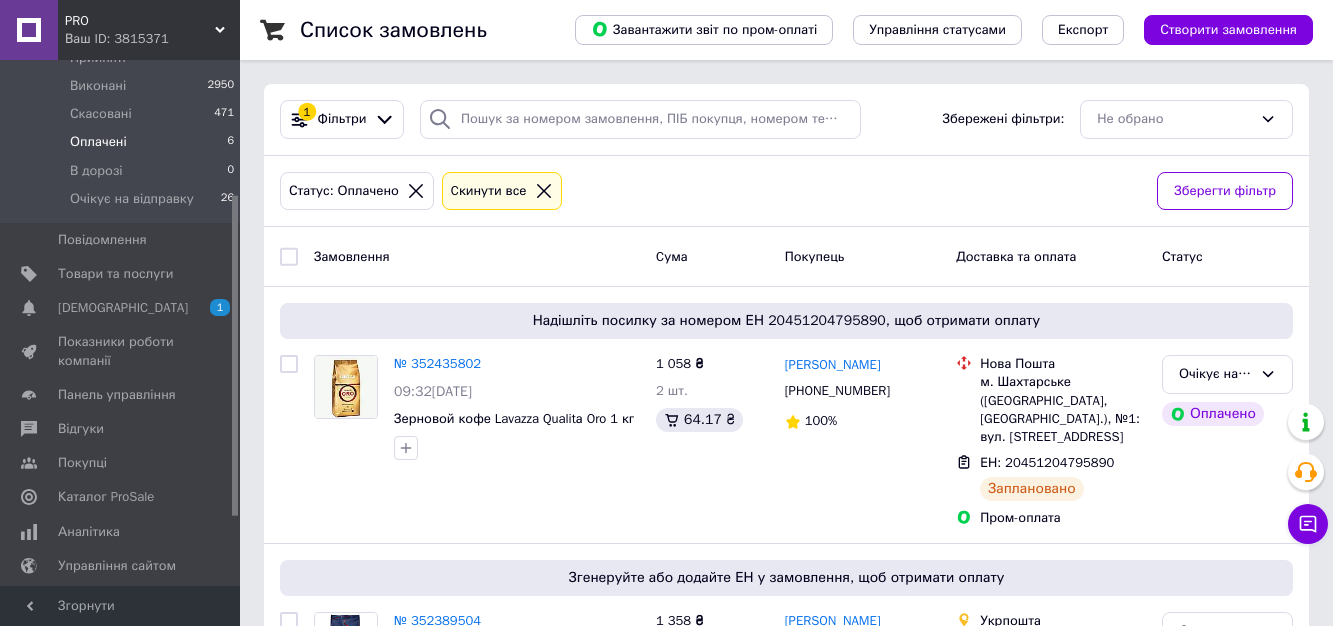 scroll, scrollTop: 325, scrollLeft: 0, axis: vertical 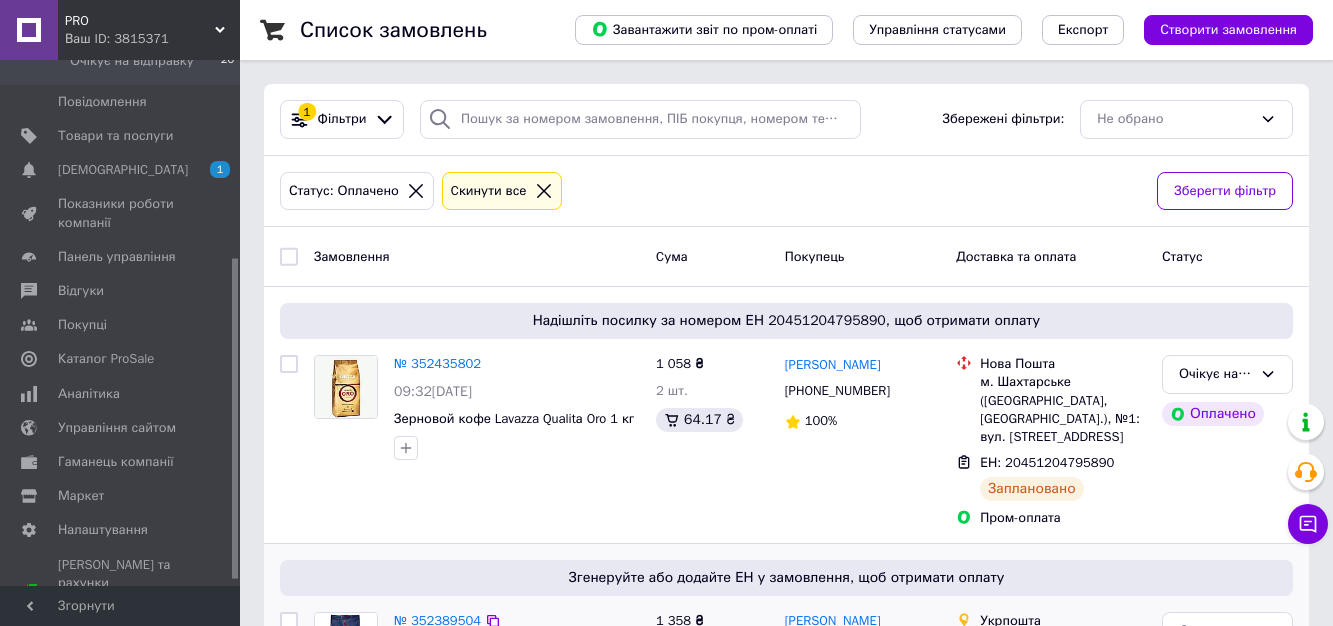 click on "№ 352389504" at bounding box center (437, 620) 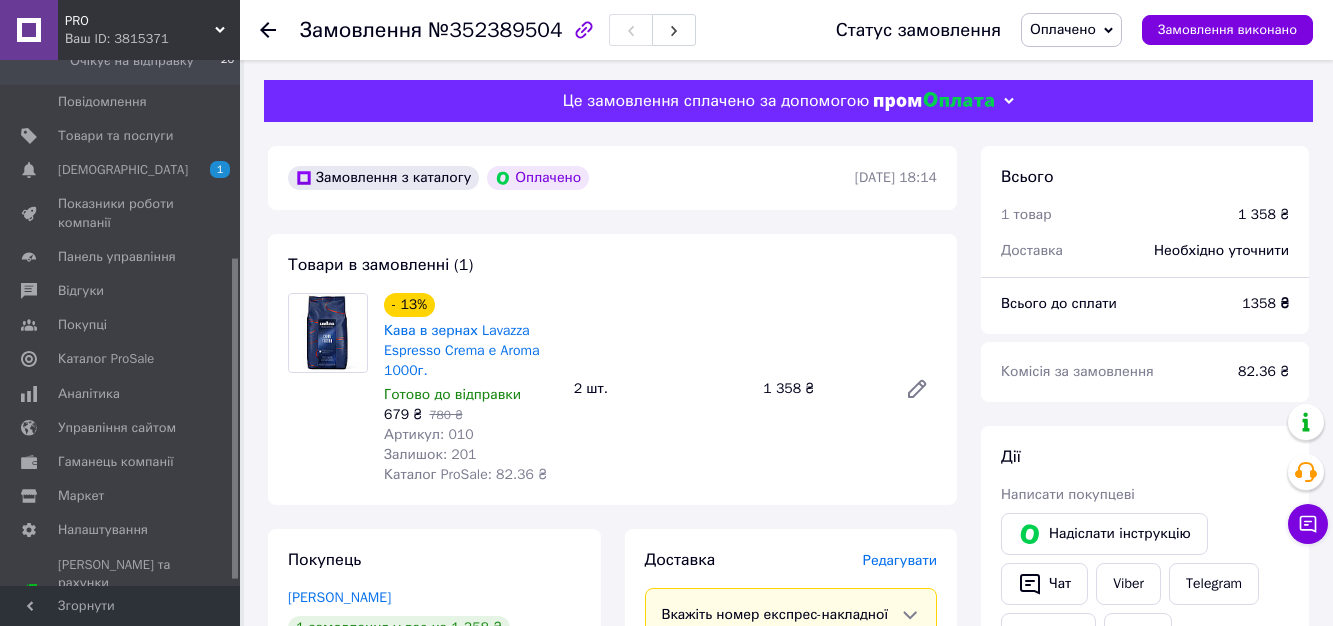 click on "Товари в замовленні (1) - 13% Кава в зернах Lavazza Espresso Crema e Aroma 1000г. Готово до відправки 679 ₴   780 ₴ Артикул: 010 Залишок: 201 Каталог ProSale: 82.36 ₴  2 шт. 1 358 ₴" at bounding box center (612, 369) 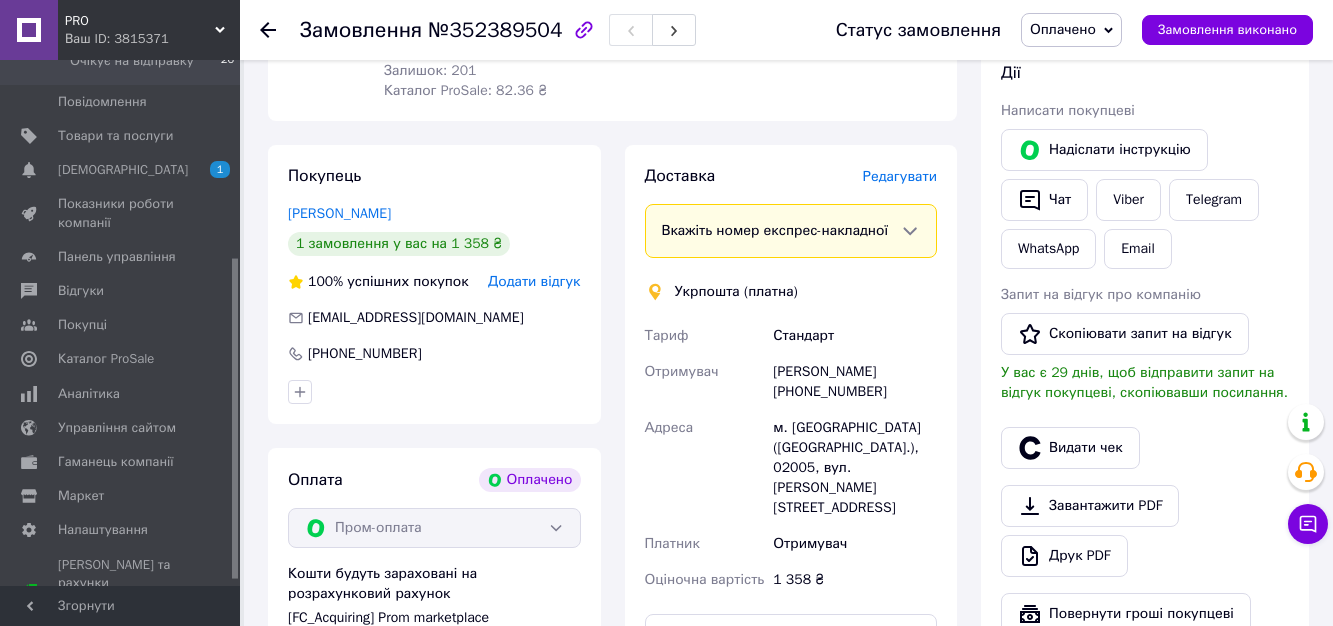 scroll, scrollTop: 404, scrollLeft: 0, axis: vertical 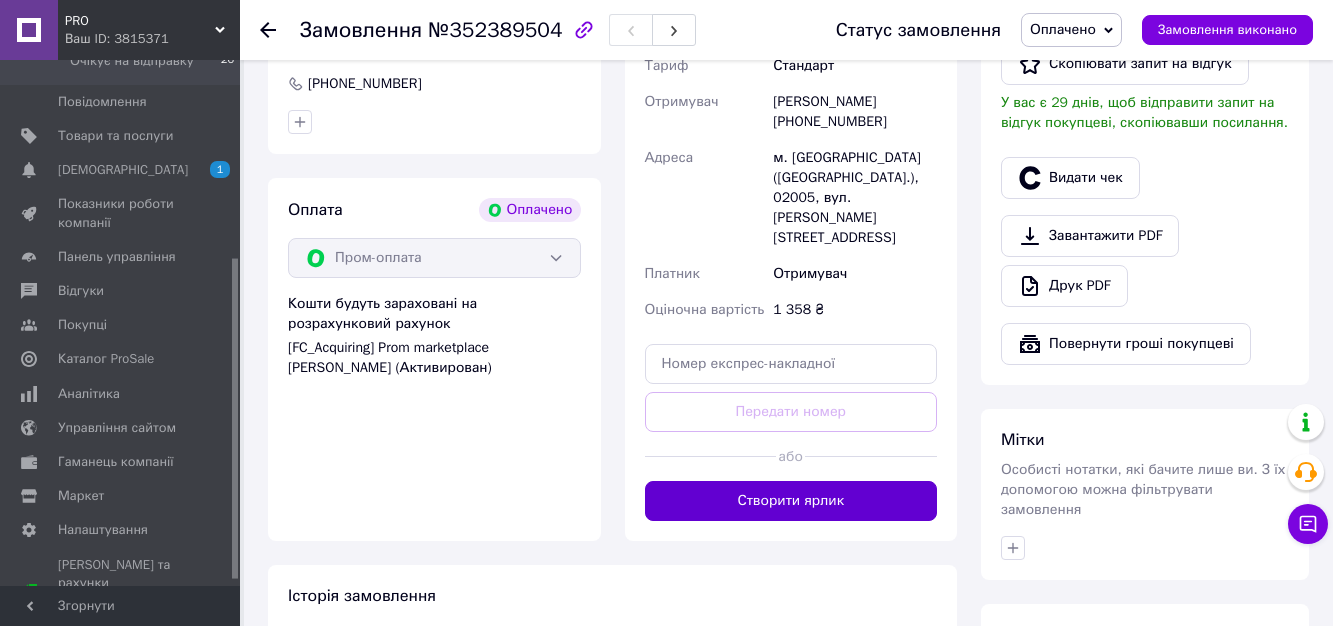 click on "Створити ярлик" at bounding box center [791, 501] 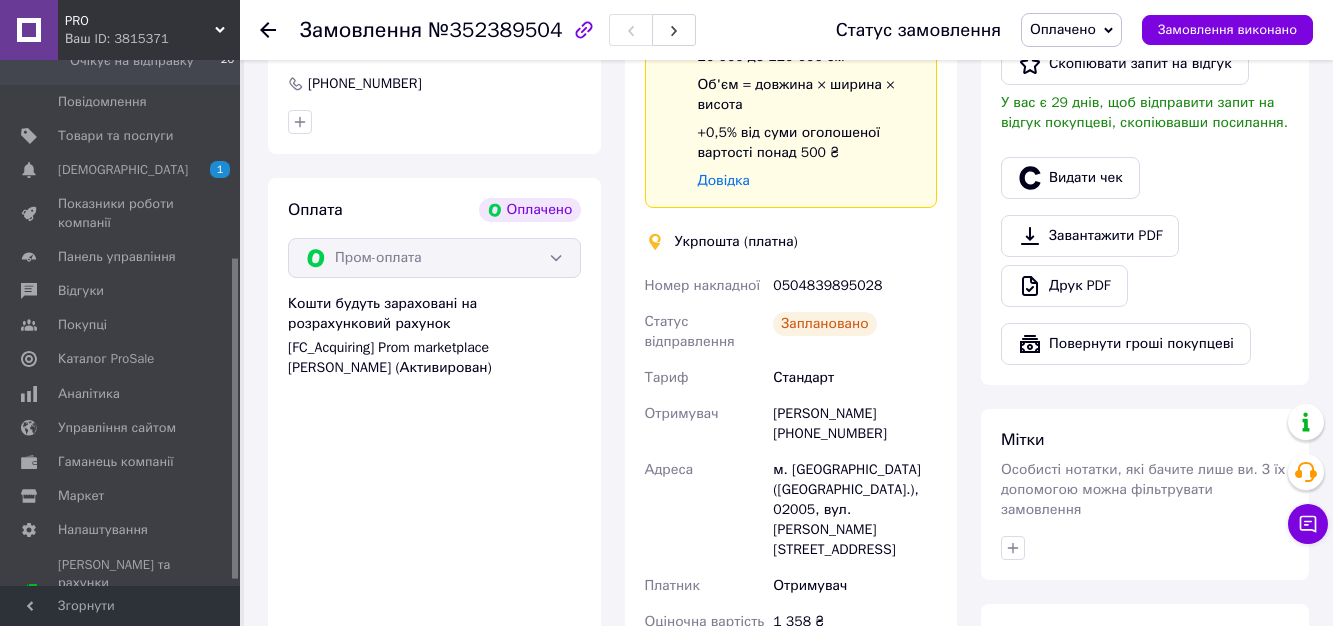 click on "Оплачено" at bounding box center (1063, 29) 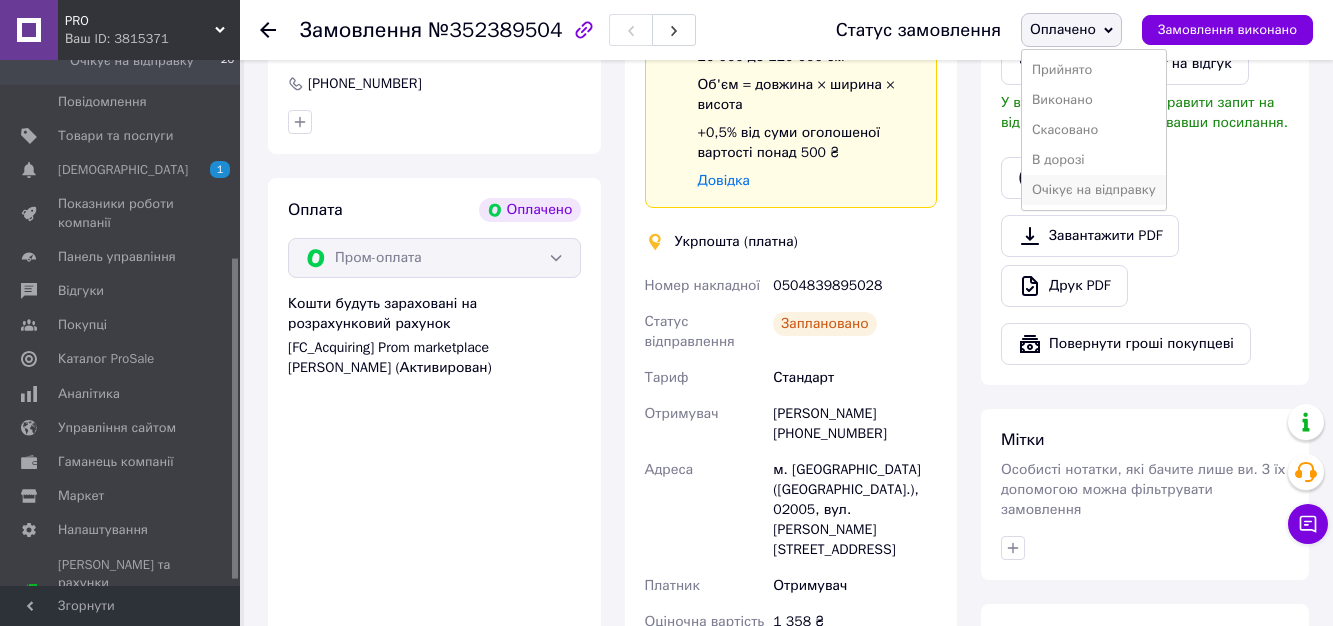 click on "Очікує на відправку" at bounding box center (1094, 190) 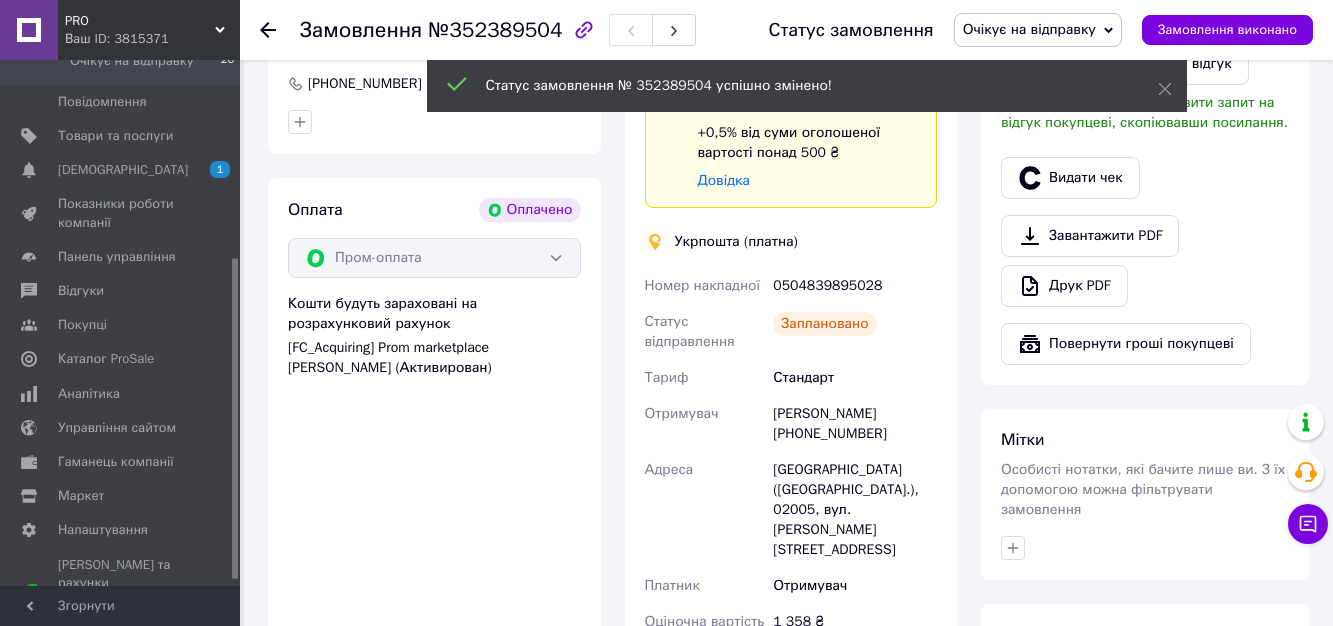 click on "Доставка Редагувати Спецтариф Укрпошта Стандарт 35 ₴  - до 30 кг і об'ємом до 20 000 см³ 100 ₴  — до 30 кг і об'ємом від 20 000 до 120 000 см³ Об'єм = довжина × ширина × висота +0,5% від суми оголошеної вартості понад 500 ₴ Довідка Укрпошта (платна) Номер накладної 0504839895028 Статус відправлення Заплановано Тариф Стандарт Отримувач [PERSON_NAME] [PHONE_NUMBER] Адреса [GEOGRAPHIC_DATA] ([GEOGRAPHIC_DATA].), 02005, вул. [STREET_ADDRESS] Платник Отримувач Оціночна вартість 1 358 ₴ Вартість доставки 41.79 ₴ Роздрукувати ярлик Тариф     * Стандарт Платник   * Отримувач Прізвище отримувача   * [PERSON_NAME]   * [PERSON_NAME] *" at bounding box center (791, 313) 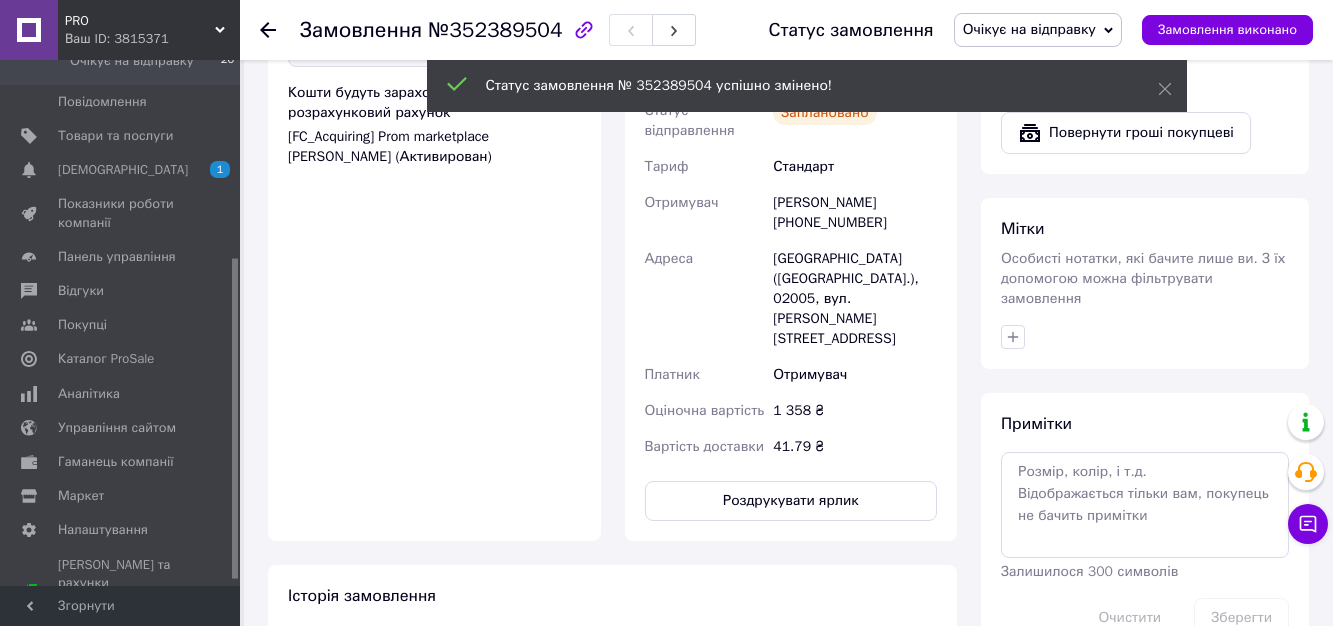 scroll, scrollTop: 913, scrollLeft: 0, axis: vertical 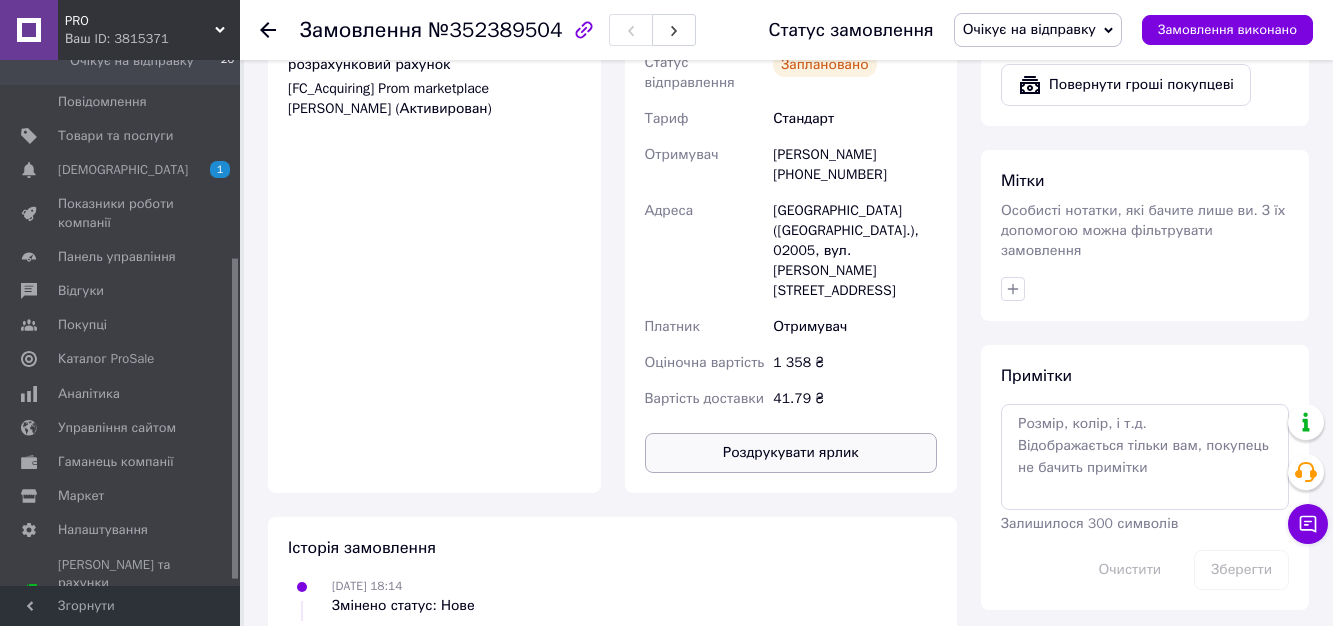 click on "Роздрукувати ярлик" at bounding box center (791, 453) 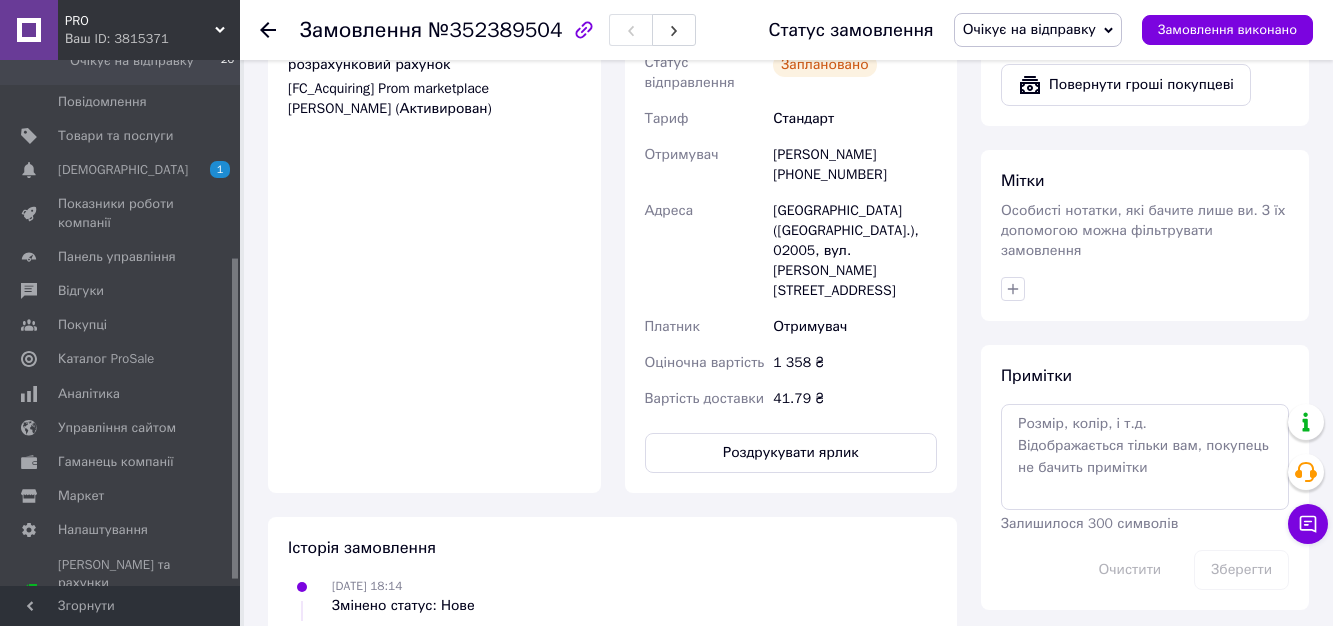 type 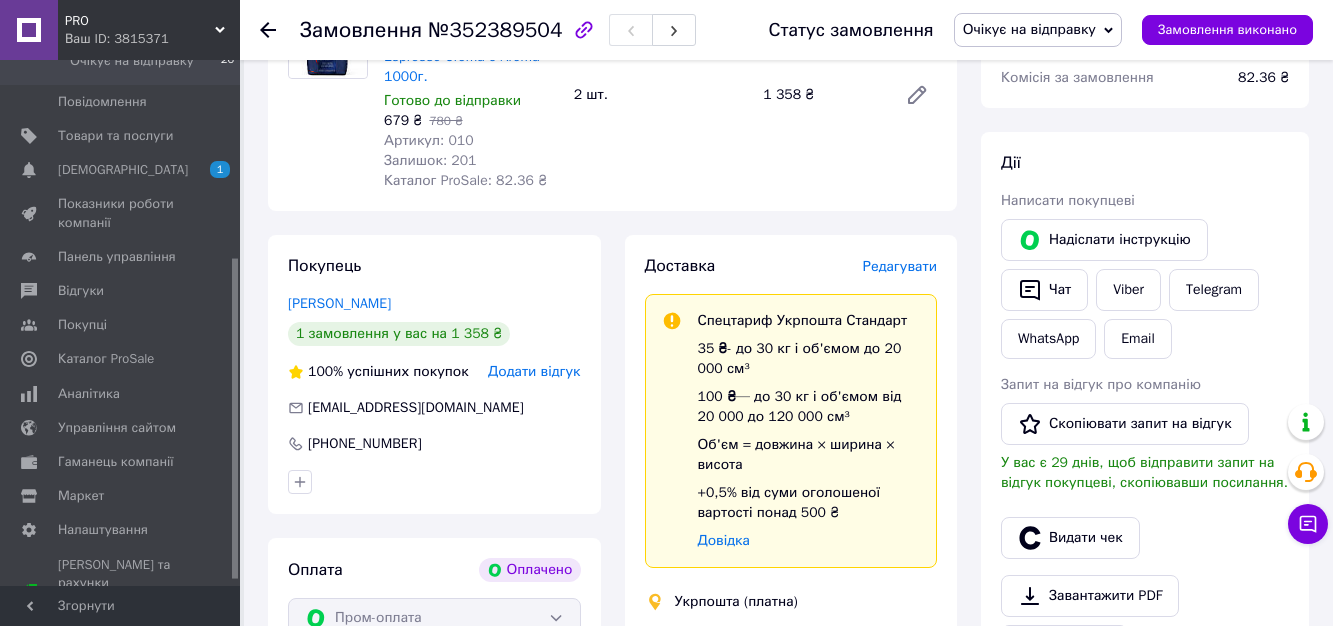 scroll, scrollTop: 254, scrollLeft: 0, axis: vertical 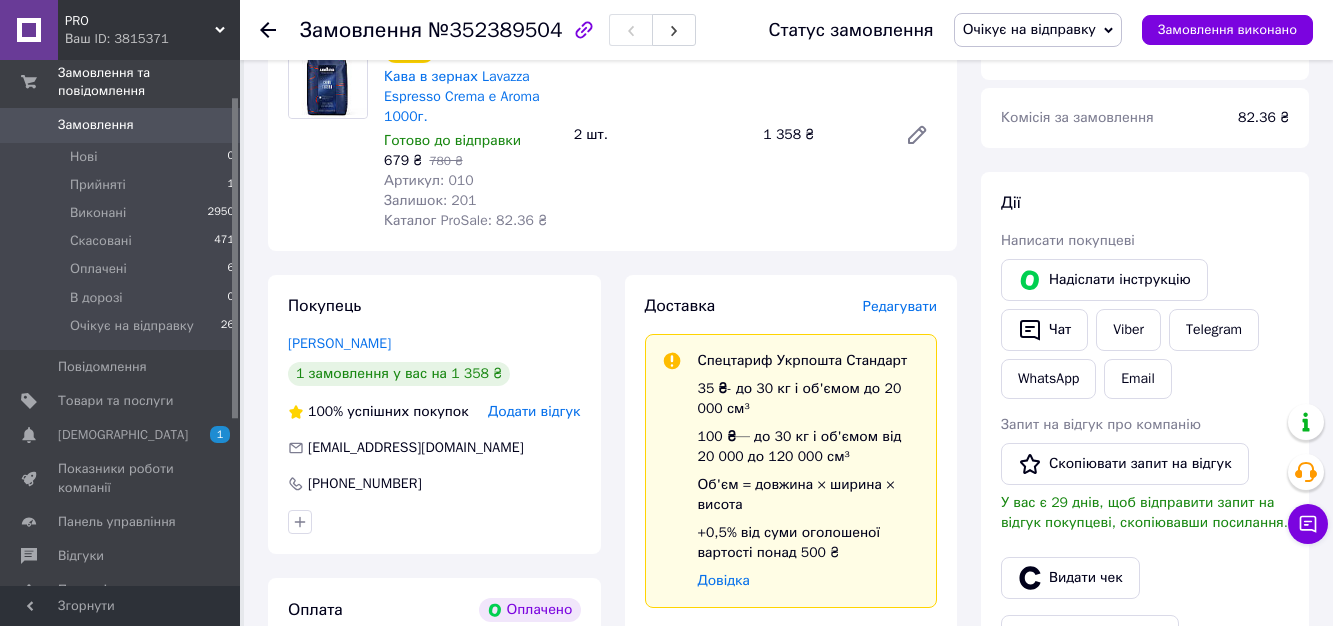drag, startPoint x: 237, startPoint y: 317, endPoint x: 250, endPoint y: 157, distance: 160.52725 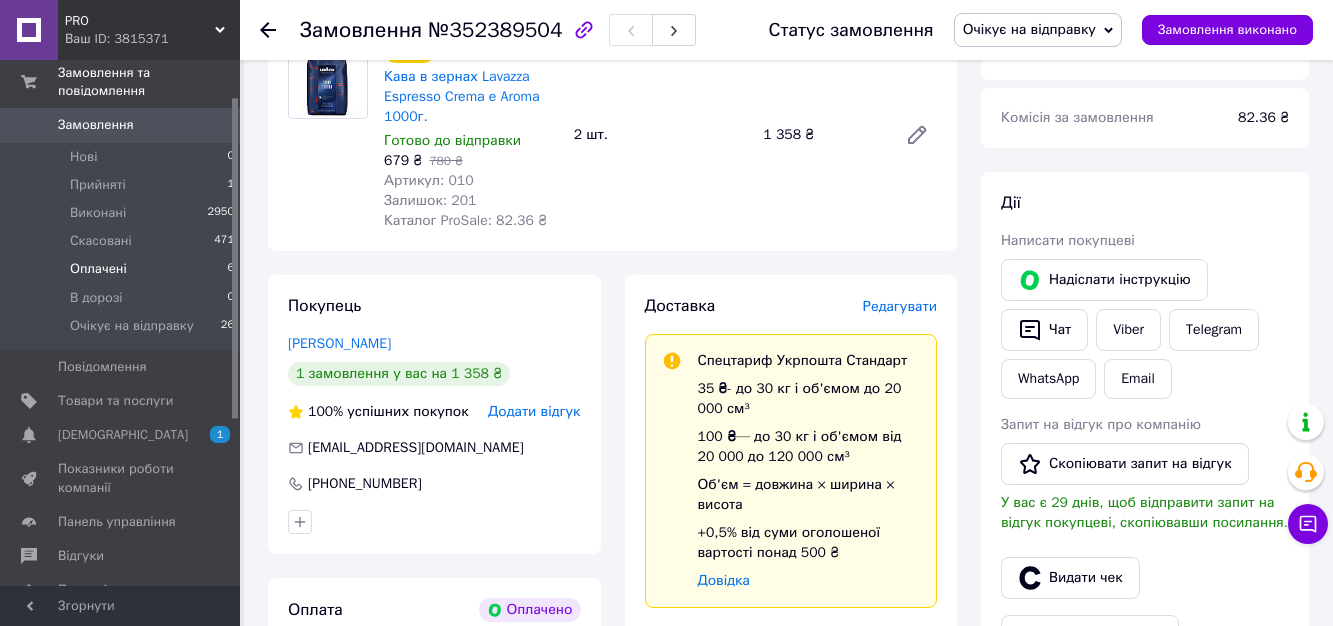 click on "Оплачені 6" at bounding box center (123, 269) 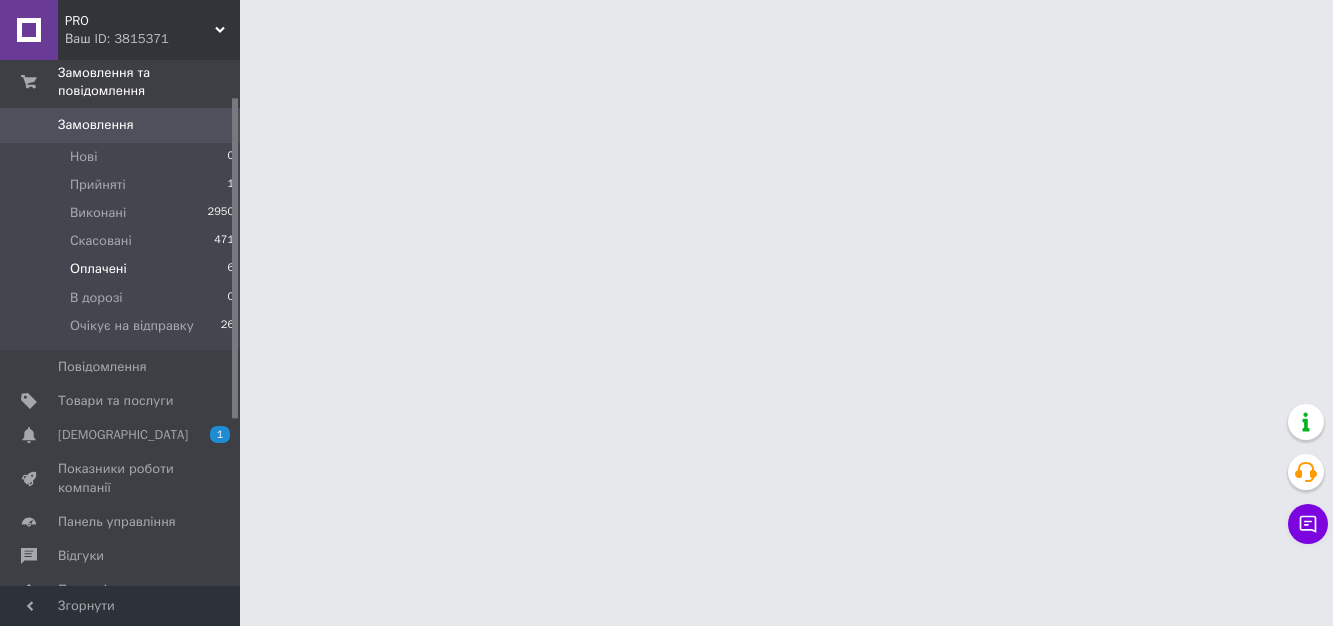 scroll, scrollTop: 0, scrollLeft: 0, axis: both 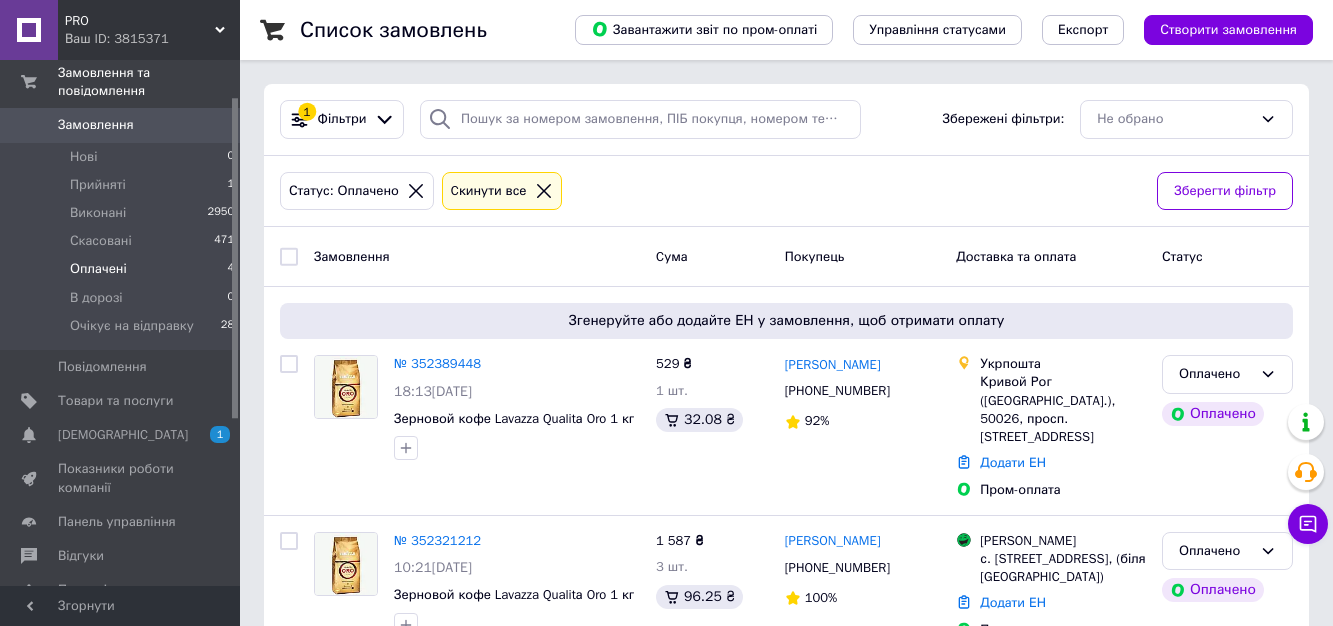 click on "Оплачені 4" at bounding box center [123, 269] 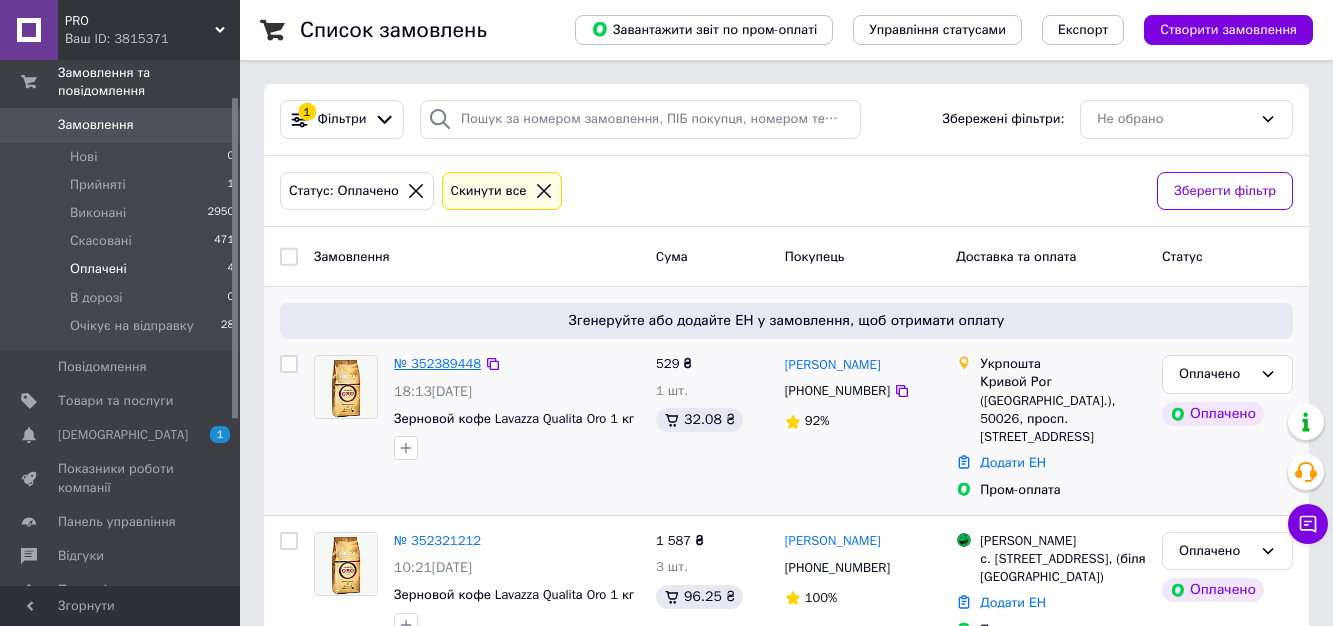 click on "№ 352389448" at bounding box center (437, 363) 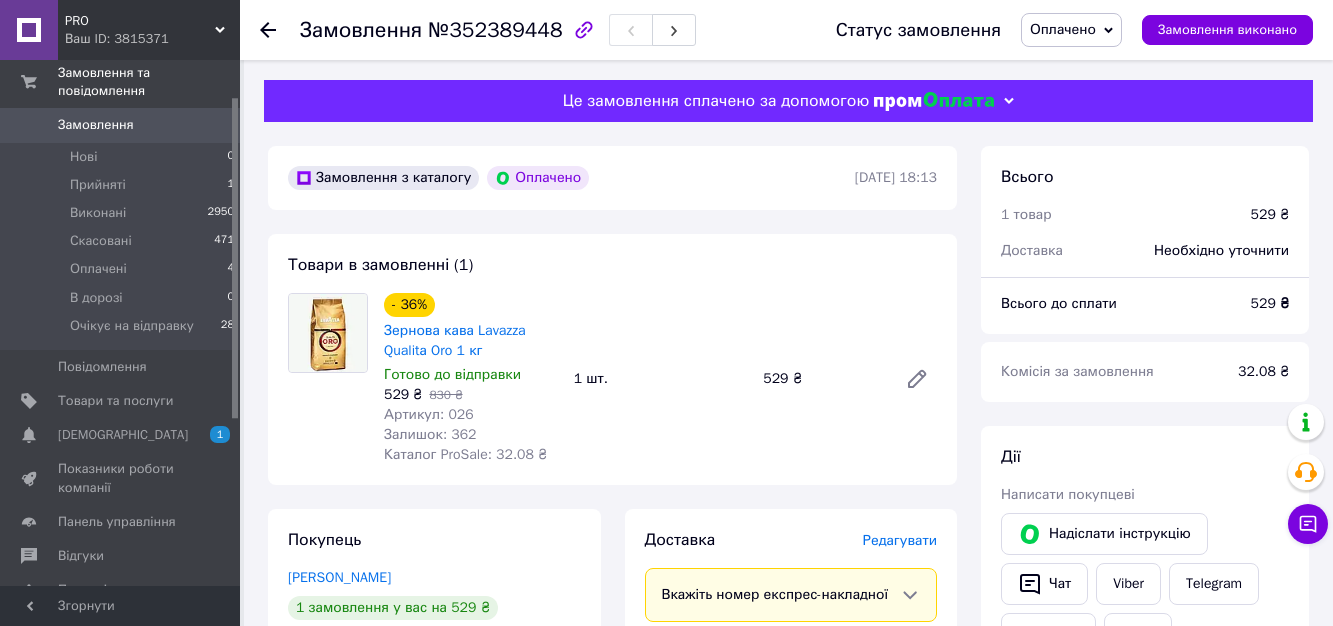 click on "Товари в замовленні (1) - 36% Зернова кава Lavazza Qualitа Oro 1 кг Готово до відправки 529 ₴   830 ₴ Артикул: 026 Залишок: 362 Каталог ProSale: 32.08 ₴  1 шт. 529 ₴" at bounding box center [612, 359] 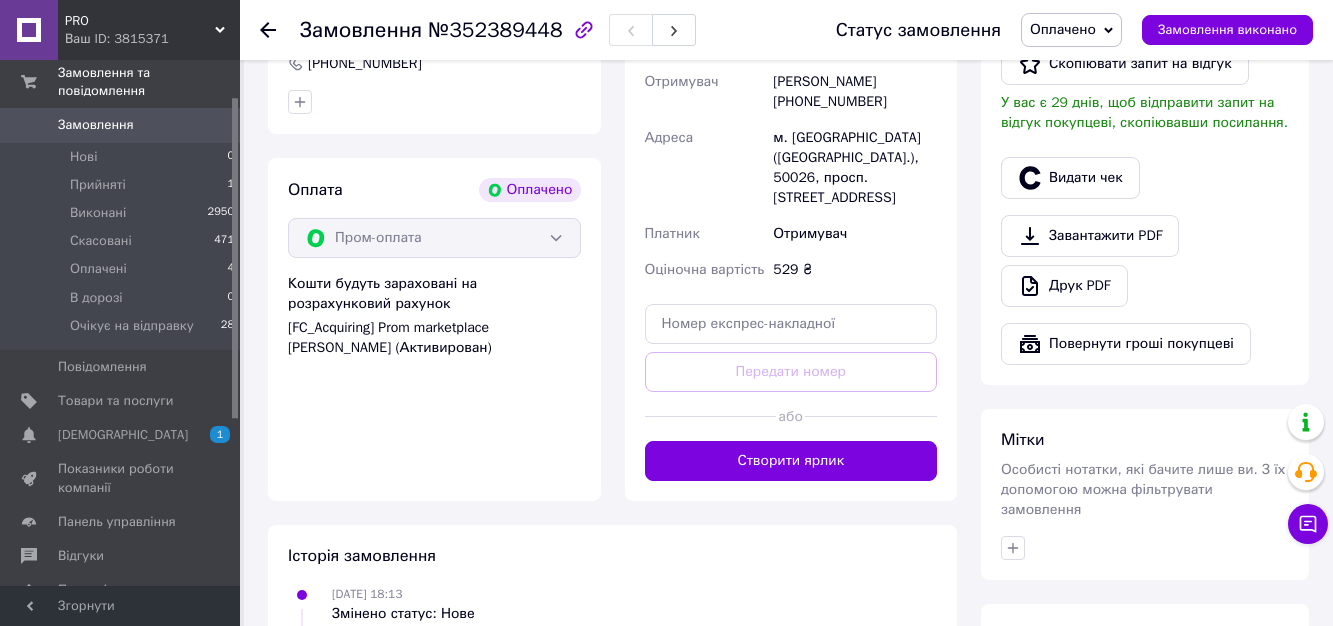 scroll, scrollTop: 702, scrollLeft: 0, axis: vertical 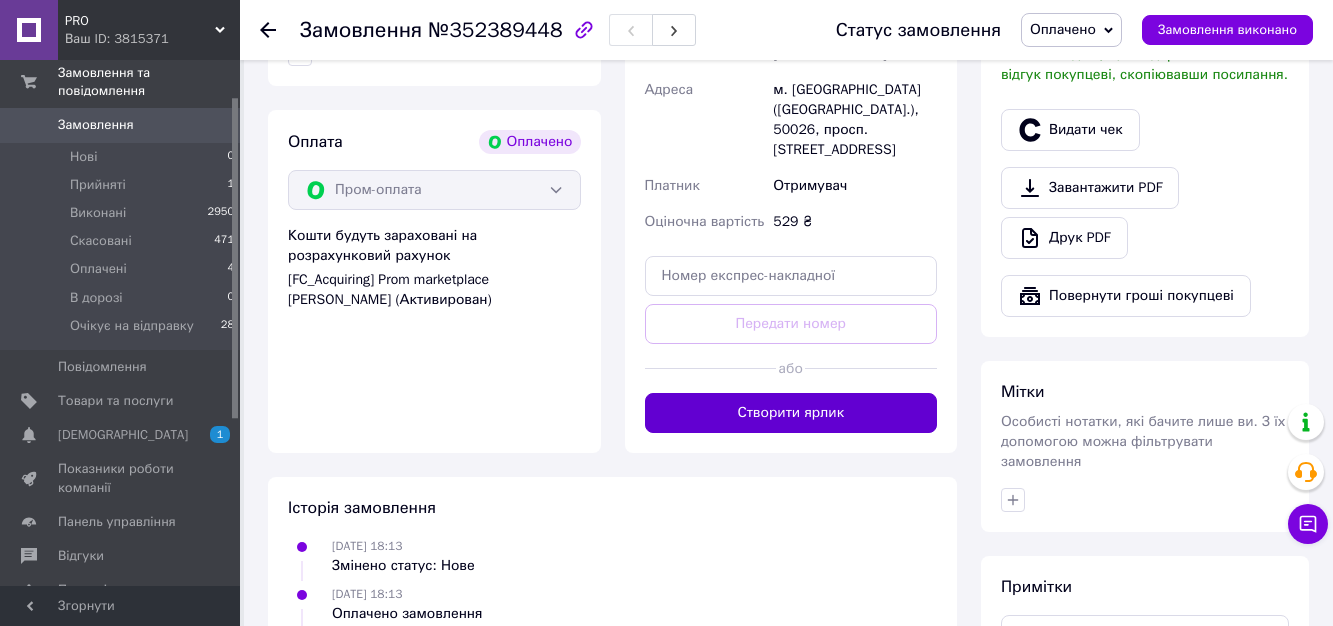 click on "Створити ярлик" at bounding box center [791, 413] 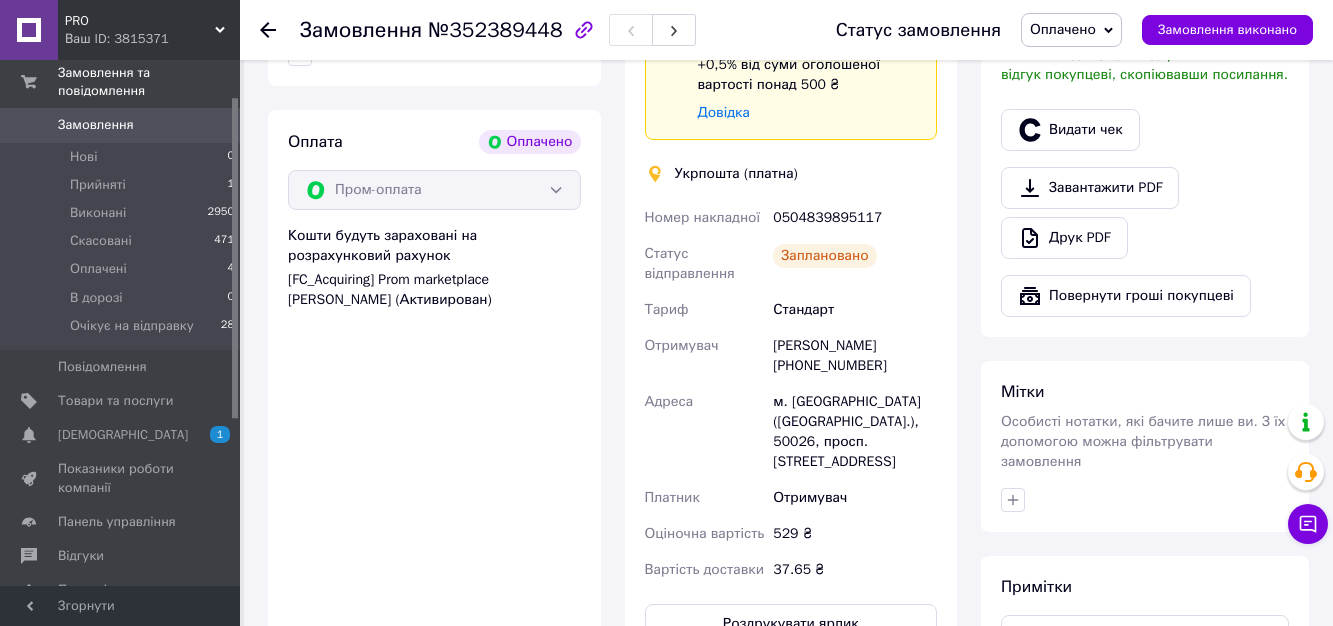 click on "м. [GEOGRAPHIC_DATA] ([GEOGRAPHIC_DATA].), 50026, просп. [STREET_ADDRESS]" at bounding box center (855, 432) 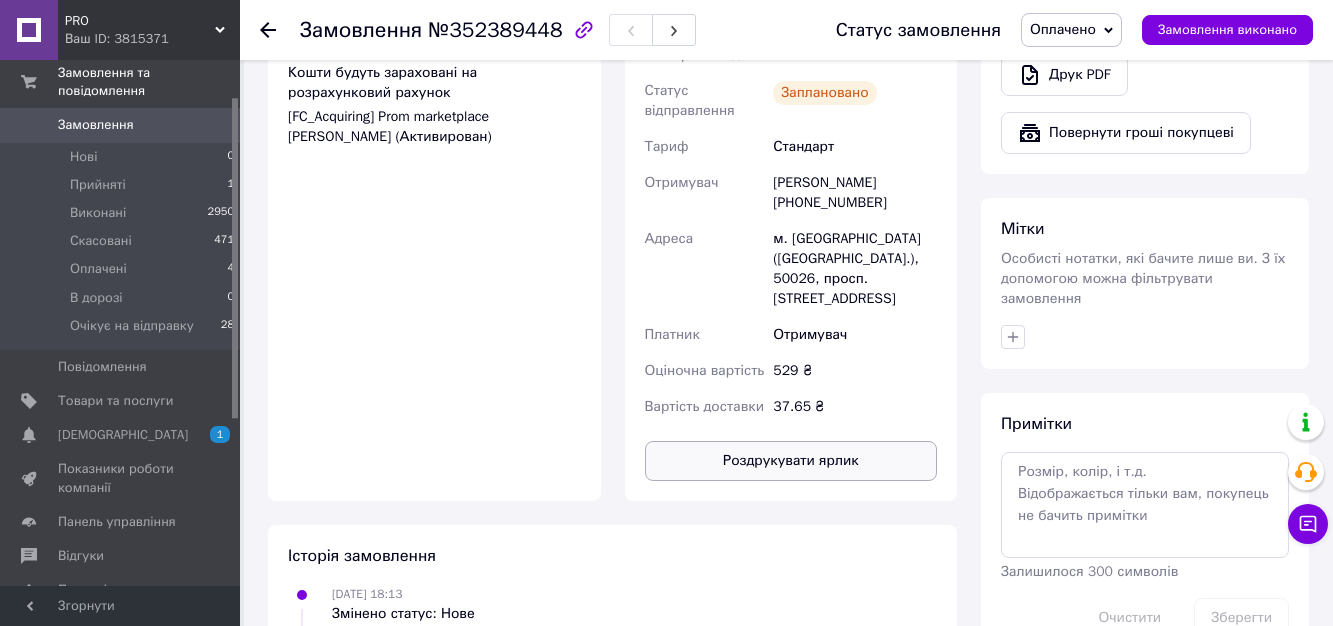 click on "Роздрукувати ярлик" at bounding box center (791, 461) 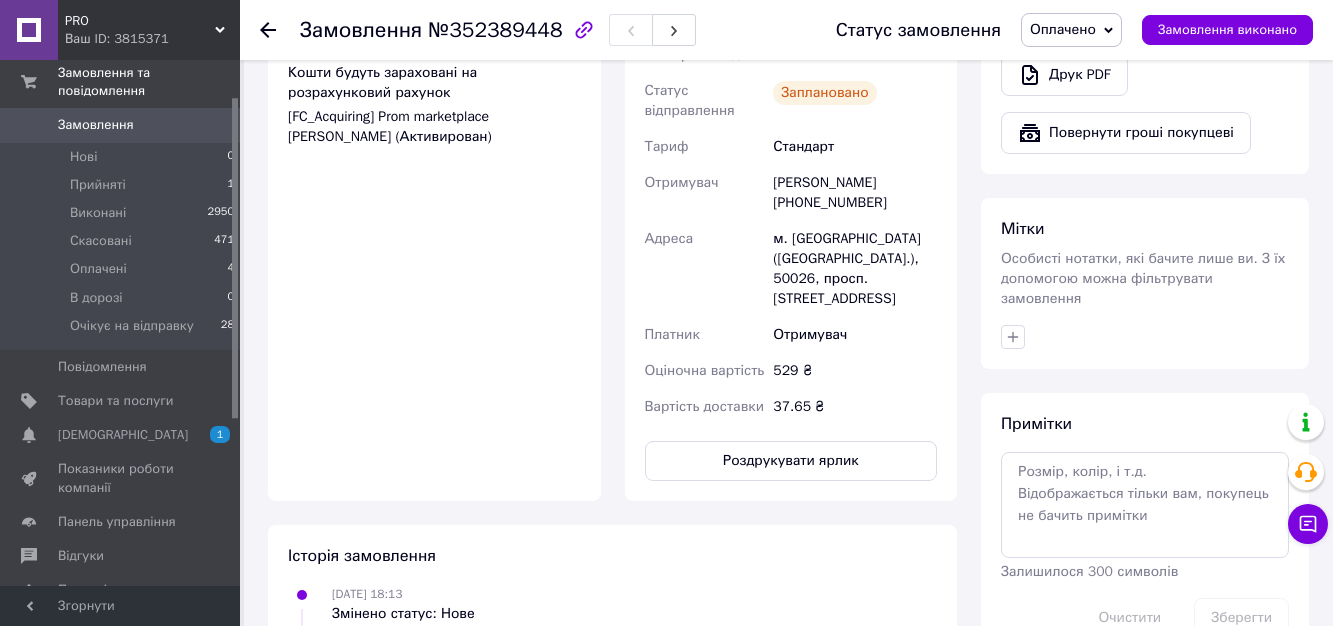 click on "Оплачено" at bounding box center (1063, 29) 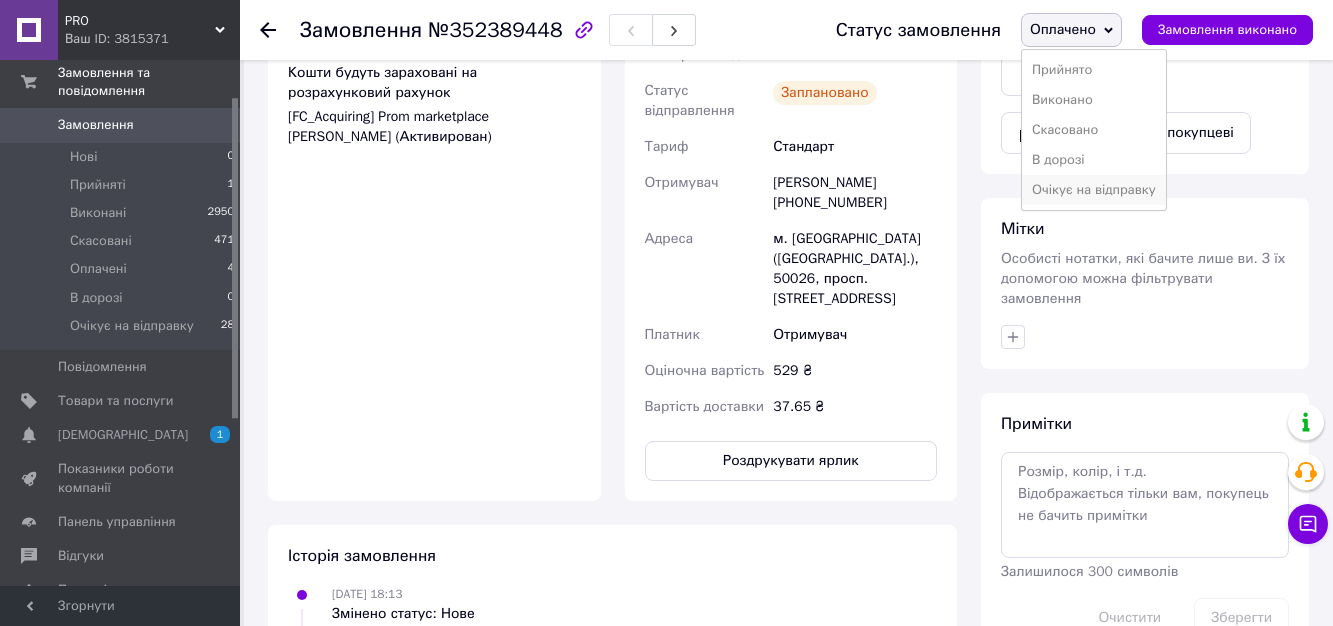 click on "Очікує на відправку" at bounding box center (1094, 190) 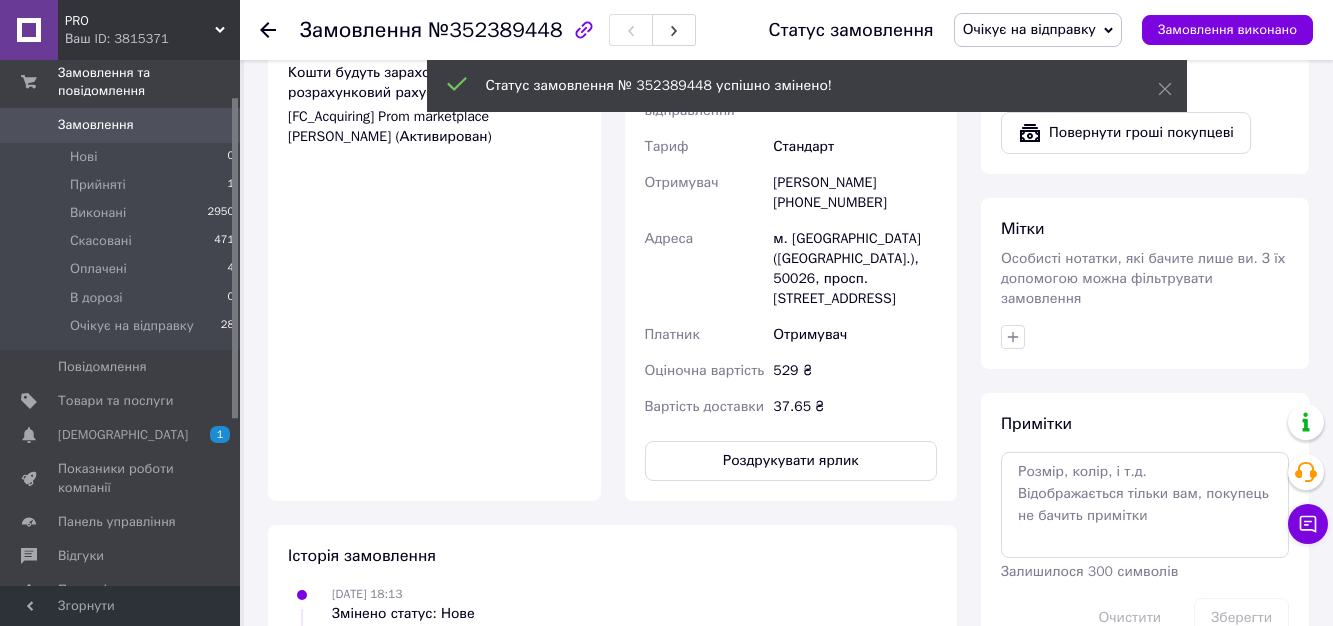 click on "PRO Ваш ID: 3815371 Сайт PRO Кабінет покупця Перевірити стан системи Сторінка на порталі Довідка Вийти Замовлення та повідомлення Замовлення 0 Нові 0 Прийняті 1 Виконані 2950 Скасовані 471 Оплачені 4 В дорозі 0 Очікує на відправку 28 Повідомлення 0 Товари та послуги Сповіщення 1 0 Показники роботи компанії Панель управління Відгуки Покупці Каталог ProSale Аналітика Управління сайтом Гаманець компанії [PERSON_NAME] Тарифи та рахунки Prom мікс 1 000 (13 місяців) Згорнути
Замовлення №352389448 Статус замовлення - 36%" at bounding box center (666, -3) 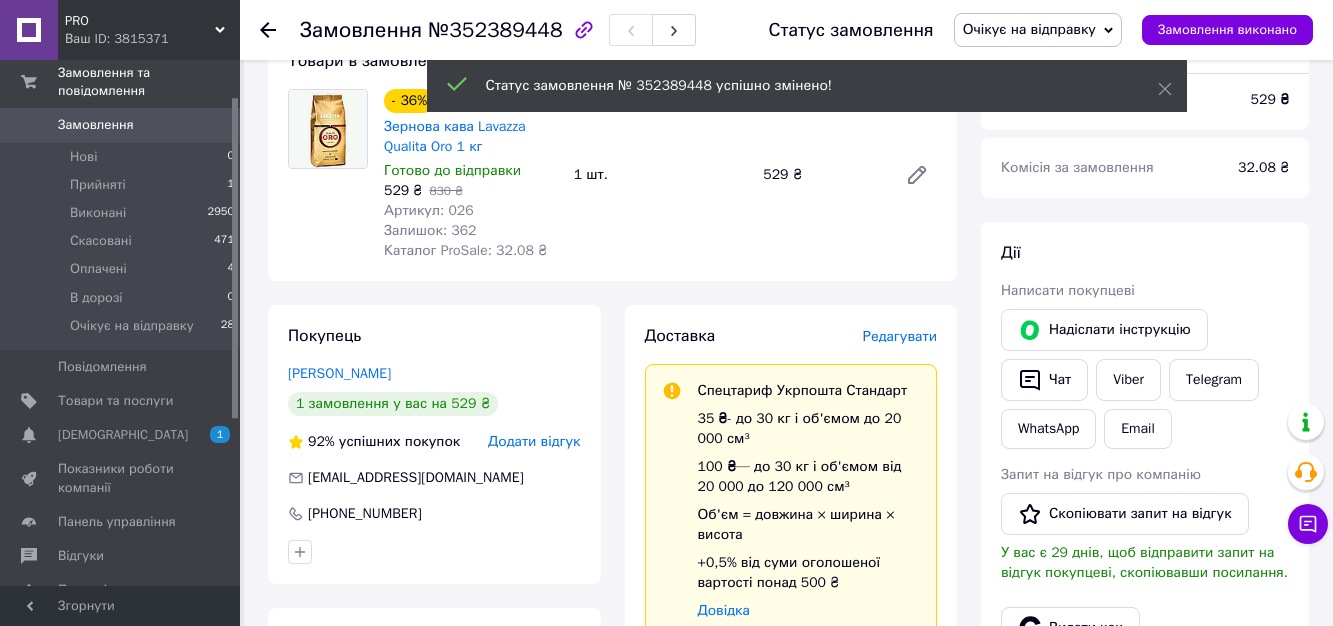 scroll, scrollTop: 1052, scrollLeft: 0, axis: vertical 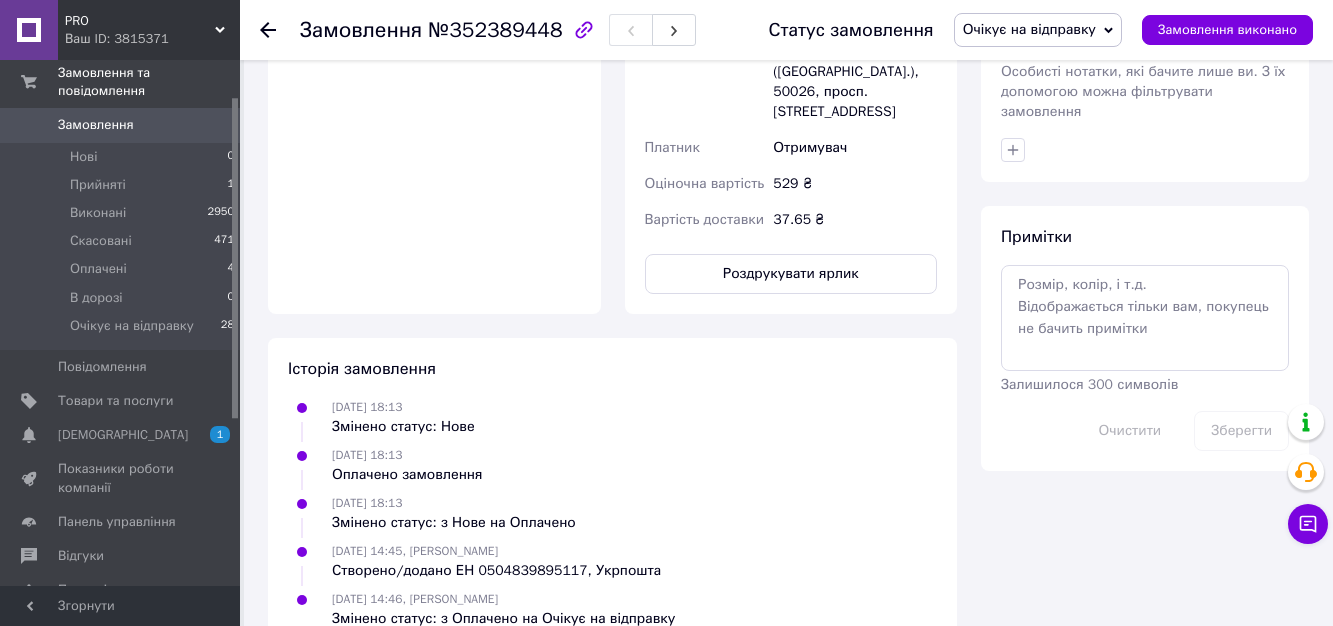 click on "Роздрукувати ярлик" at bounding box center (791, 274) 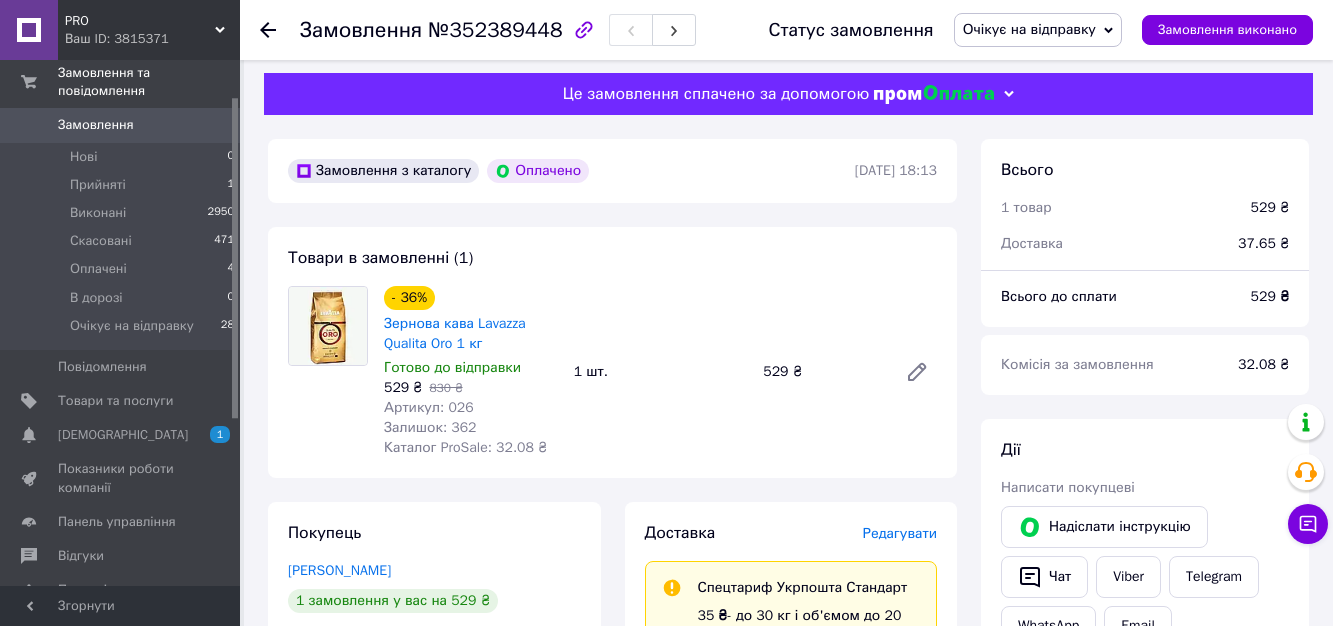 scroll, scrollTop: 0, scrollLeft: 0, axis: both 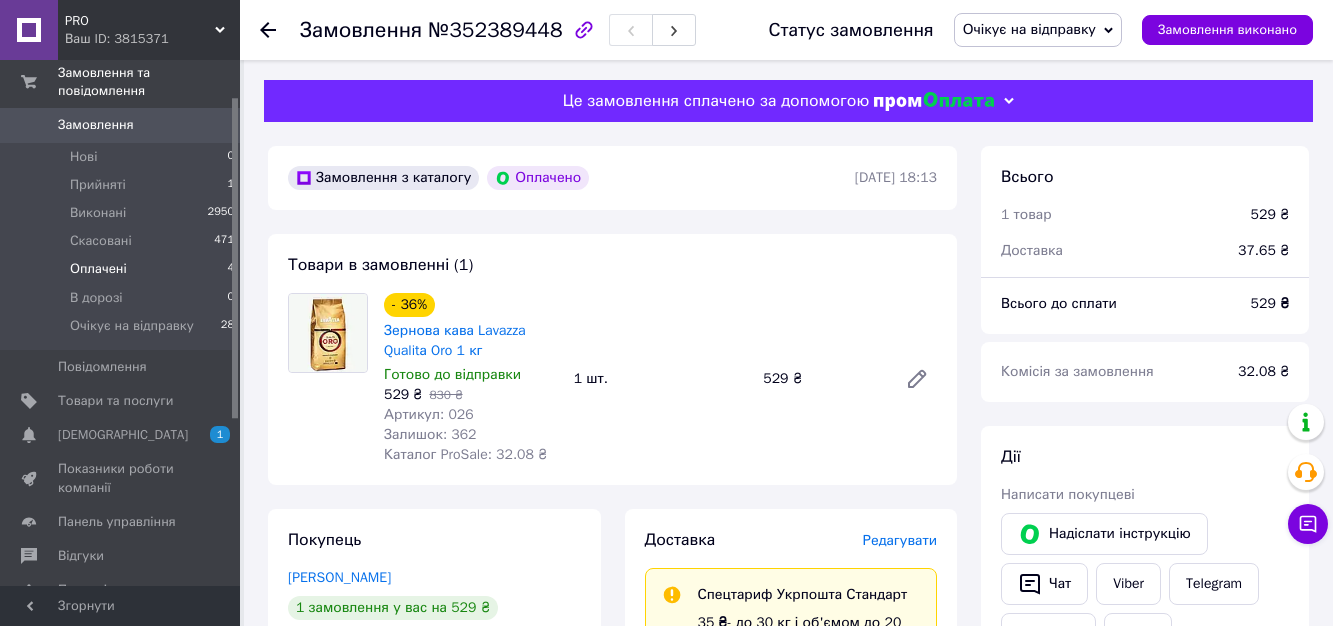 click on "Оплачені 4" at bounding box center (123, 269) 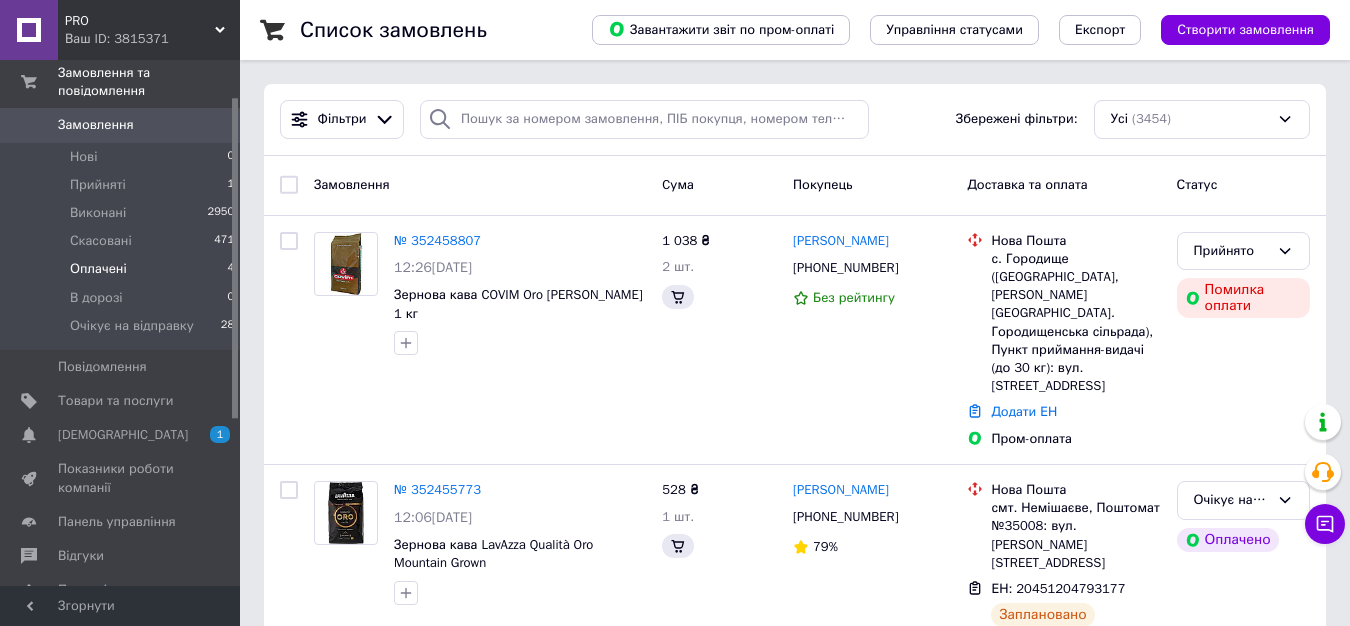 click on "Оплачені 4" at bounding box center [123, 269] 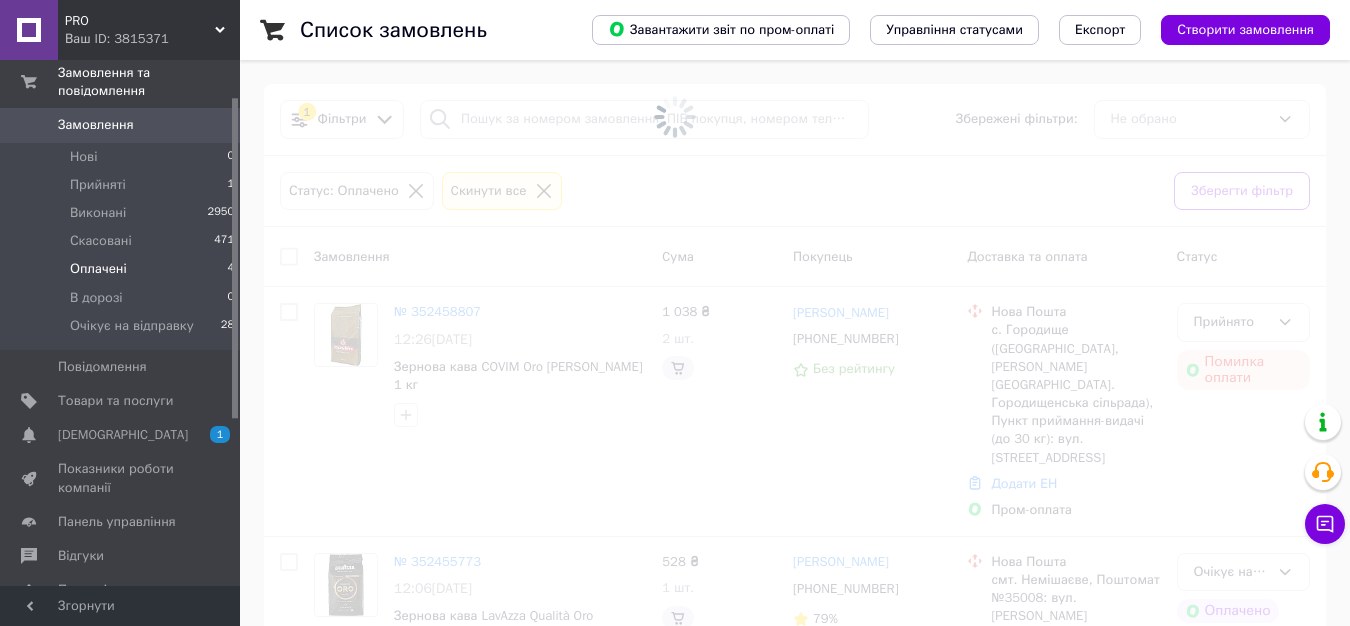 click on "Оплачені 4" at bounding box center [123, 269] 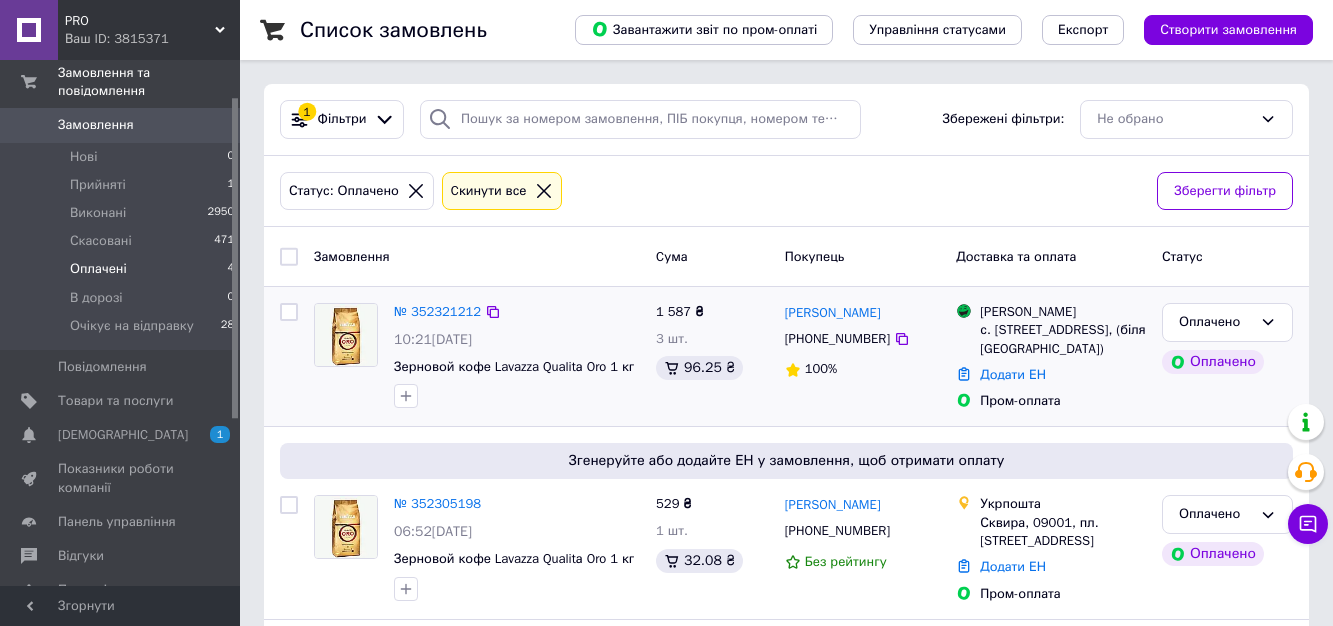 click on "№ 352321212 10:21[DATE] Зерновой кофе Lavazza Qualitа Oro 1 кг" at bounding box center (517, 355) 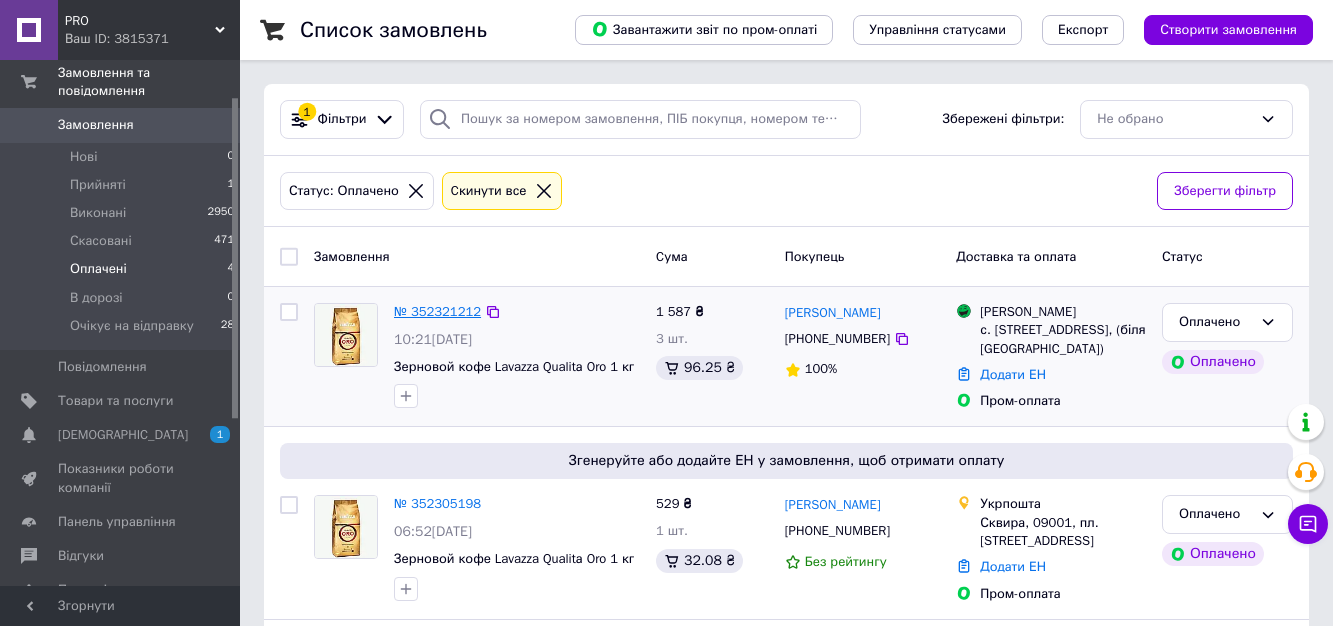 click on "№ 352321212" at bounding box center [437, 311] 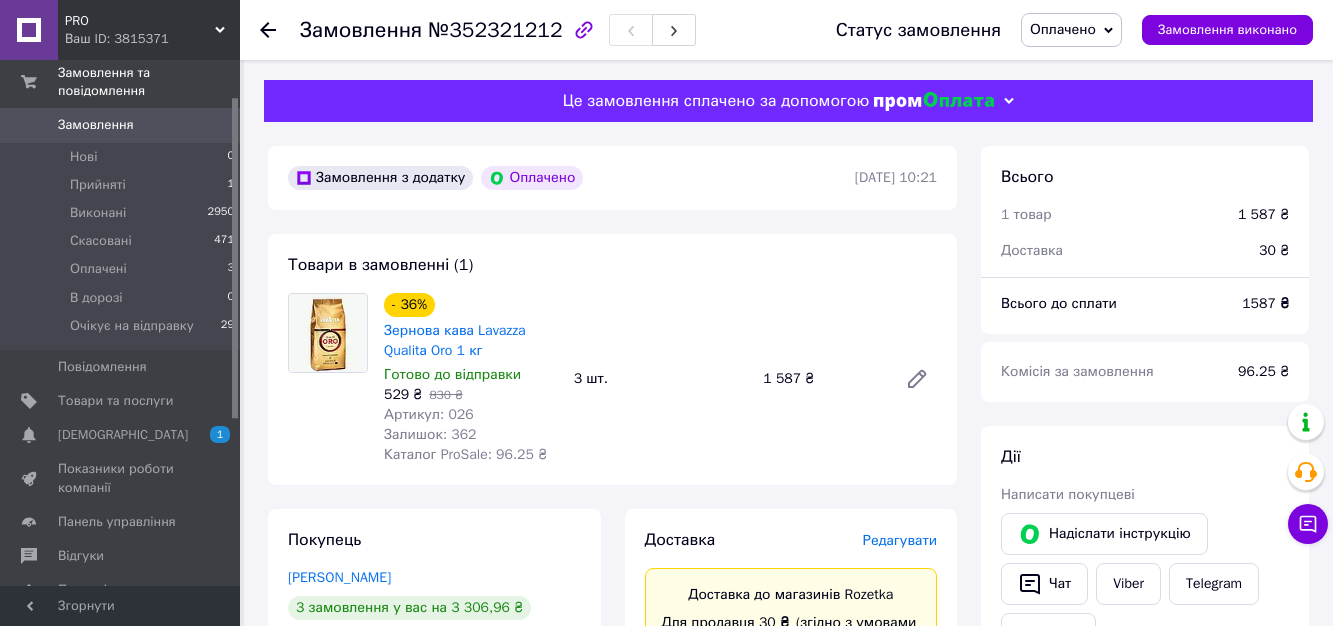 click on "- 36% Зернова кава Lavazza Qualitа Oro 1 кг Готово до відправки 529 ₴   830 ₴ Артикул: 026 Залишок: 362 Каталог ProSale: 96.25 ₴  3 шт. 1 587 ₴" at bounding box center (660, 379) 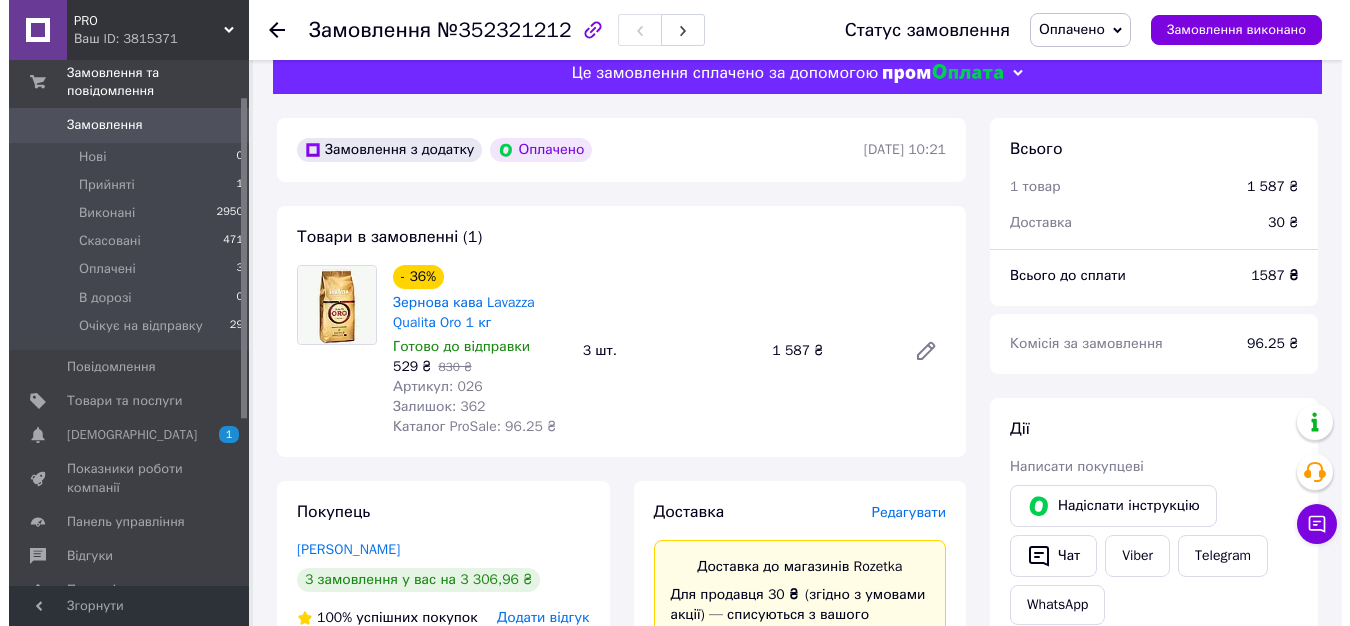 scroll, scrollTop: 191, scrollLeft: 0, axis: vertical 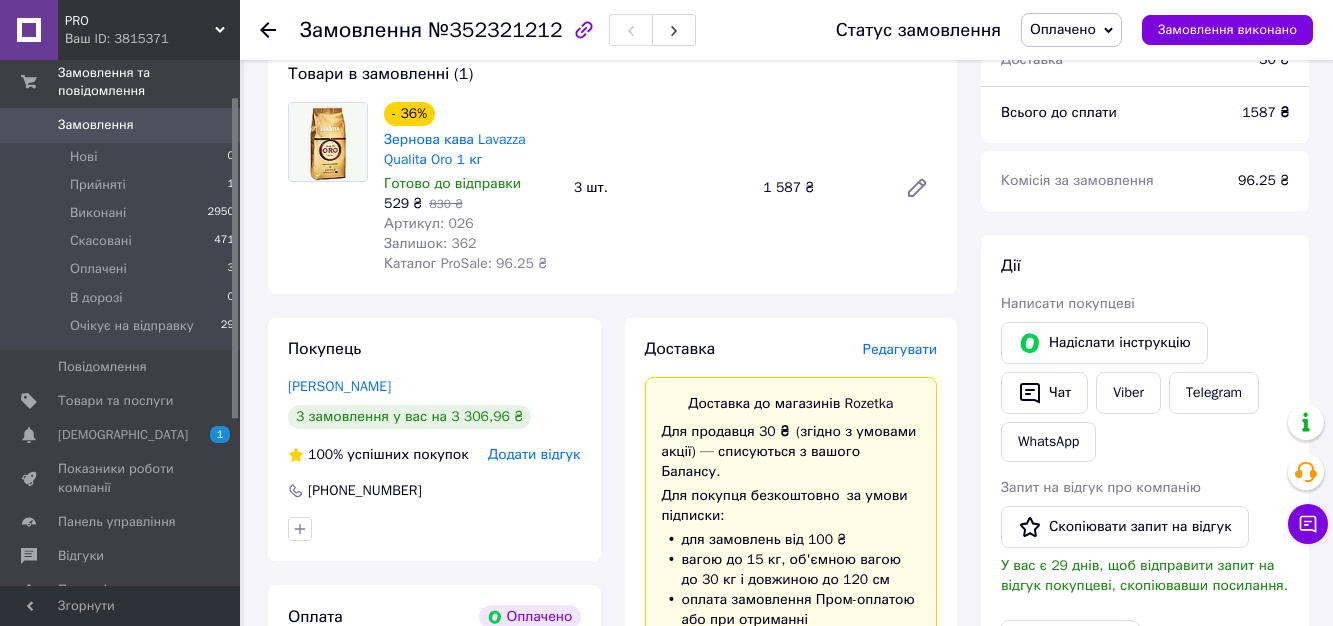click on "Редагувати" at bounding box center [900, 349] 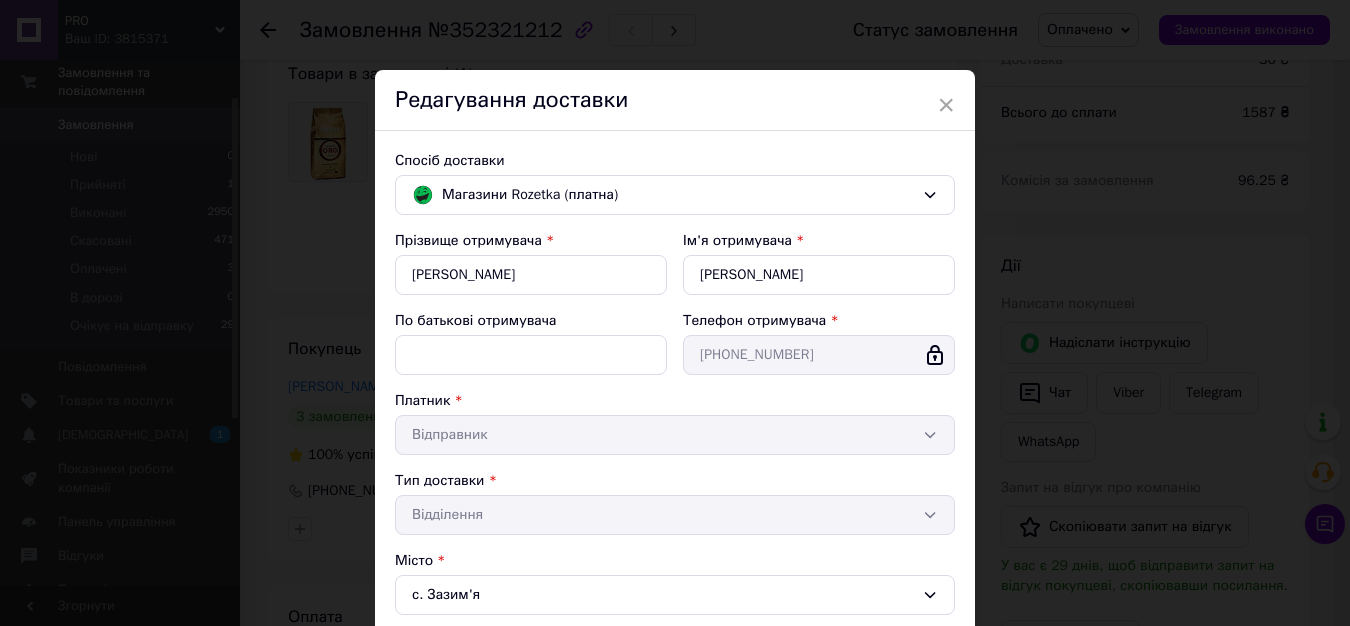 click on "Платник   *" at bounding box center (675, 401) 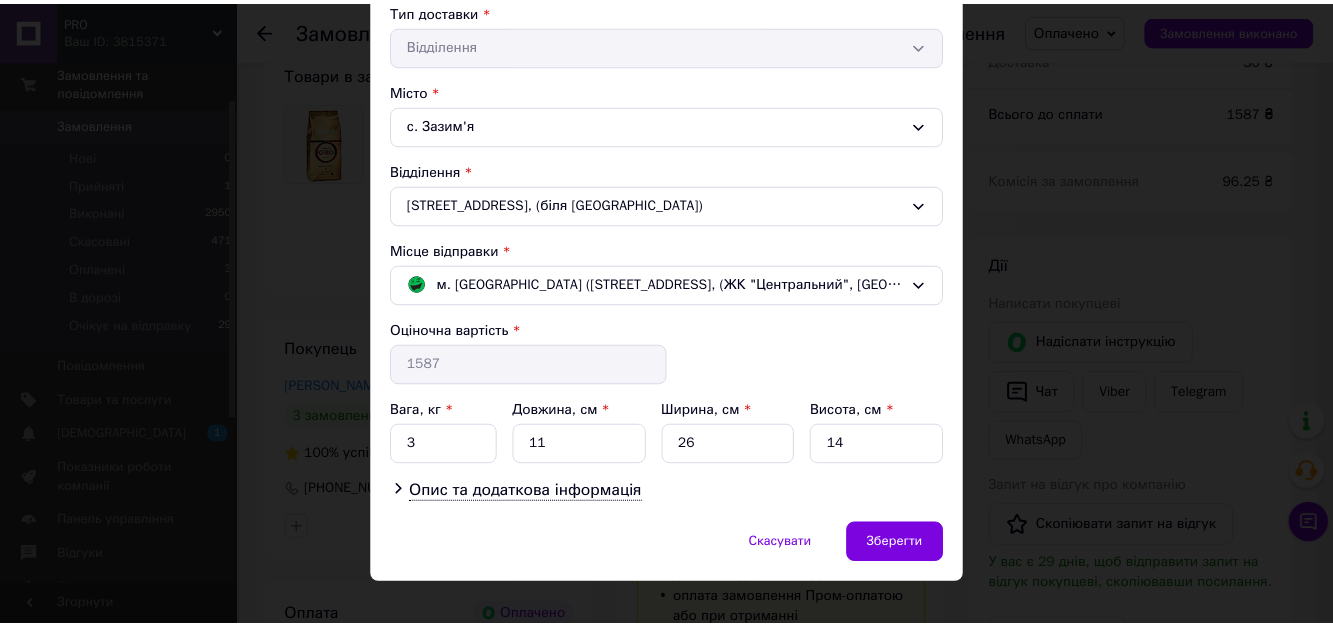 scroll, scrollTop: 471, scrollLeft: 0, axis: vertical 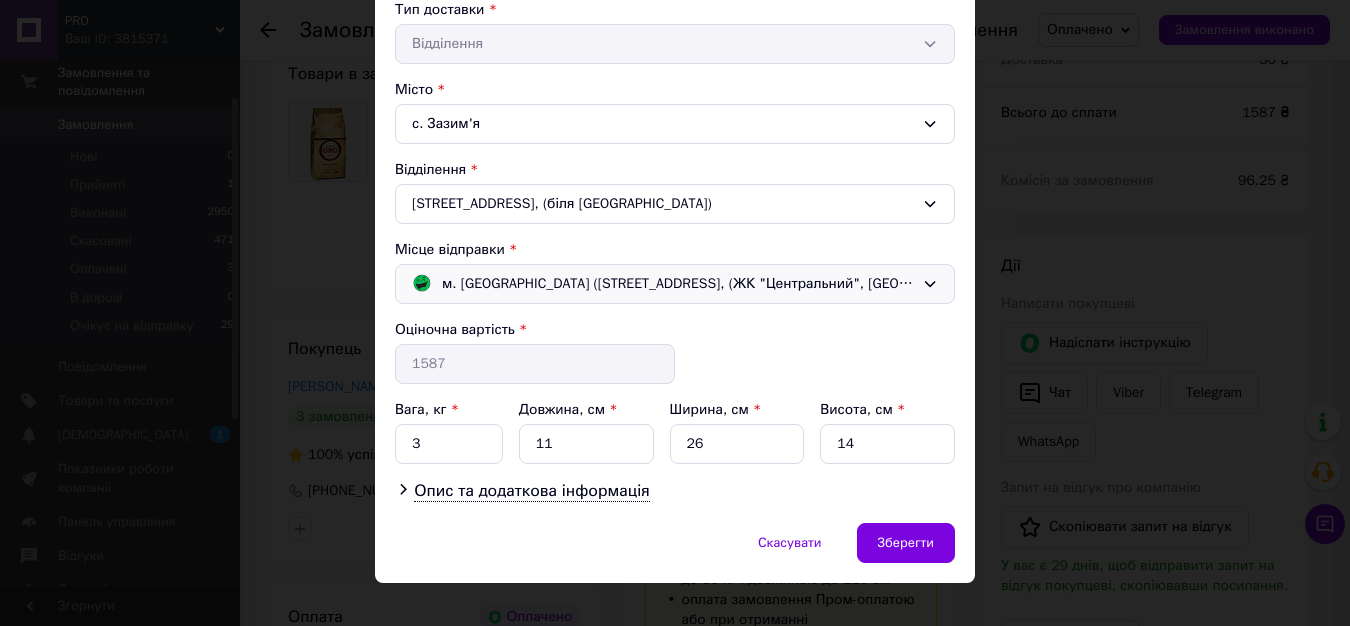 click on "м. [GEOGRAPHIC_DATA] ([STREET_ADDRESS], (ЖК "Центральний", [GEOGRAPHIC_DATA])" at bounding box center [678, 284] 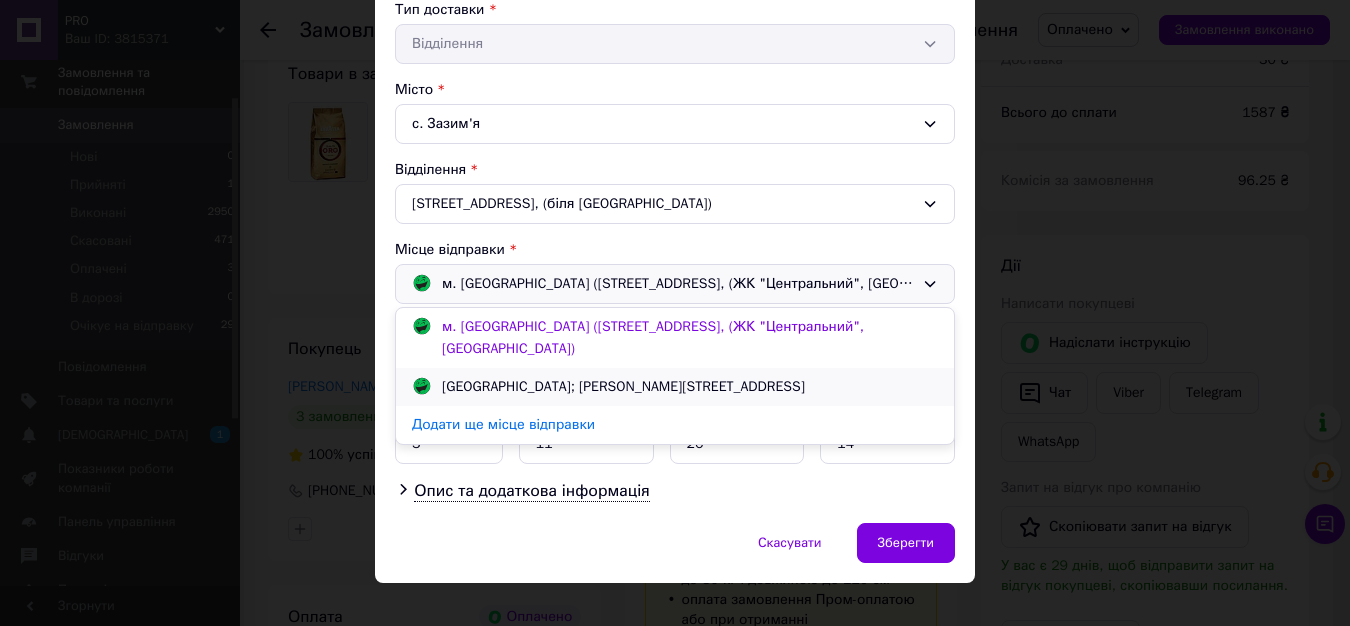 click on "[GEOGRAPHIC_DATA]; [PERSON_NAME][STREET_ADDRESS]" at bounding box center (623, 387) 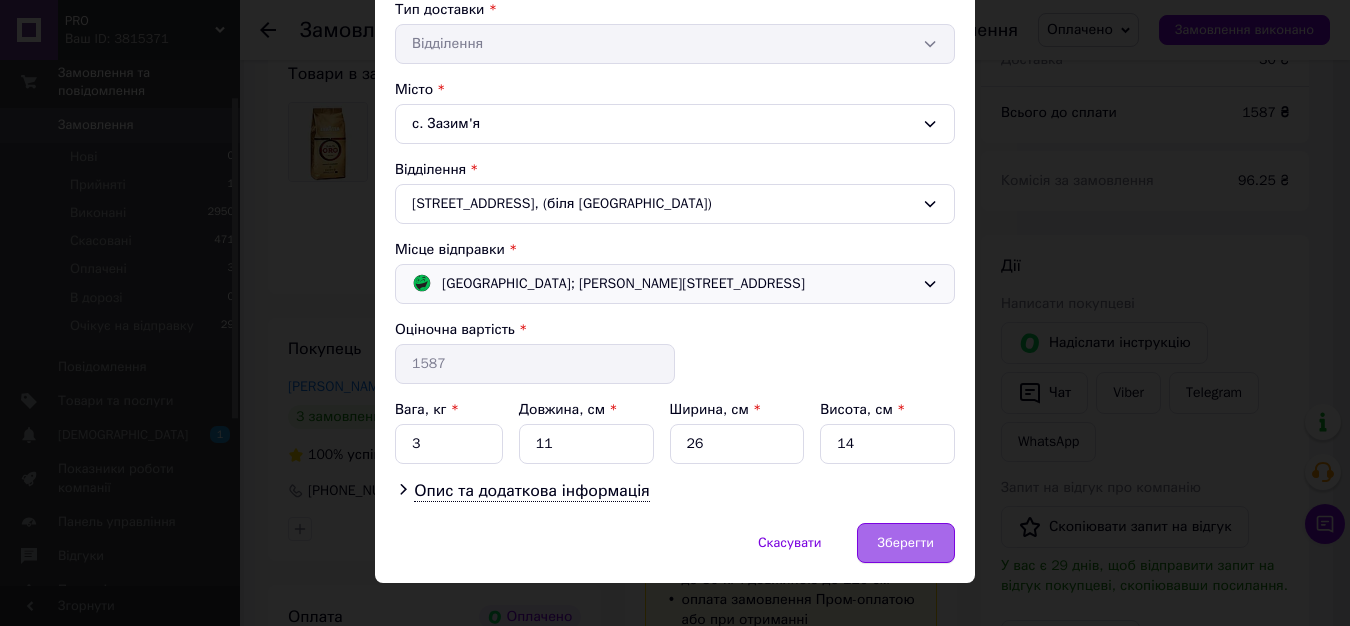 click on "Зберегти" at bounding box center (906, 543) 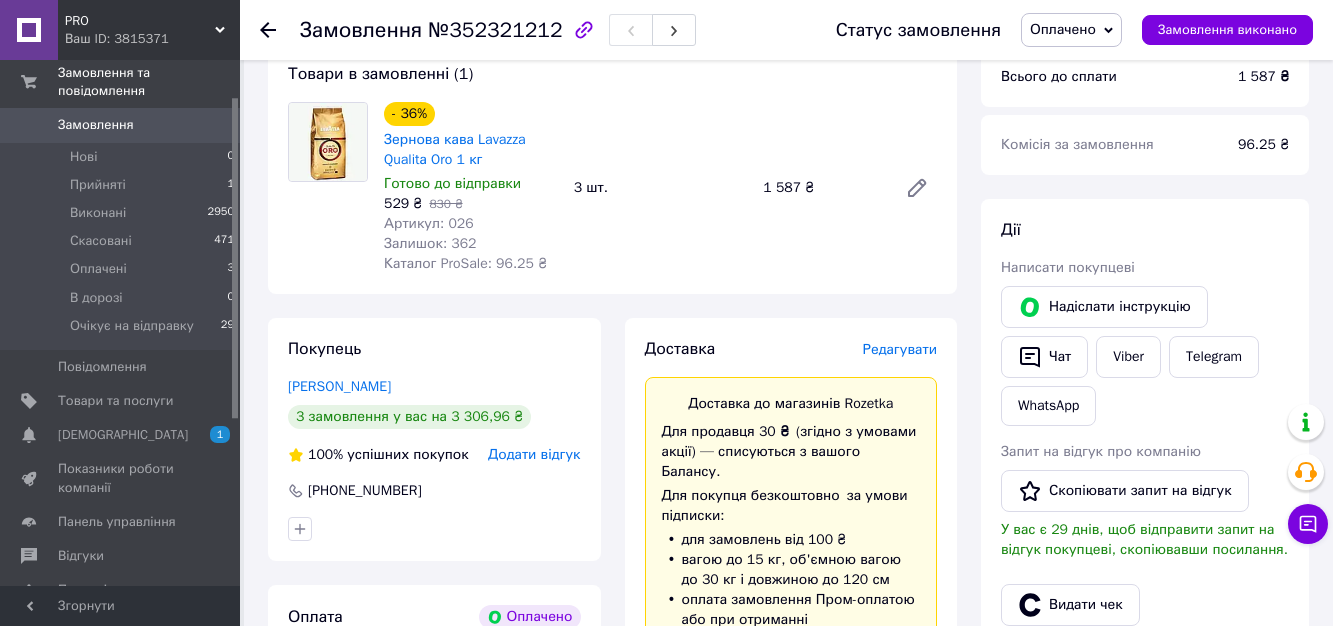 click on "Доставка Редагувати Доставка до магазинів Rozetka Для продавця 30 ₴   (згідно з умовами акції) — списуються з вашого Балансу. Для покупця безкоштовно   за умови підписки: для замовлень від 100 ₴ вагою до 15 кг,
об'ємною вагою до 30 кг
і довжиною до 120 см оплата замовлення Пром-оплатою або при отриманні якщо посилку не заберуть — повернення безкоштовно Без підписки для покупця - 30 ₴ Обов'язково роздрукуйте та наклейте ЕН на посилку Довідка та умови Акції Магазини Rozetka (платна) Отримувач [PERSON_NAME]  Телефон отримувача [PHONE_NUMBER] Оціночна вартість 1 587 ₴ 30 ₴ *" at bounding box center [791, 843] 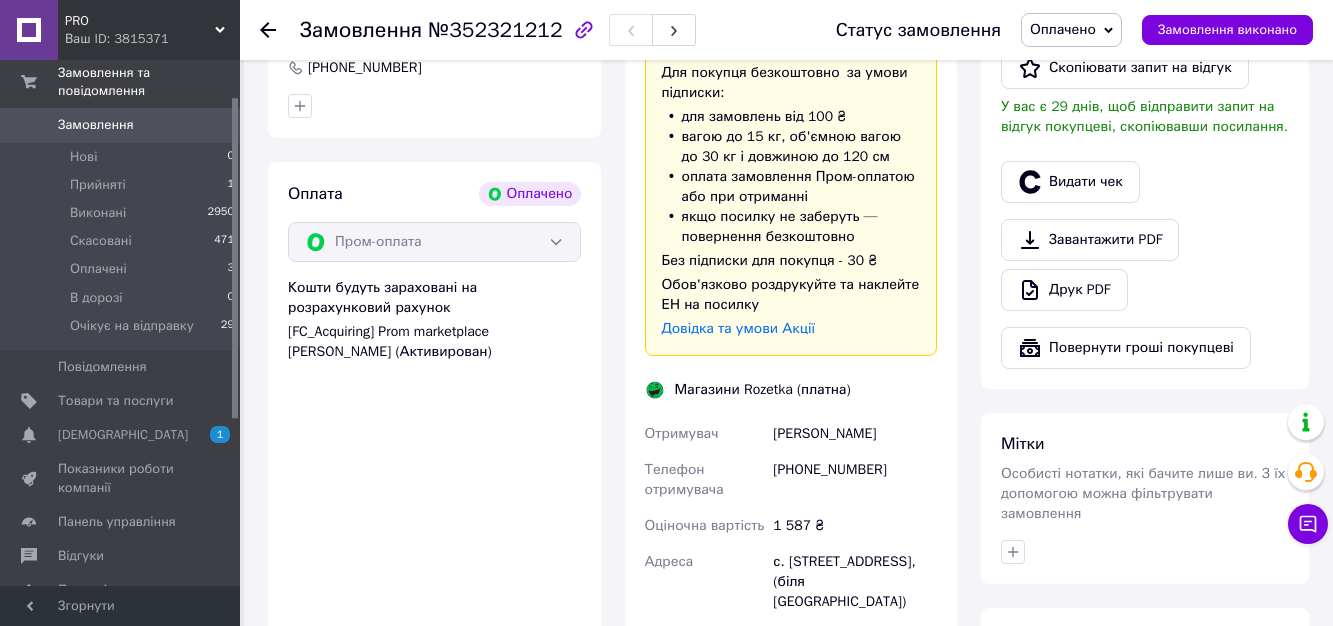 scroll, scrollTop: 634, scrollLeft: 0, axis: vertical 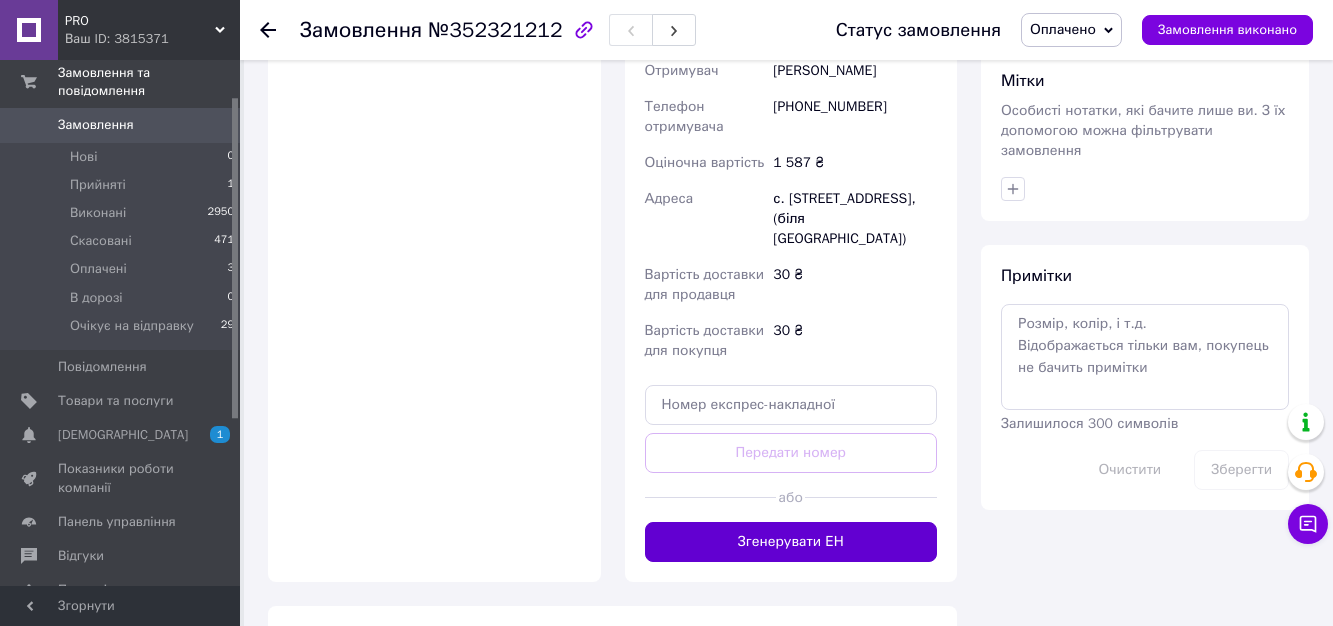 click on "Згенерувати ЕН" at bounding box center (791, 542) 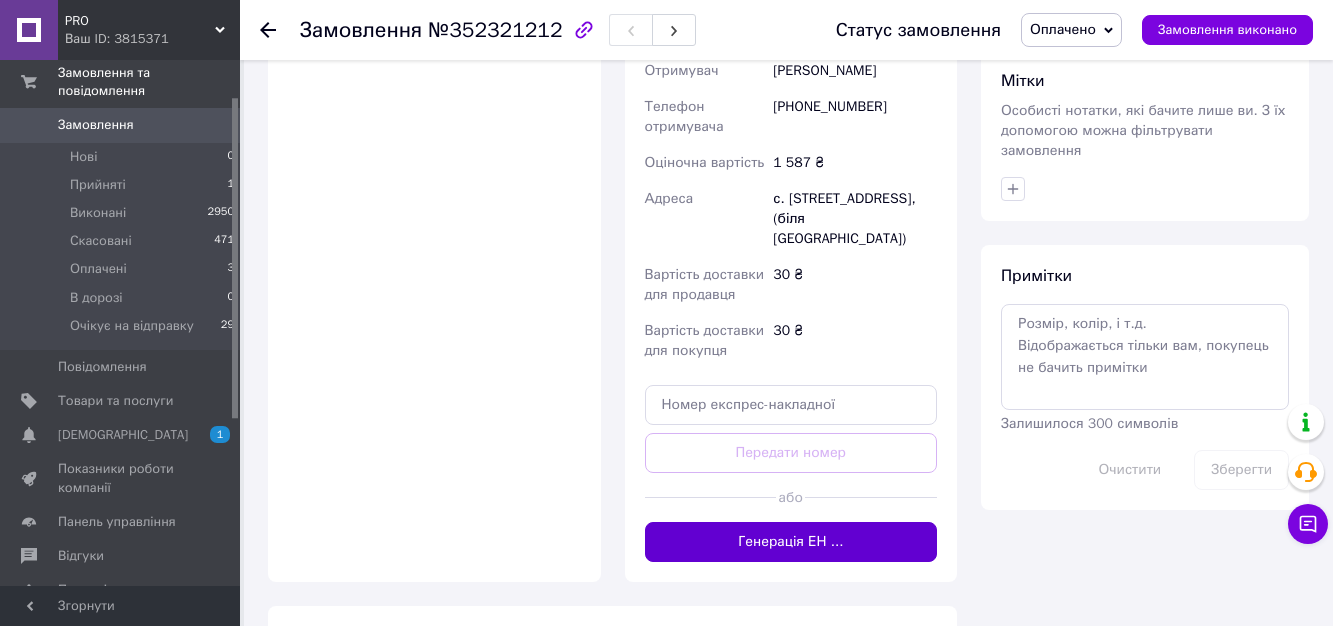type 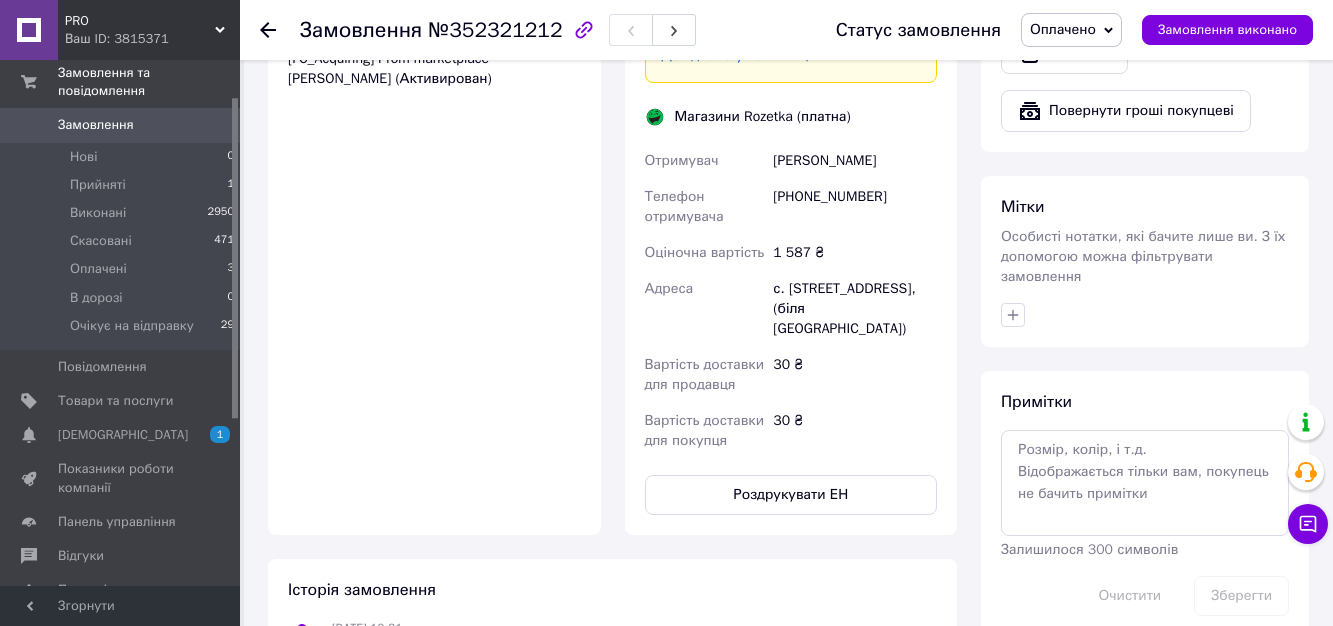 scroll, scrollTop: 699, scrollLeft: 0, axis: vertical 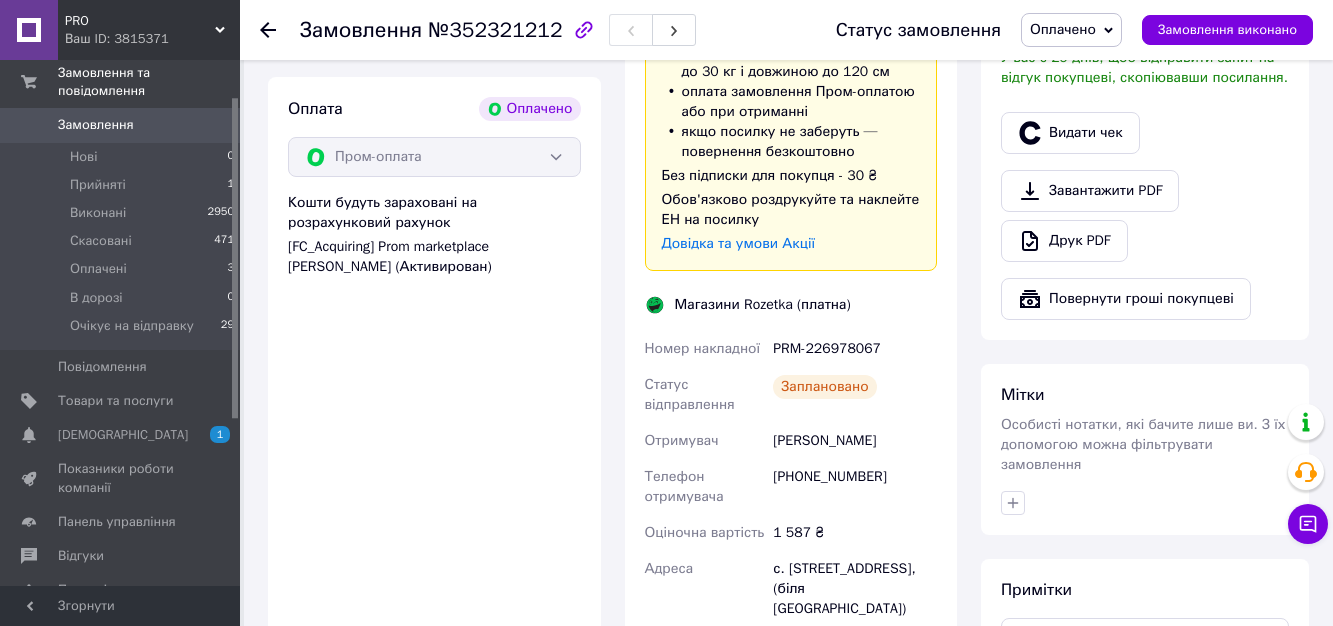 click on "[PERSON_NAME]" at bounding box center [855, 441] 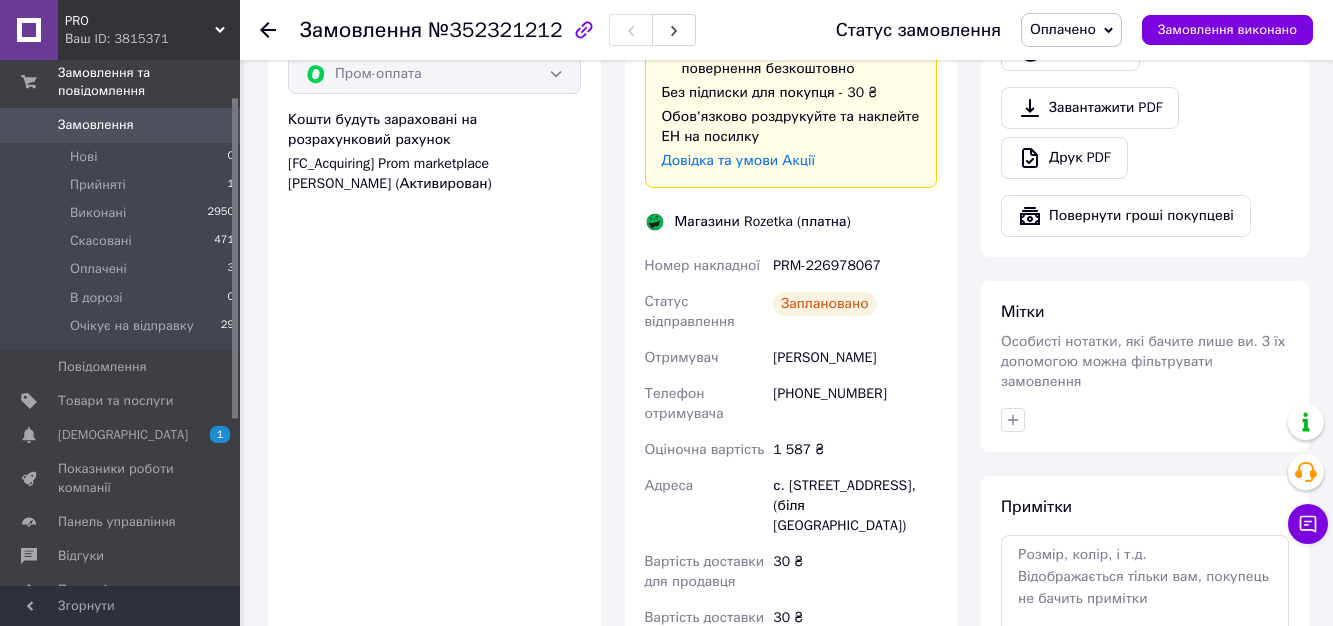 scroll, scrollTop: 932, scrollLeft: 0, axis: vertical 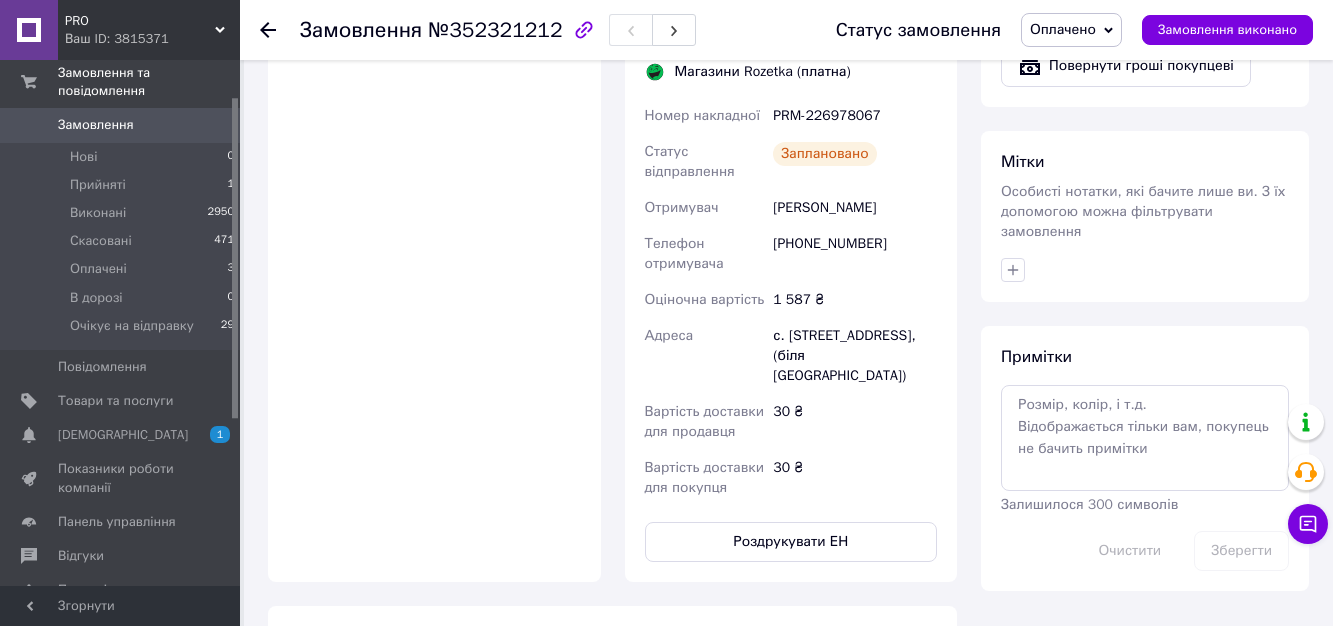 click on "Роздрукувати ЕН" at bounding box center [791, 542] 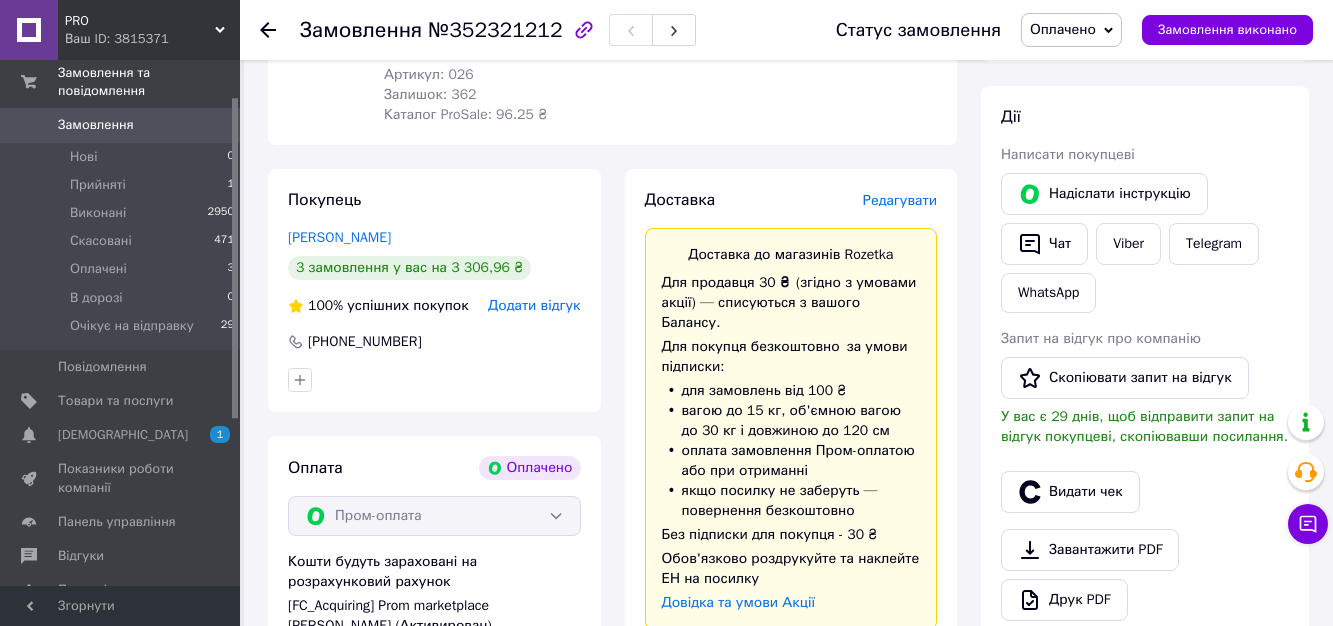 scroll, scrollTop: 320, scrollLeft: 0, axis: vertical 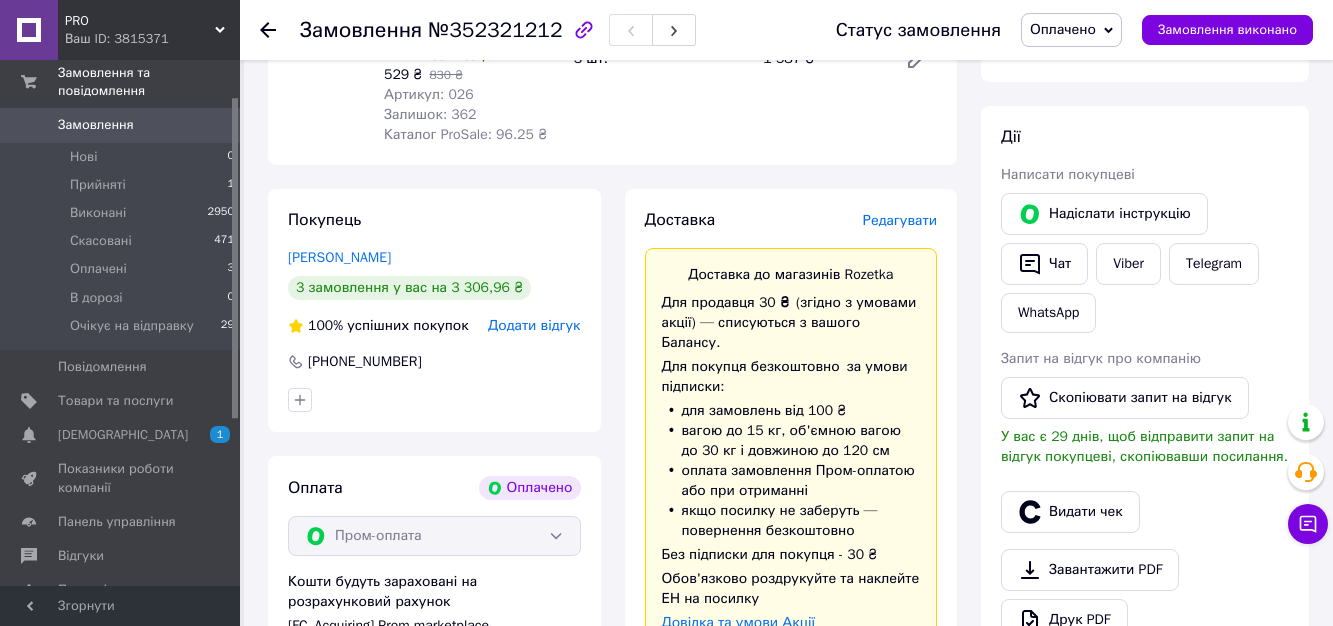 click on "Оплачено" at bounding box center [1063, 29] 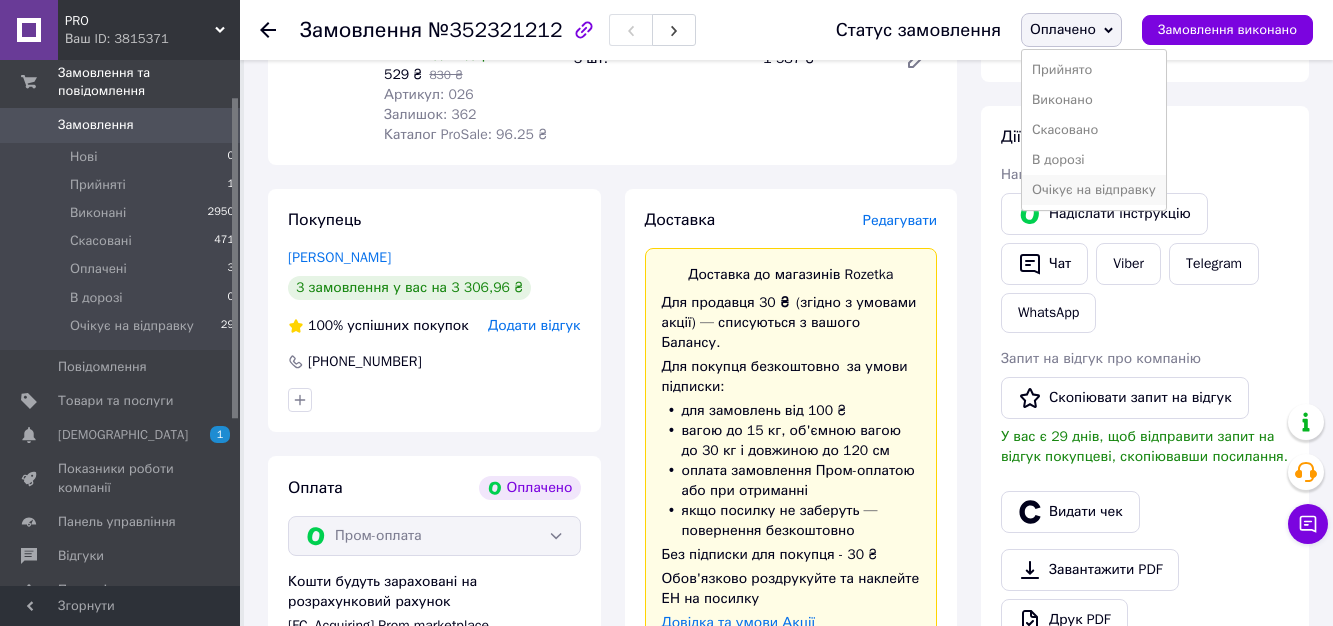 click on "Очікує на відправку" at bounding box center [1094, 190] 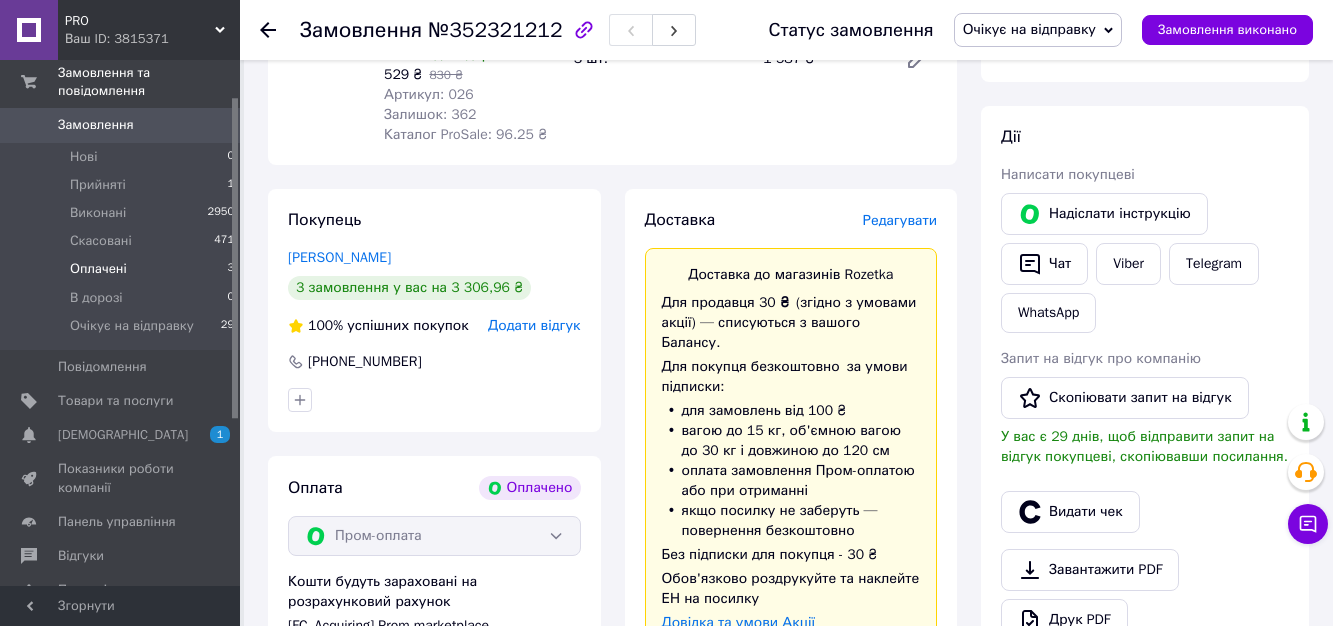 click on "Оплачені 3" at bounding box center [123, 269] 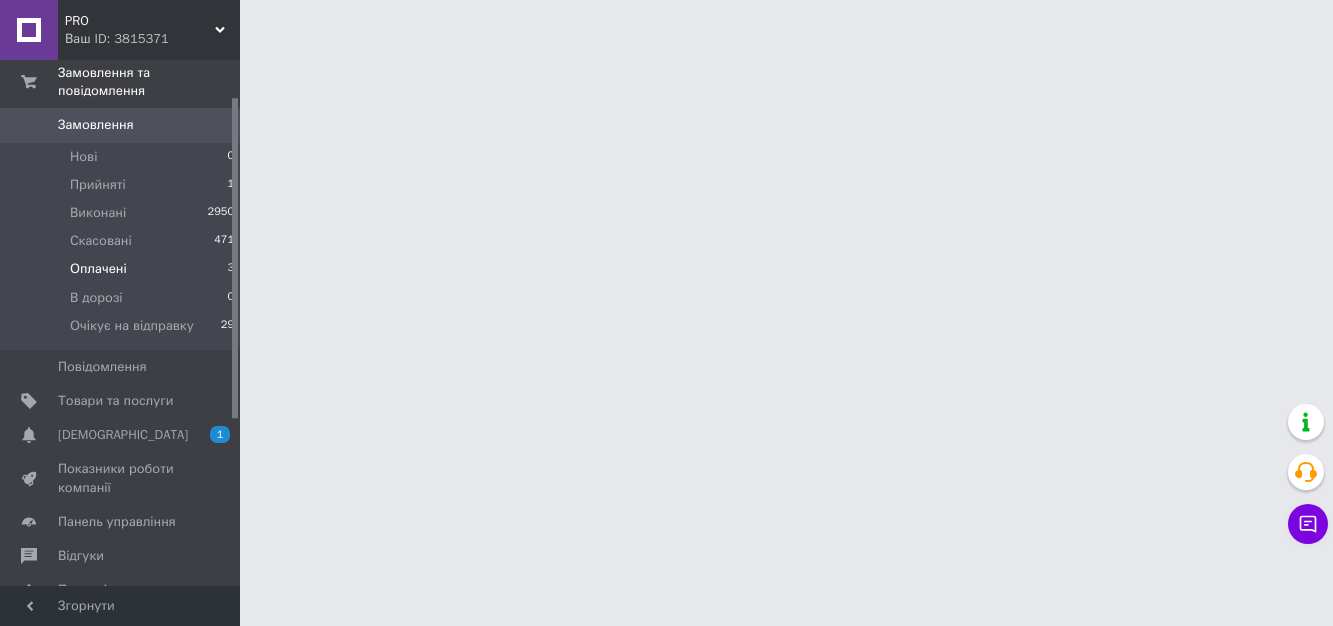 scroll, scrollTop: 0, scrollLeft: 0, axis: both 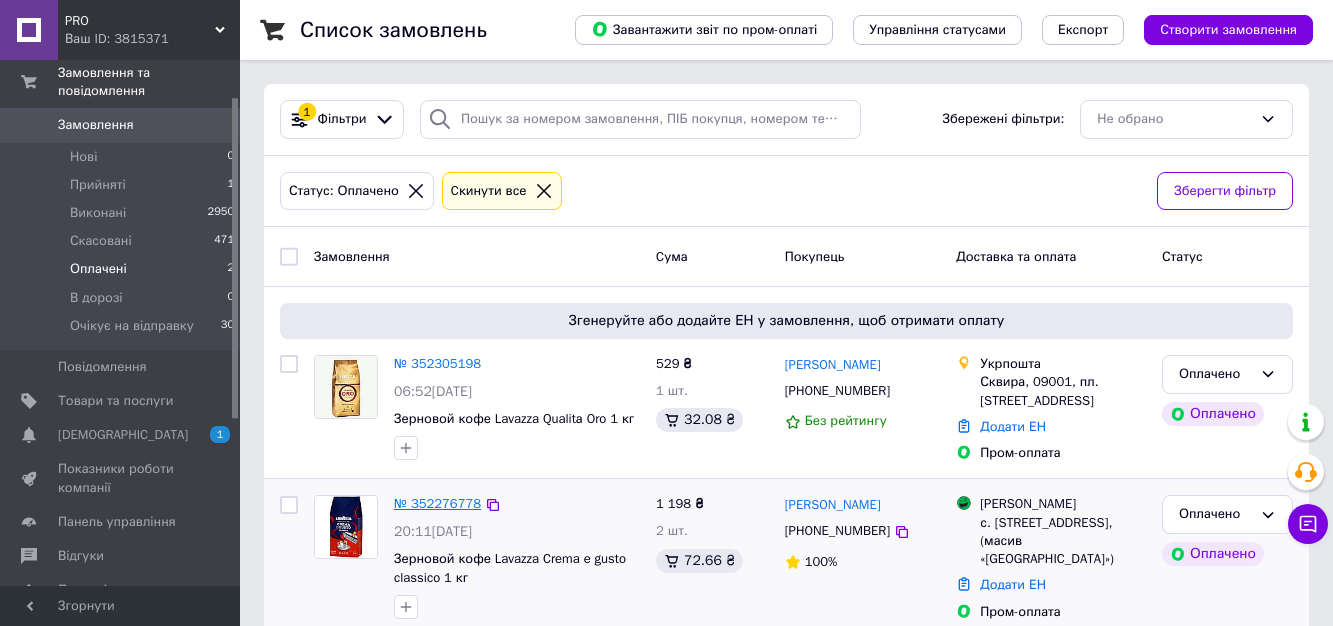 click on "№ 352276778" at bounding box center (437, 503) 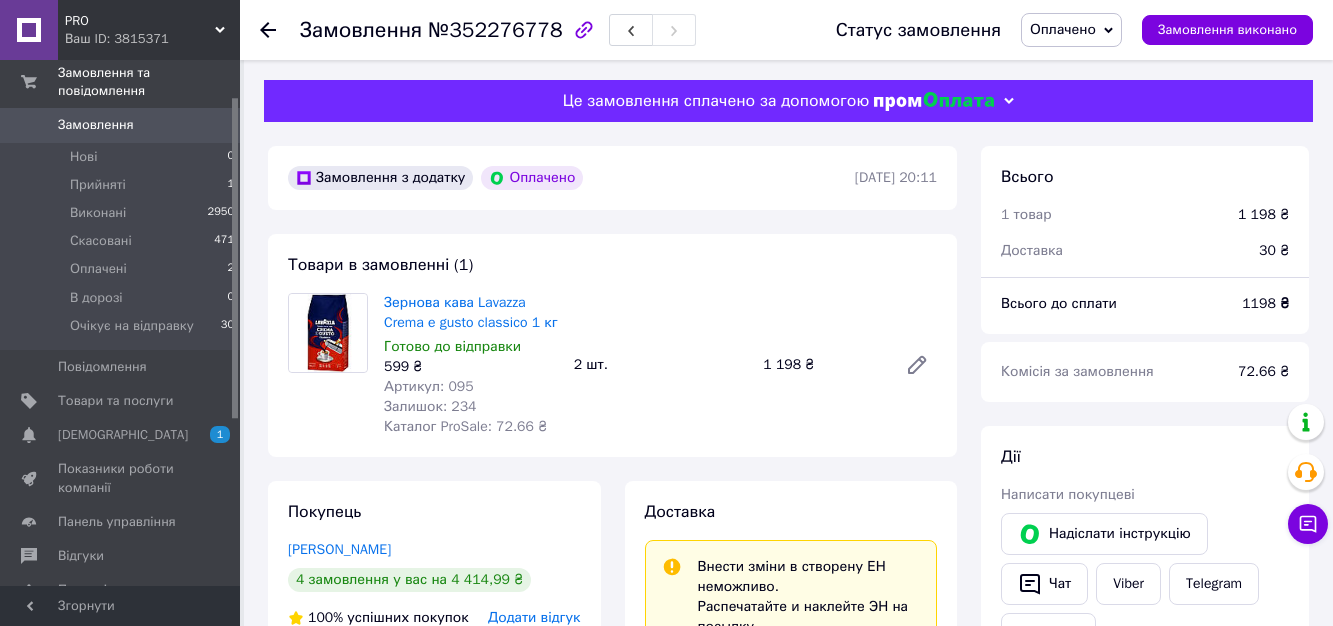 click on "Зернова кава Lavazza Crema e gusto classico 1 кг Готово до відправки 599 ₴ Артикул: 095 Залишок: 234 Каталог ProSale: 72.66 ₴  2 шт. 1 198 ₴" at bounding box center (660, 365) 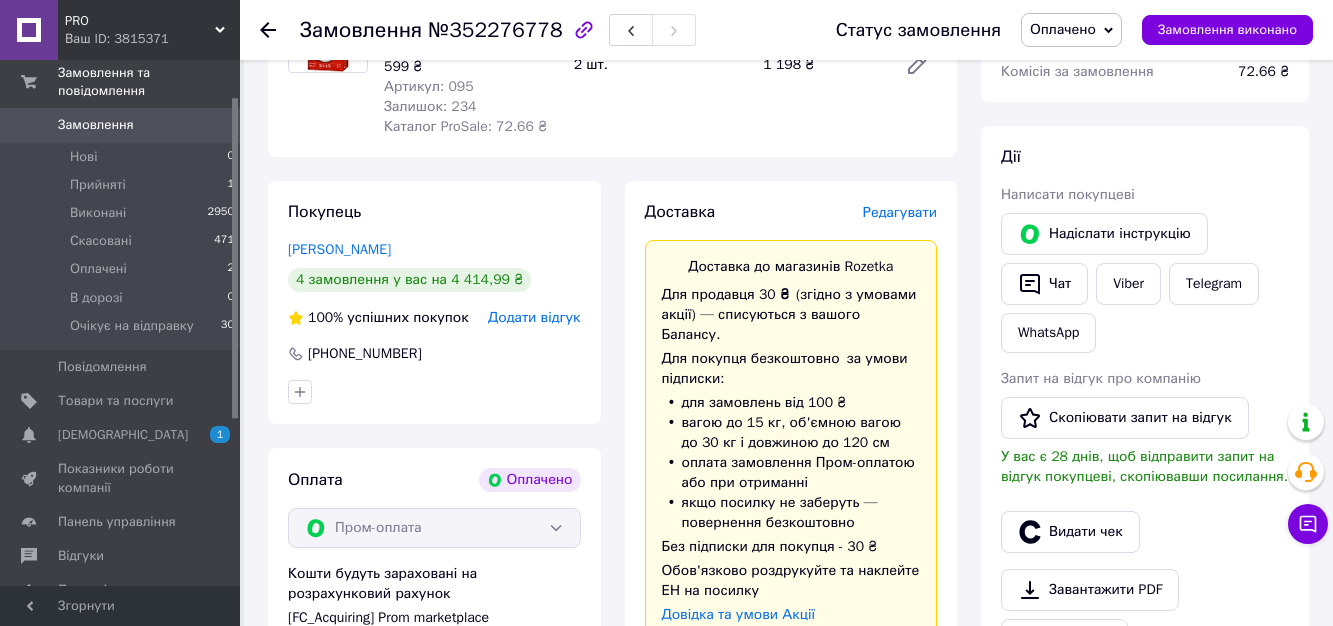 scroll, scrollTop: 320, scrollLeft: 0, axis: vertical 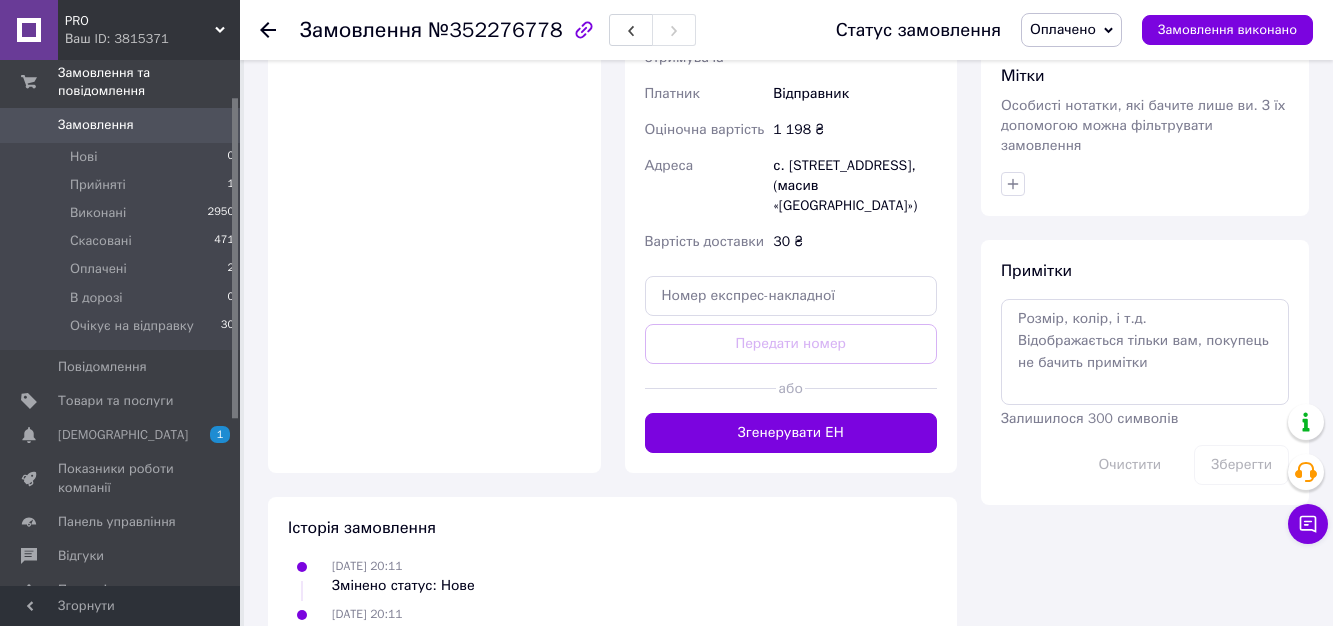 click on "Доставка Редагувати Доставка до магазинів Rozetka Для продавця 30 ₴   (згідно з умовами акції) — списуються з вашого Балансу. Для покупця безкоштовно   за умови підписки: для замовлень від 100 ₴ вагою до 15 кг,
об'ємною вагою до 30 кг
і довжиною до 120 см оплата замовлення Пром-оплатою або при отриманні якщо посилку не заберуть — повернення безкоштовно Без підписки для покупця - 30 ₴ Обов'язково роздрукуйте та наклейте ЕН на посилку Довідка та умови Акції Магазини Rozetka (платна) Отримувач [PERSON_NAME]  Телефон отримувача [PHONE_NUMBER] Платник Відправник 1 198 ₴ Адреса" at bounding box center (791, -32) 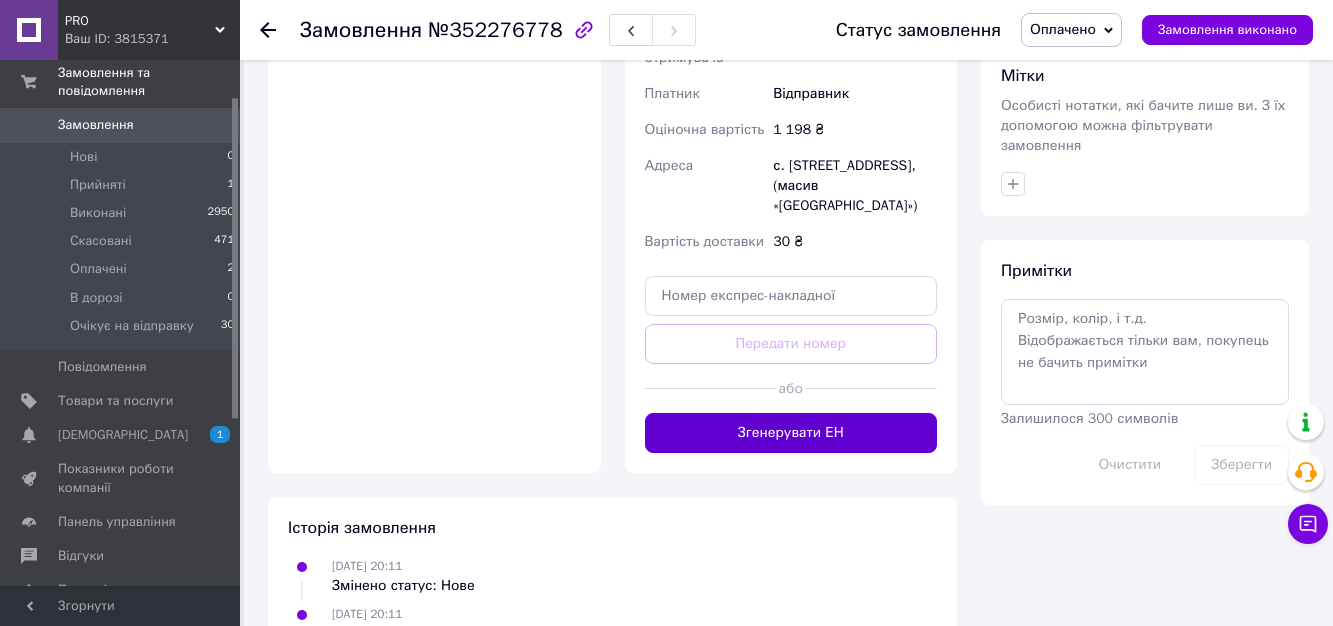 click on "Згенерувати ЕН" at bounding box center (791, 433) 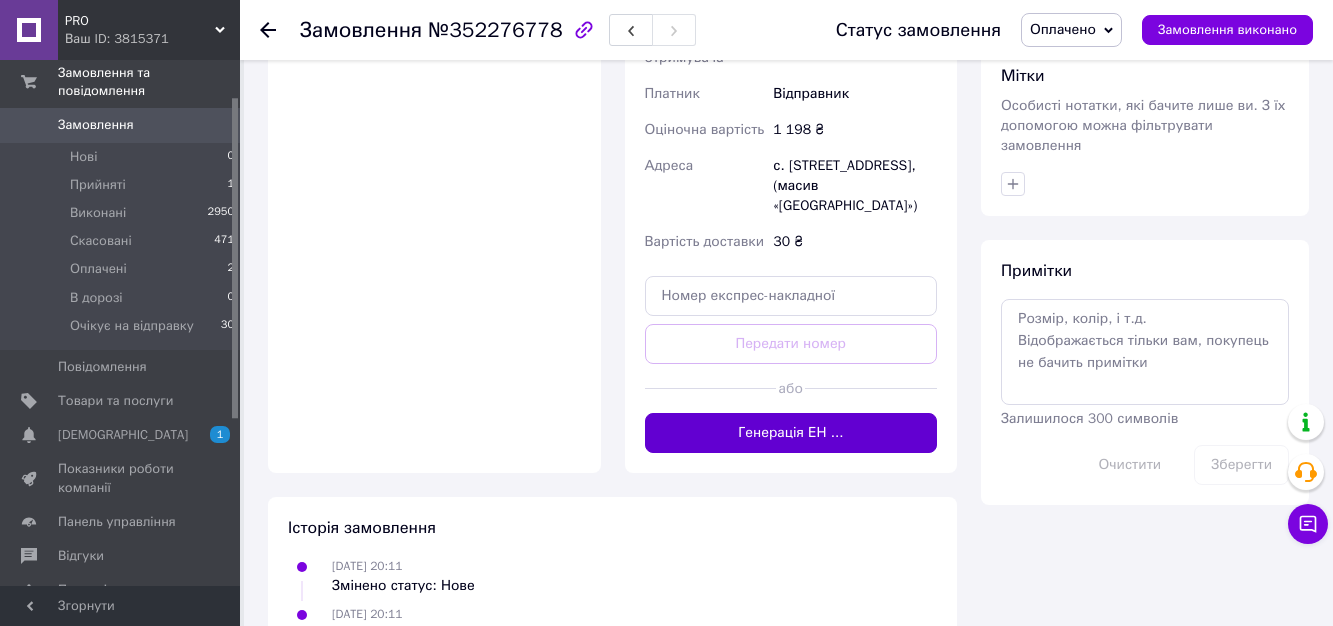 type 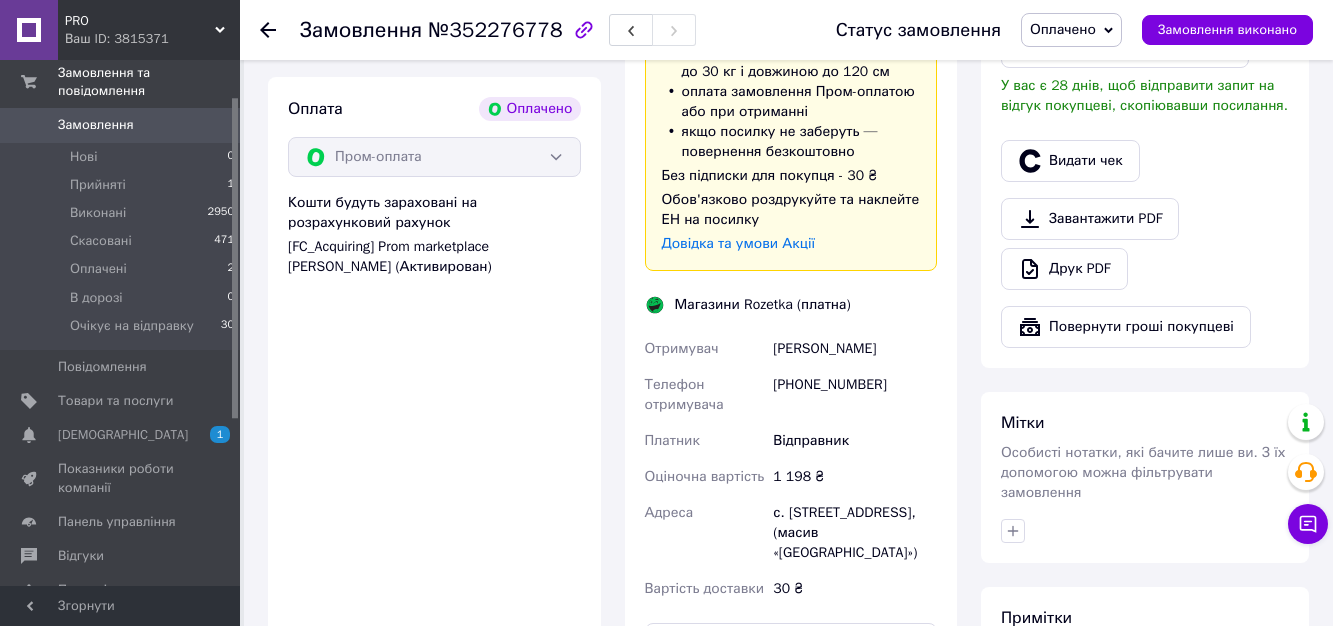 scroll, scrollTop: 603, scrollLeft: 0, axis: vertical 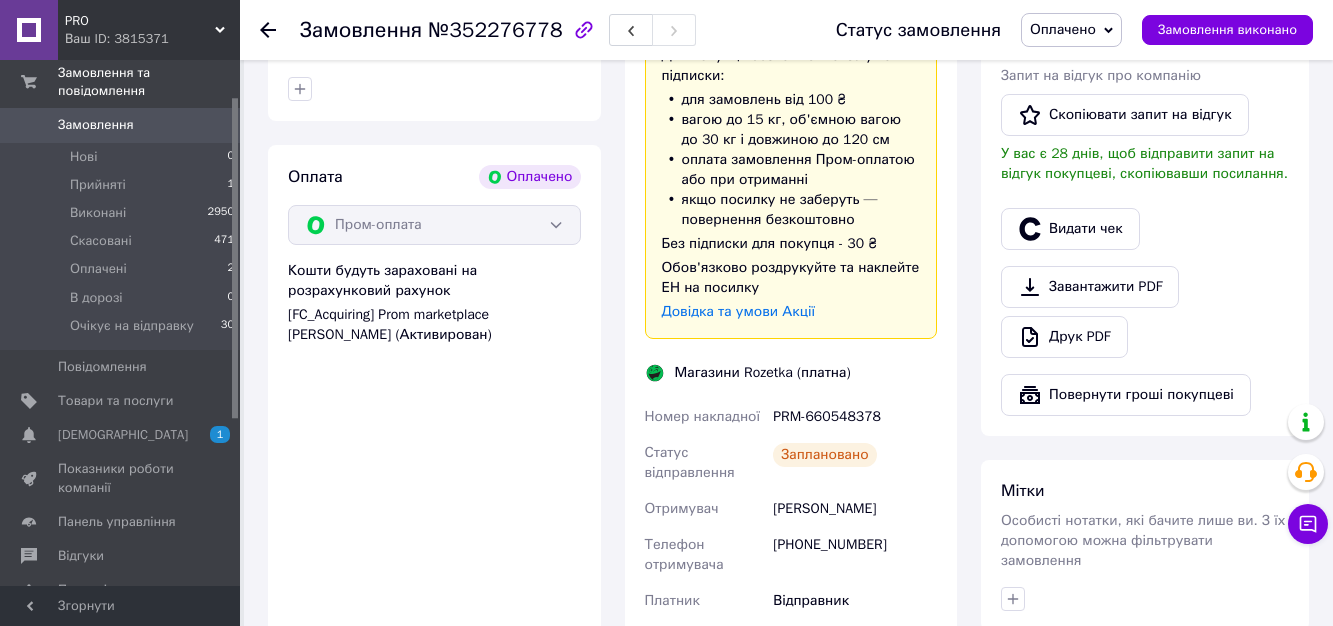 click on "PRM-660548378" at bounding box center (855, 417) 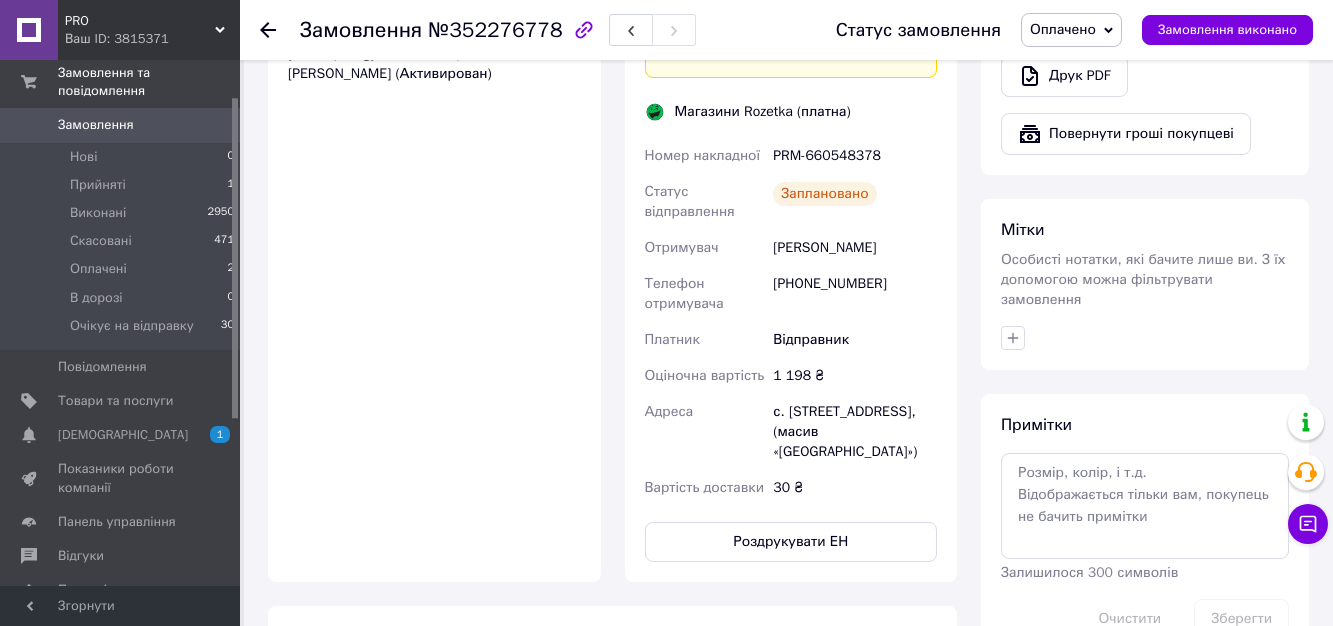 scroll, scrollTop: 925, scrollLeft: 0, axis: vertical 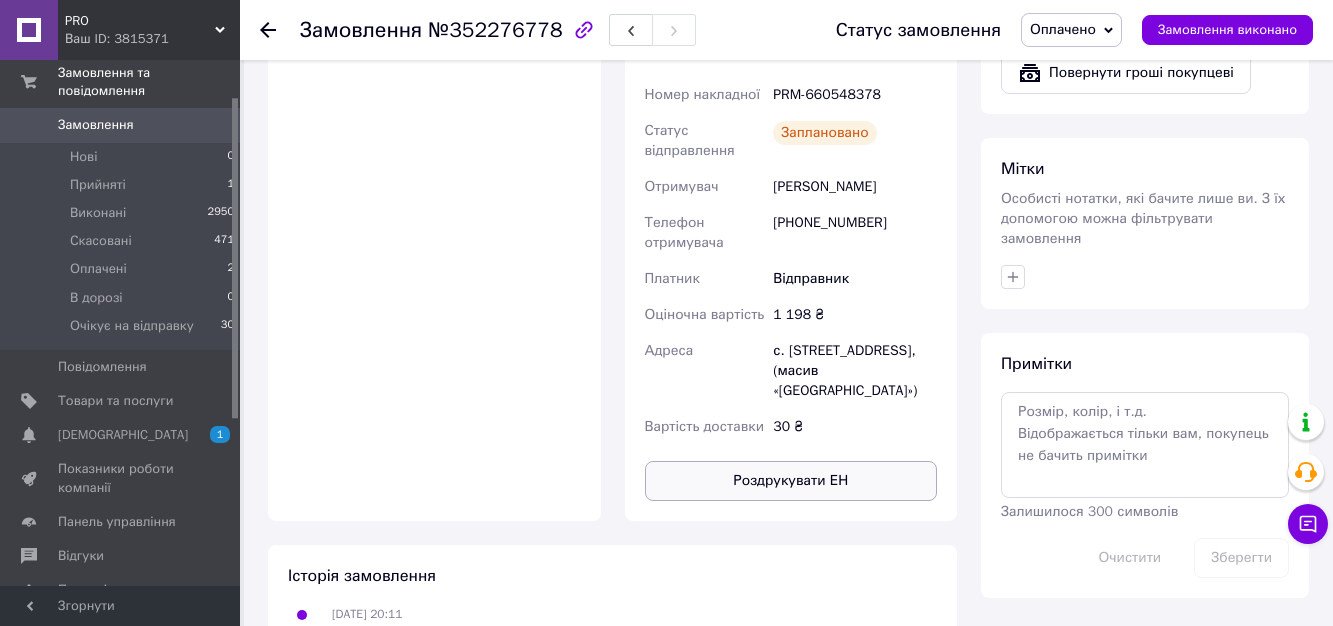 click on "Роздрукувати ЕН" at bounding box center (791, 481) 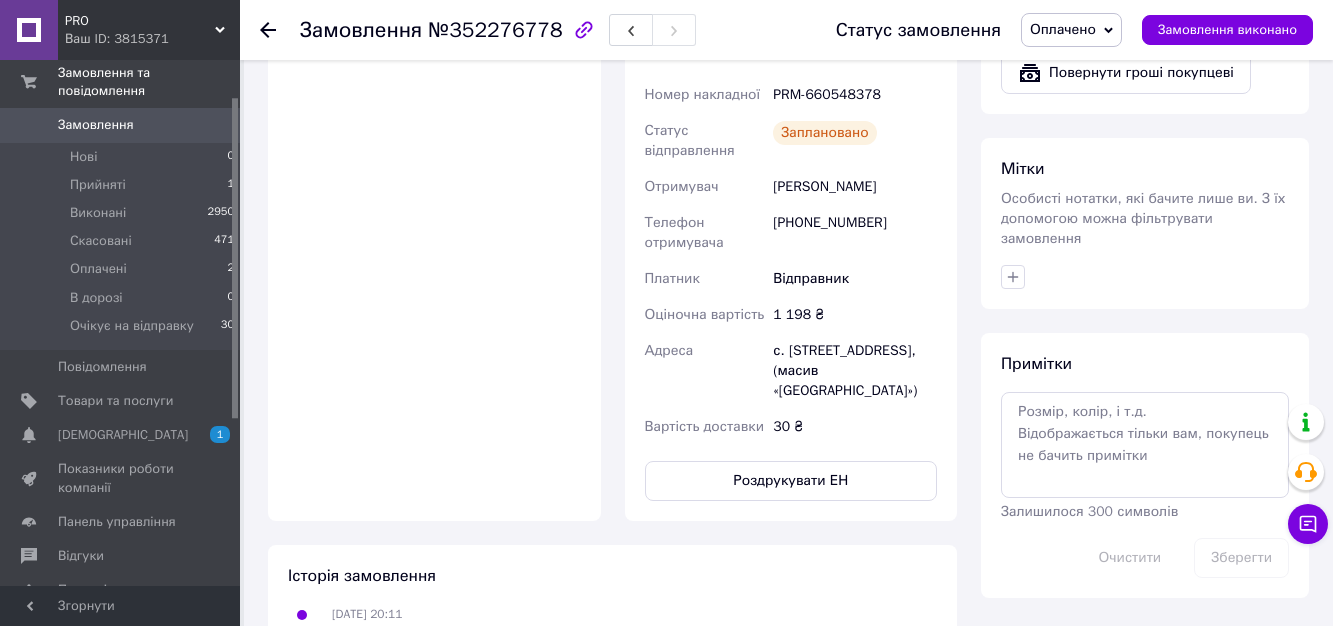 click on "Оплачено" at bounding box center [1063, 29] 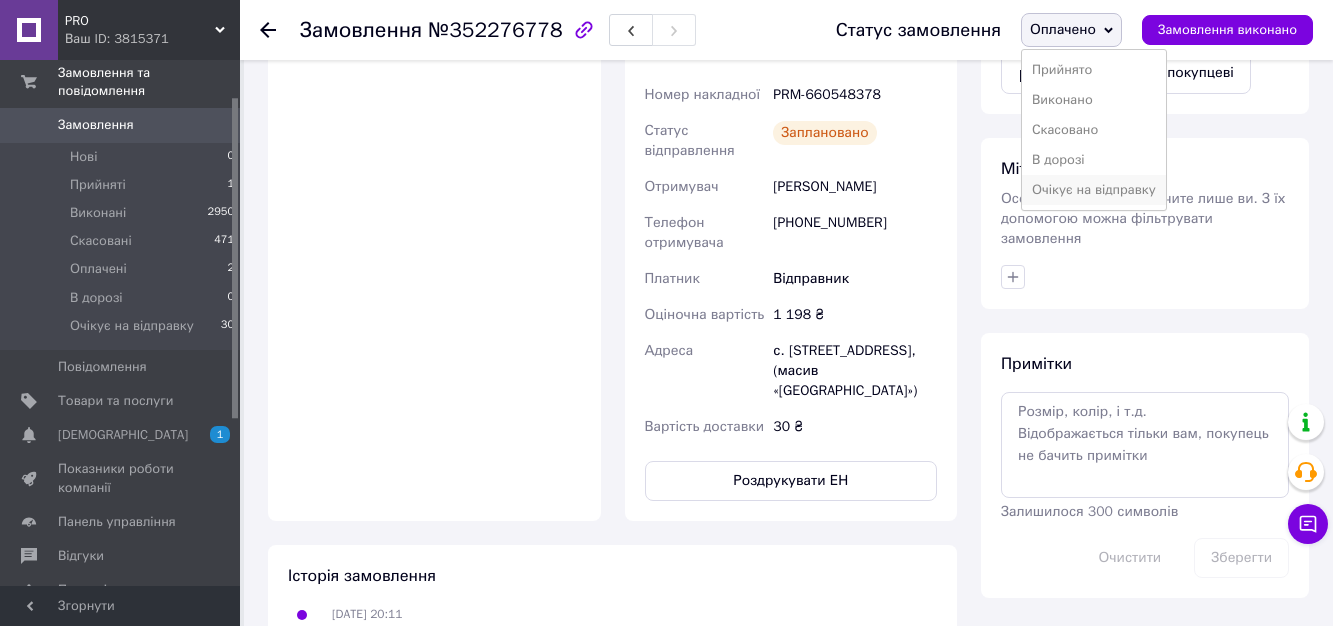 click on "Очікує на відправку" at bounding box center [1094, 190] 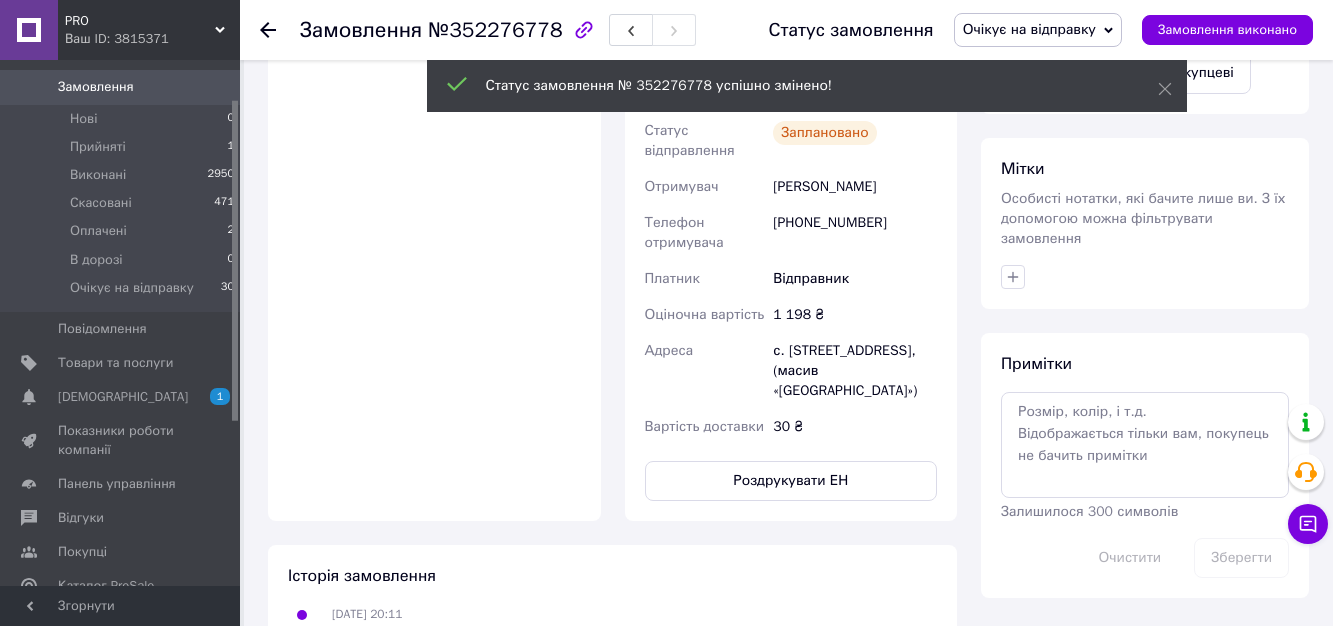 scroll, scrollTop: 10, scrollLeft: 0, axis: vertical 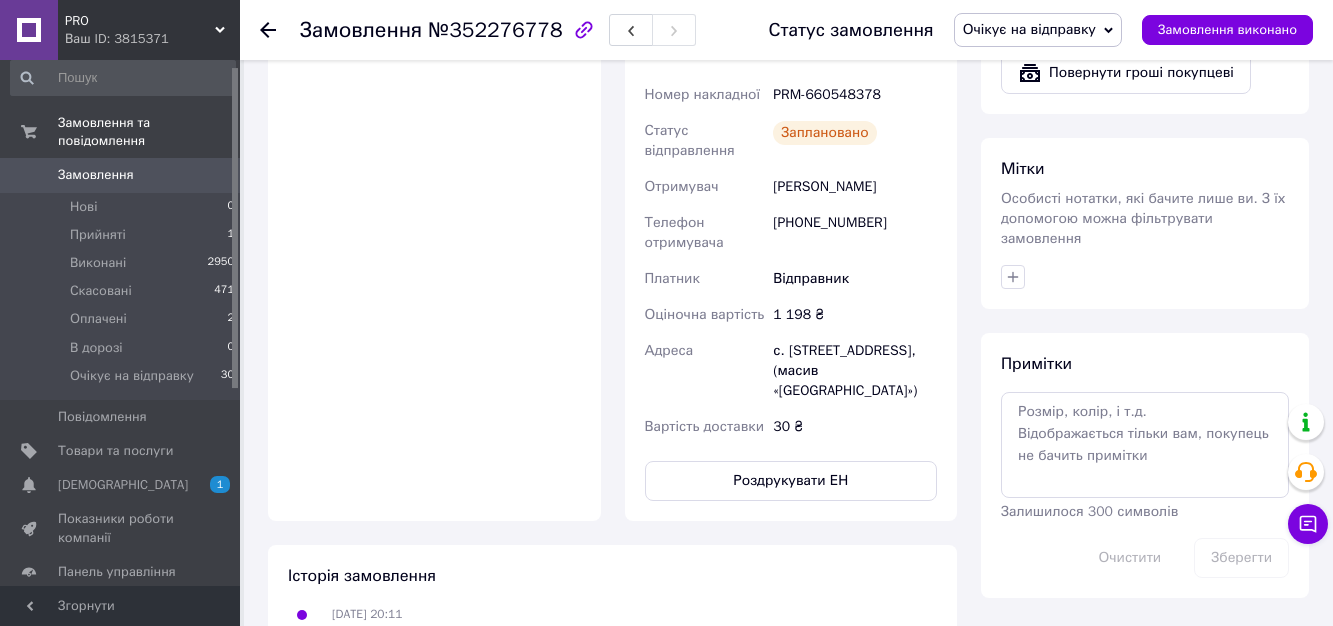 click on "Відправник" at bounding box center (855, 279) 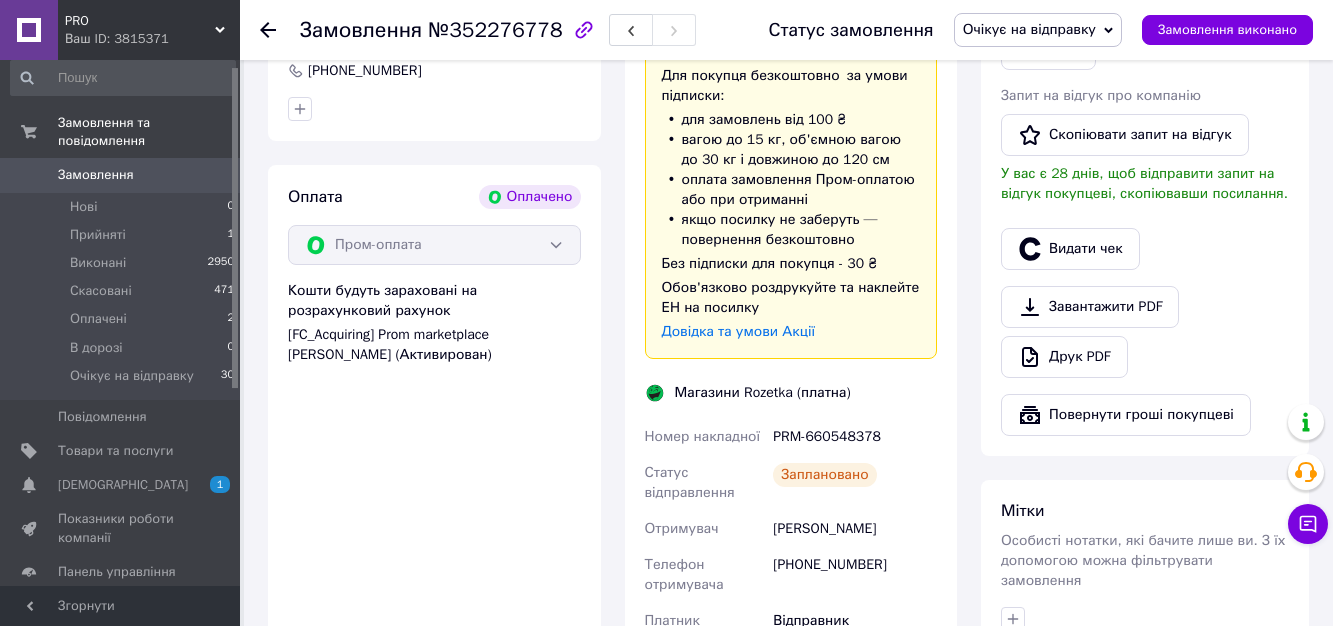scroll, scrollTop: 500, scrollLeft: 0, axis: vertical 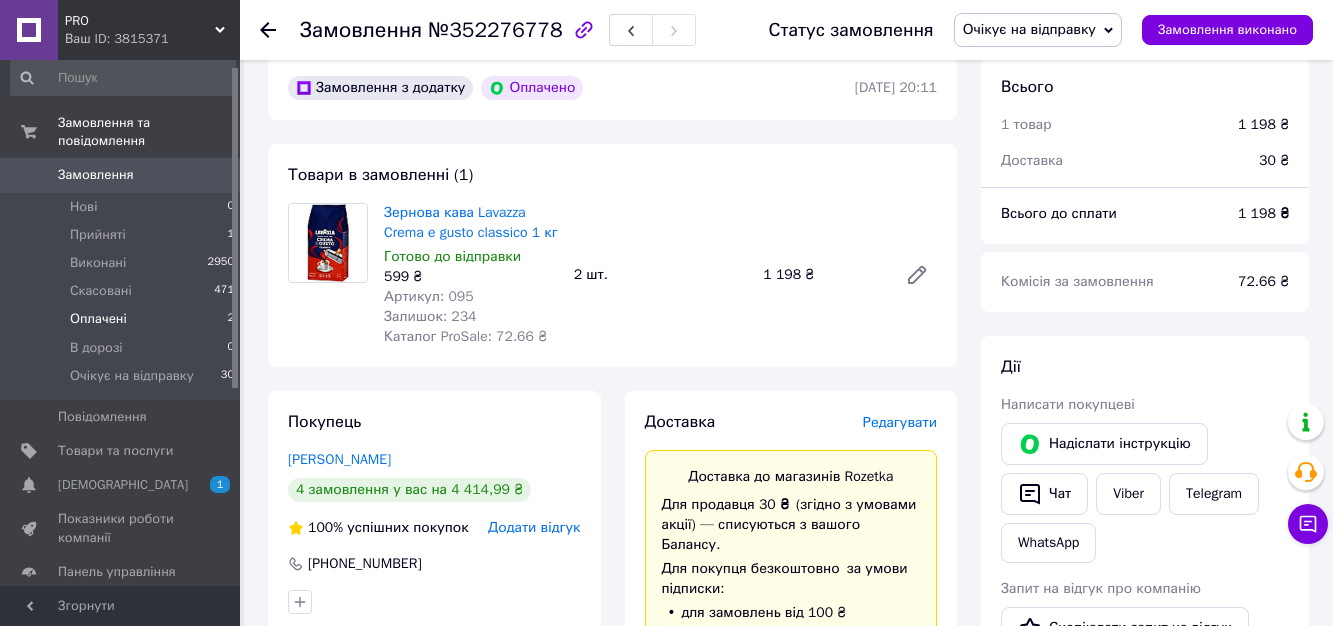 click on "Оплачені 2" at bounding box center [123, 319] 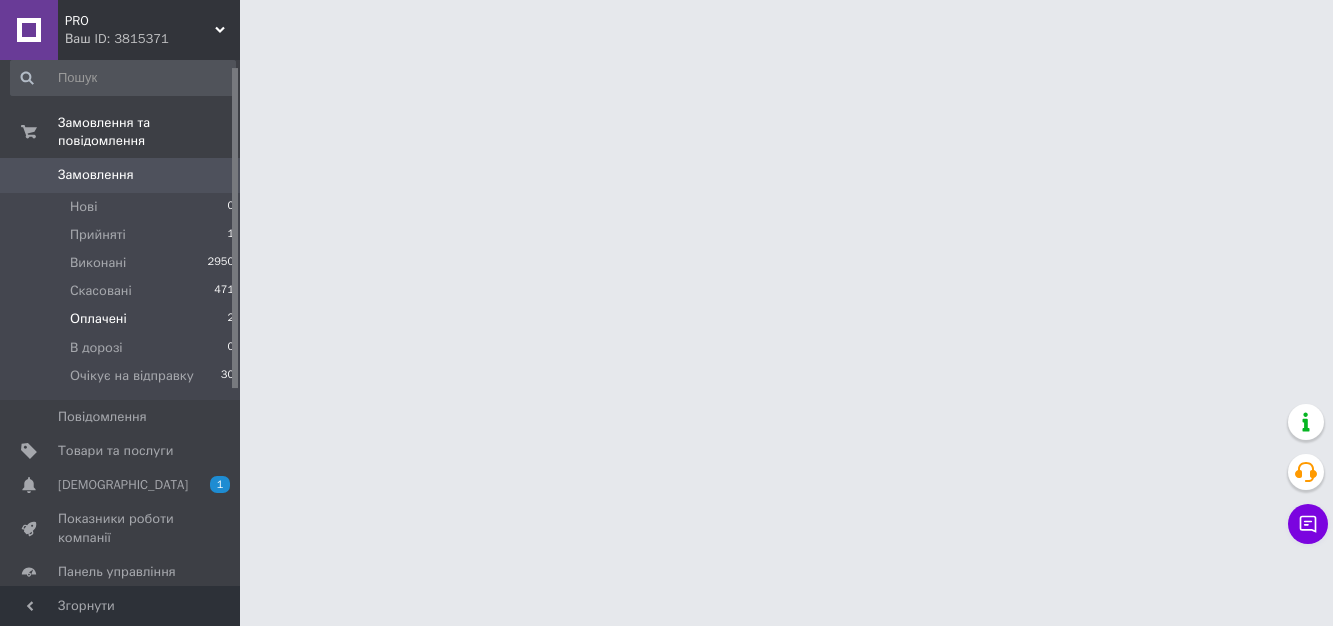 scroll, scrollTop: 0, scrollLeft: 0, axis: both 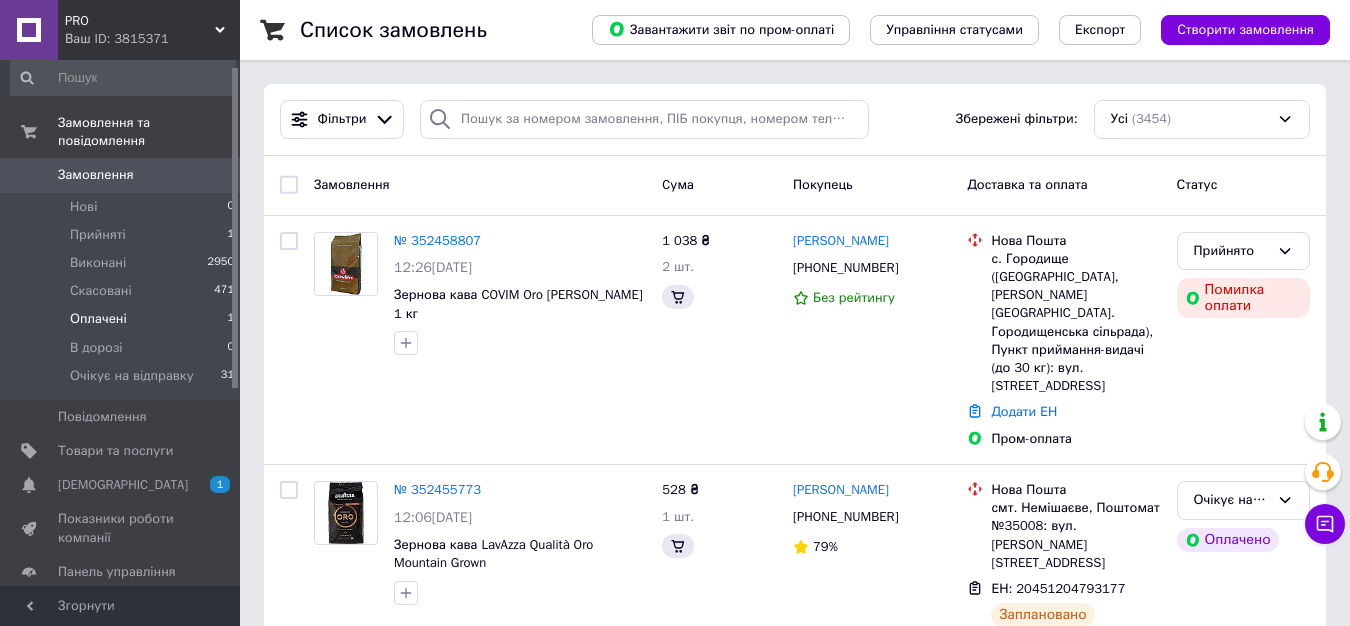 click on "Оплачені 1" at bounding box center [123, 319] 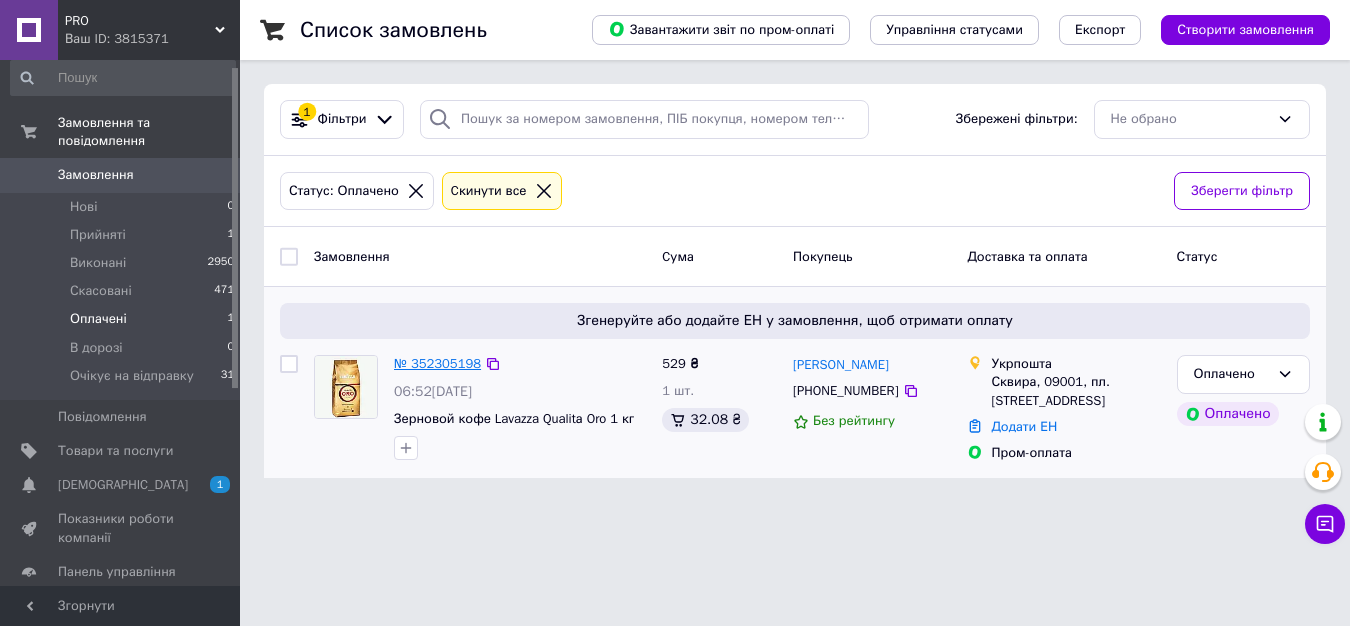click on "№ 352305198" at bounding box center (437, 363) 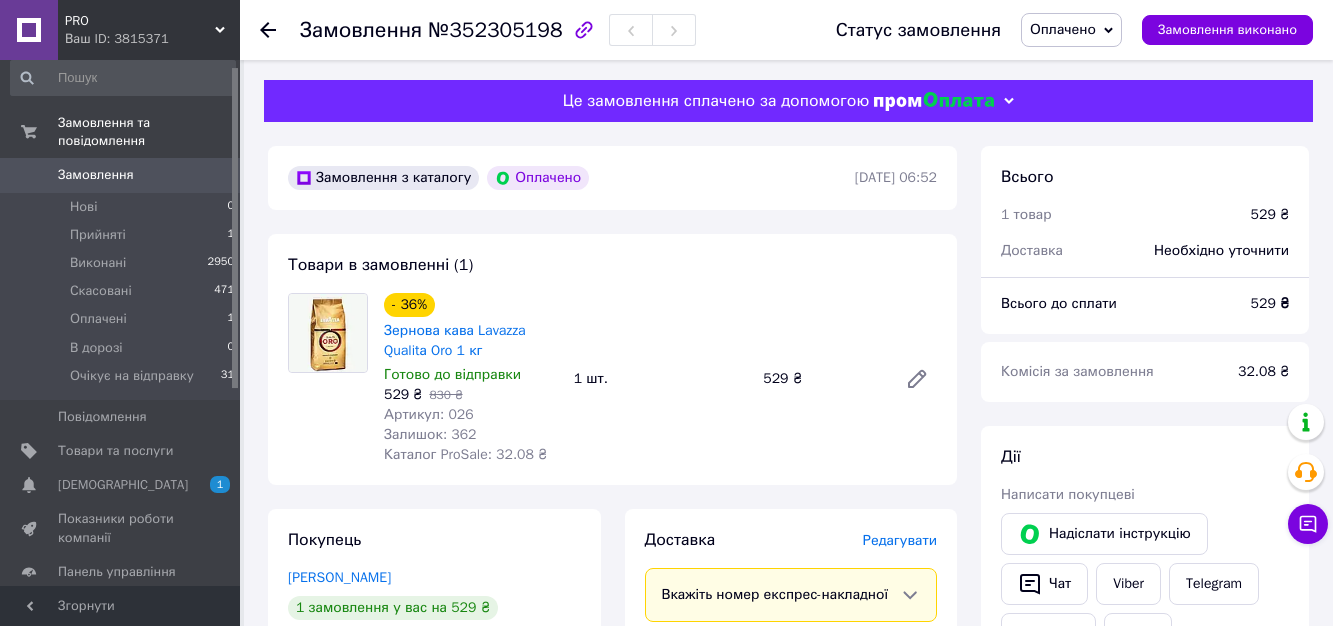 click on "- 36% Зернова кава Lavazza Qualitа Oro 1 кг Готово до відправки 529 ₴   830 ₴ Артикул: 026 Залишок: 362 Каталог ProSale: 32.08 ₴  1 шт. 529 ₴" at bounding box center (660, 379) 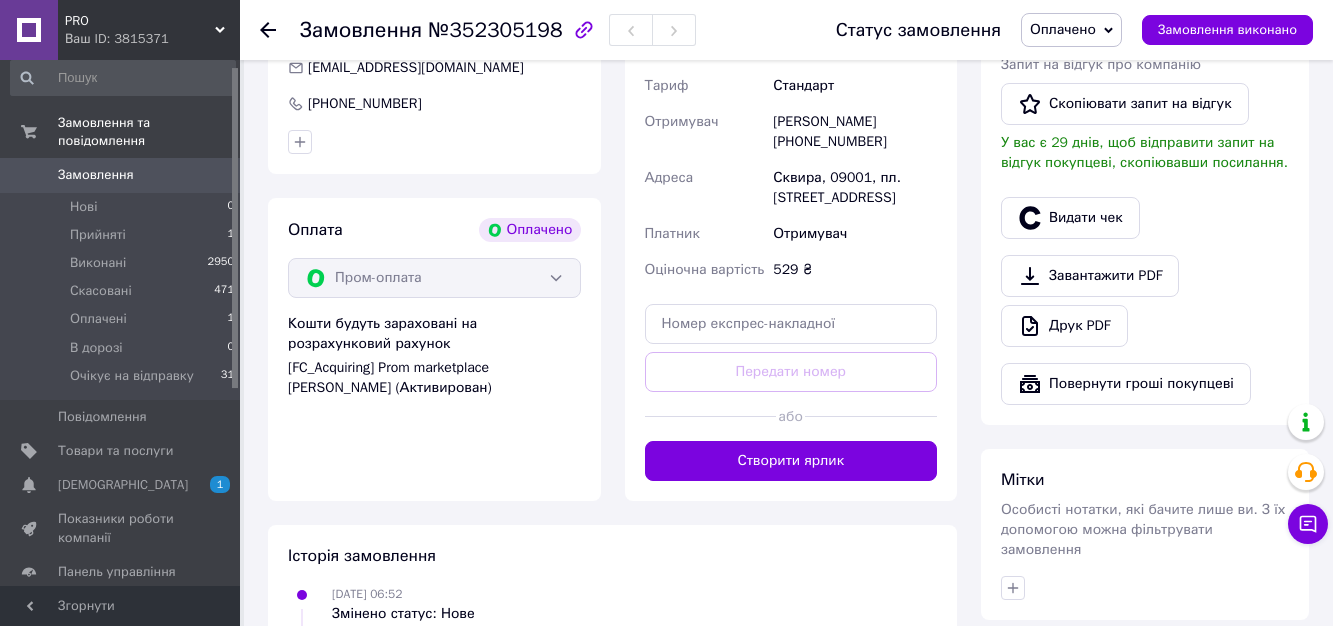 scroll, scrollTop: 705, scrollLeft: 0, axis: vertical 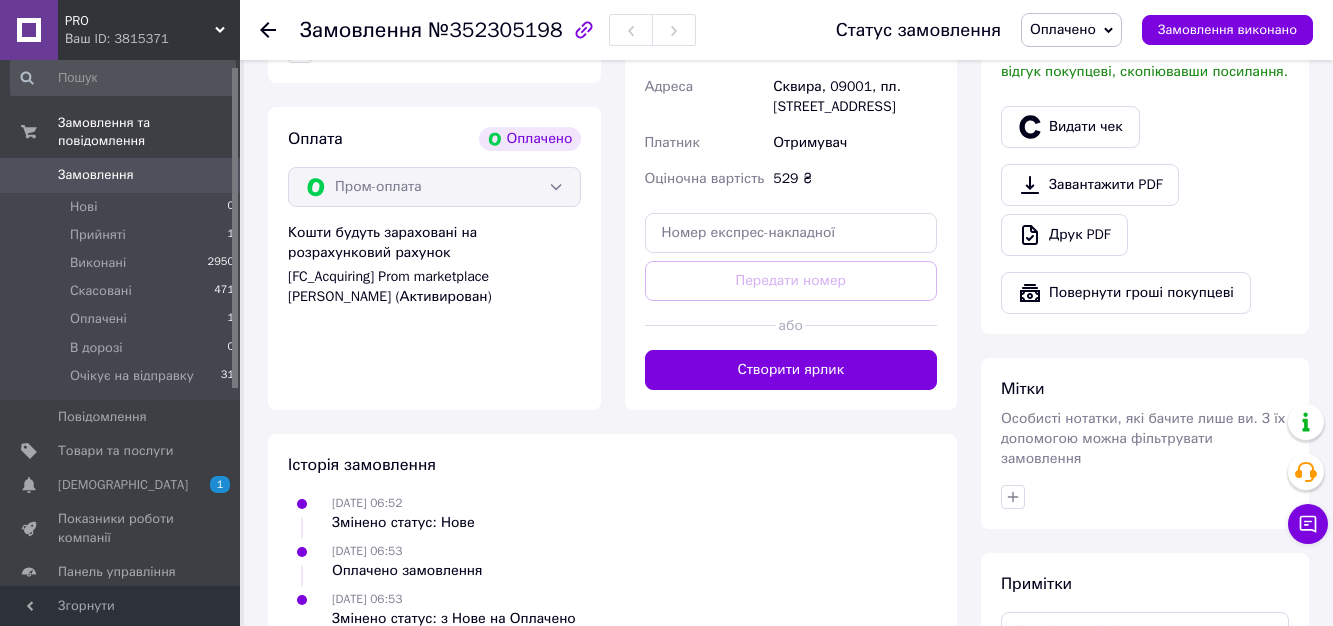click on "Доставка [PERSON_NAME] Вкажіть номер експрес-накладної Обов'язково введіть номер експрес-накладної,
якщо створювали її не на цій сторінці. У разі,
якщо номер ЕН не буде доданий, ми не зможемо
виплатити гроші за замовлення Мобільний номер покупця (із замовлення) повинен відповідати номеру отримувача за накладною Укрпошта (платна) Тариф Стандарт Отримувач [PERSON_NAME] [PHONE_NUMBER] Адреса Сквира, 09001, пл. Героїв Небесної Сотні, 17 Платник Отримувач Оціночна вартість 529 ₴ Передати номер або Створити ярлик Тариф     * Стандарт Платник   * Отримувач   * [PERSON_NAME]   *" at bounding box center (791, 107) 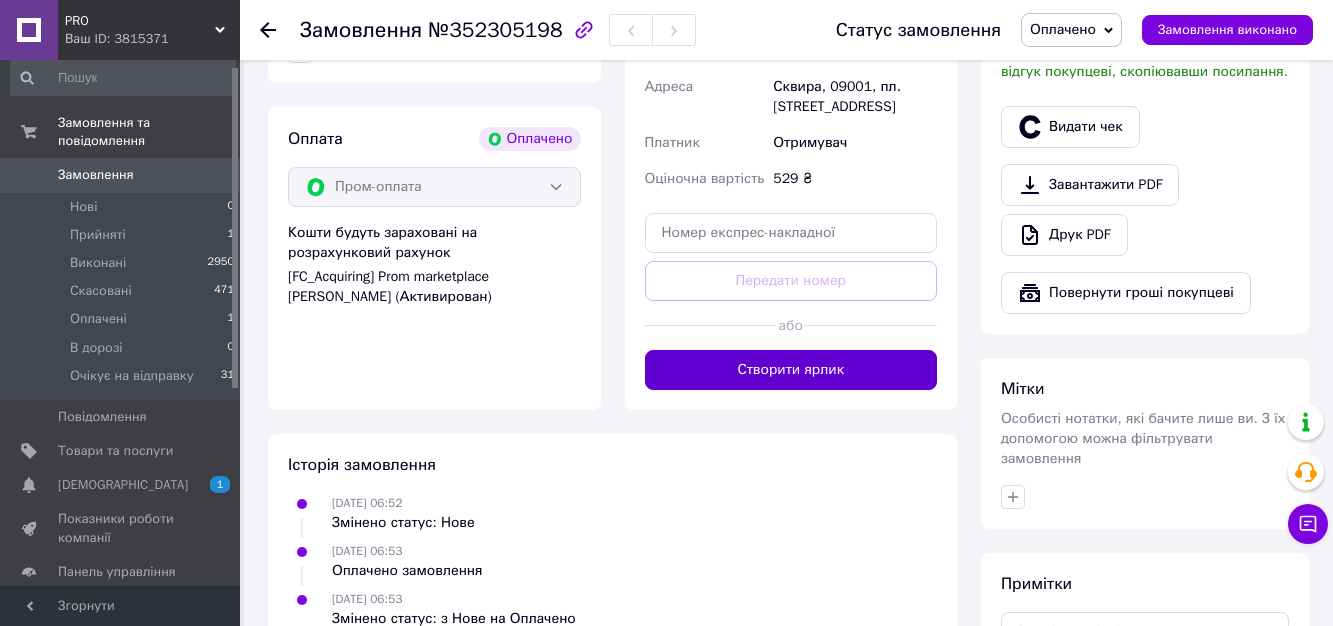 click on "Створити ярлик" at bounding box center (791, 370) 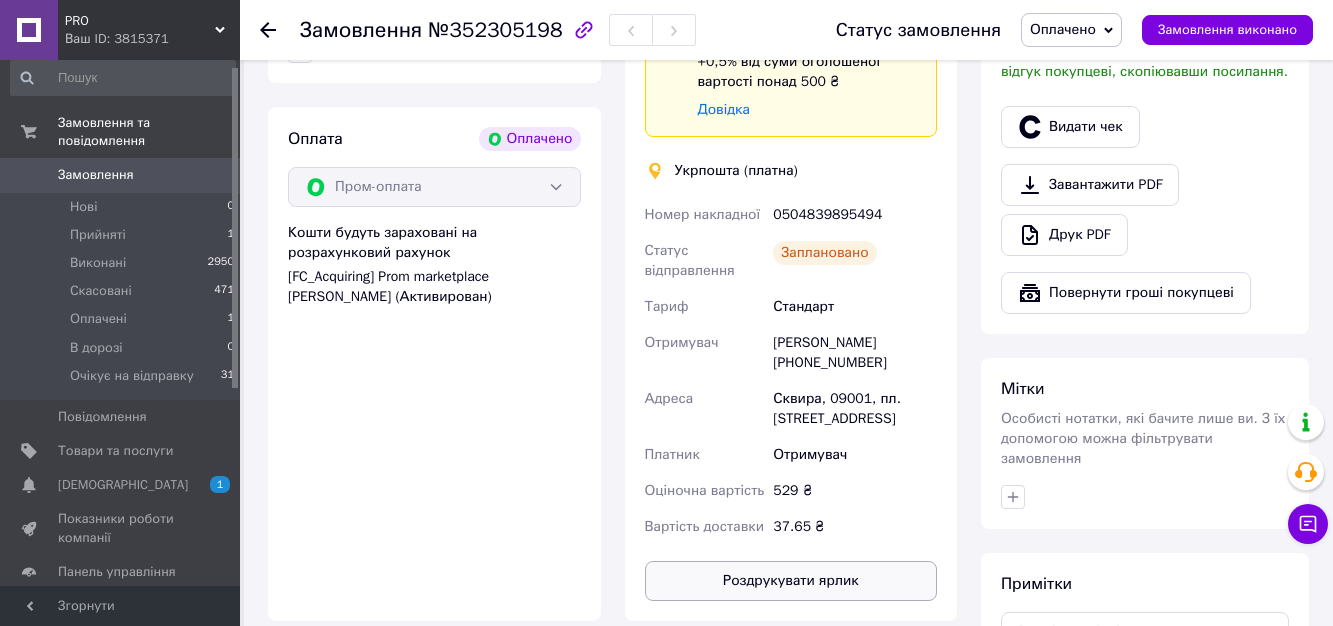 click on "Роздрукувати ярлик" at bounding box center (791, 581) 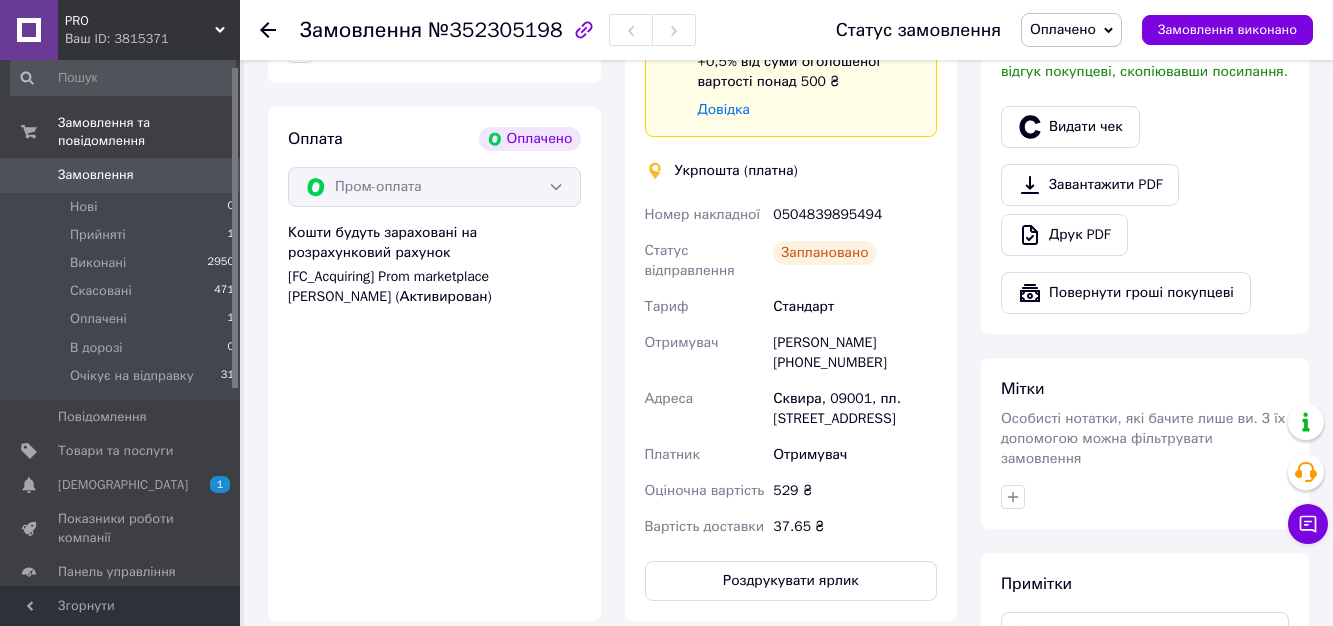 click on "Доставка Редагувати Спецтариф Укрпошта Стандарт 35 ₴  - до 30 кг і об'ємом до 20 000 см³ 100 ₴  — до 30 кг і об'ємом від 20 000 до 120 000 см³ Об'єм = довжина × ширина × висота +0,5% від суми оголошеної вартості понад 500 ₴ Довідка Укрпошта (платна) Номер накладної 0504839895494 Статус відправлення Заплановано Тариф Стандарт Отримувач [PERSON_NAME] [PHONE_NUMBER] Адреса Сквира, 09001, пл. Героїв Небесної Сотні, 17 Платник Отримувач Оціночна вартість 529 ₴ Вартість доставки 37.65 ₴ Роздрукувати ярлик" at bounding box center [791, 212] 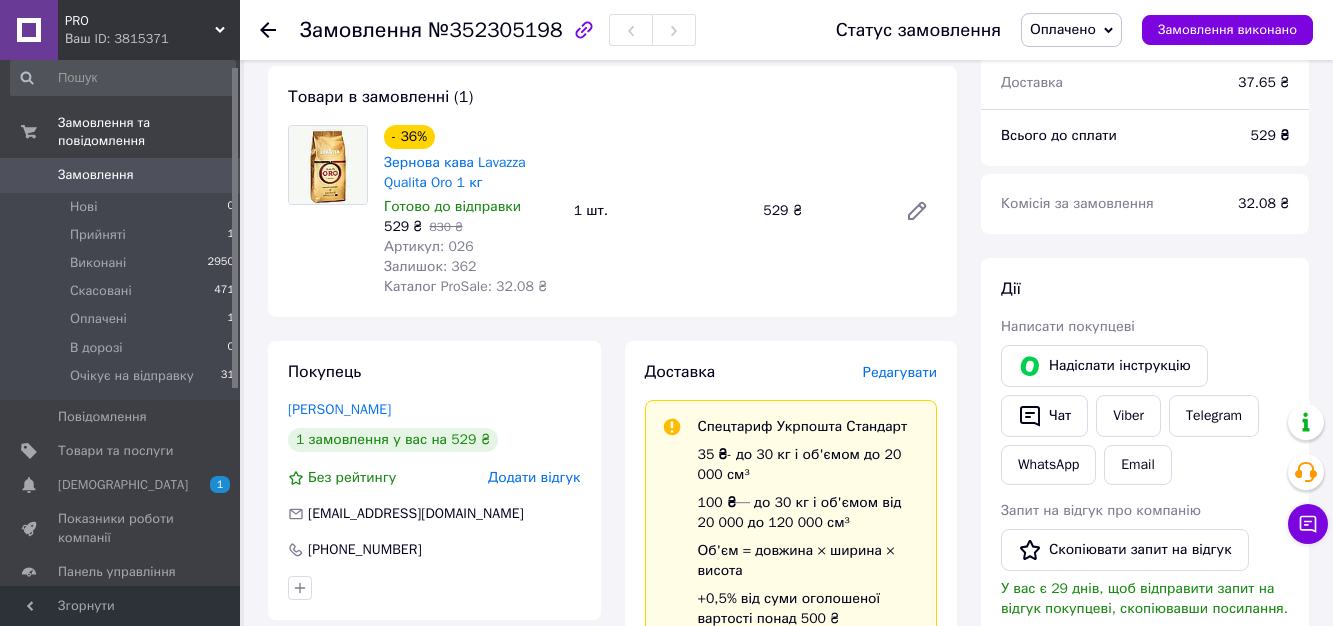 scroll, scrollTop: 90, scrollLeft: 0, axis: vertical 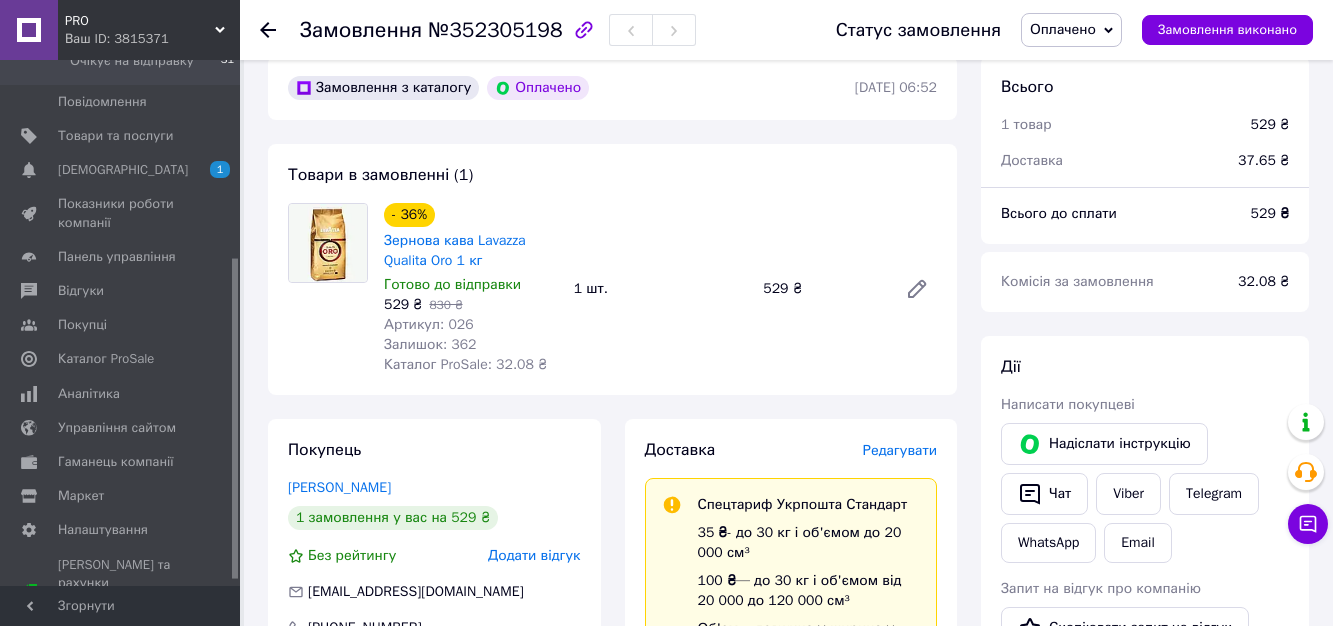 click on "Оплачено" at bounding box center (1063, 29) 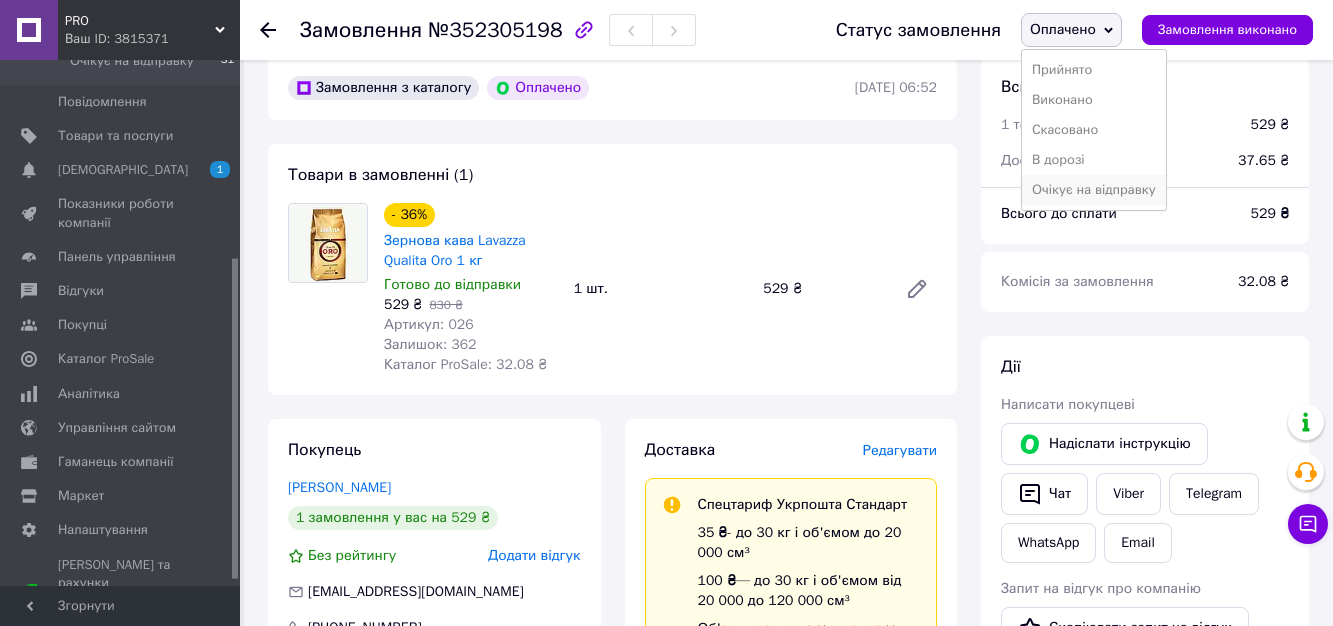 click on "Очікує на відправку" at bounding box center [1094, 190] 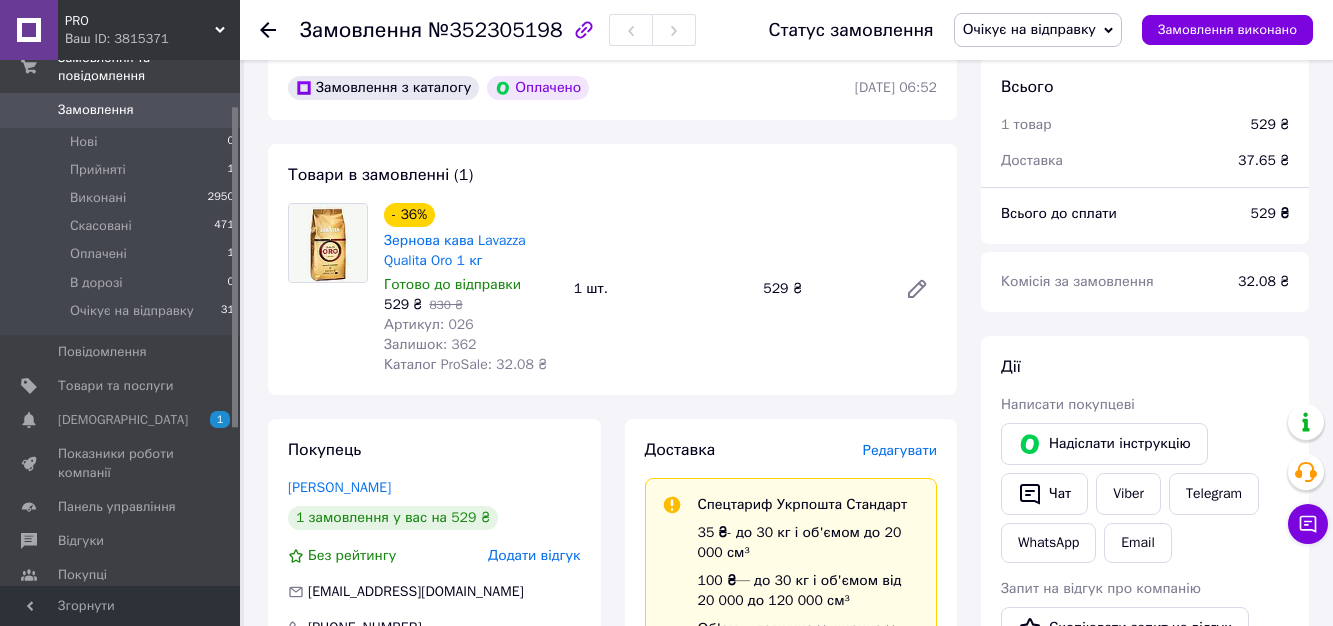 scroll, scrollTop: 0, scrollLeft: 0, axis: both 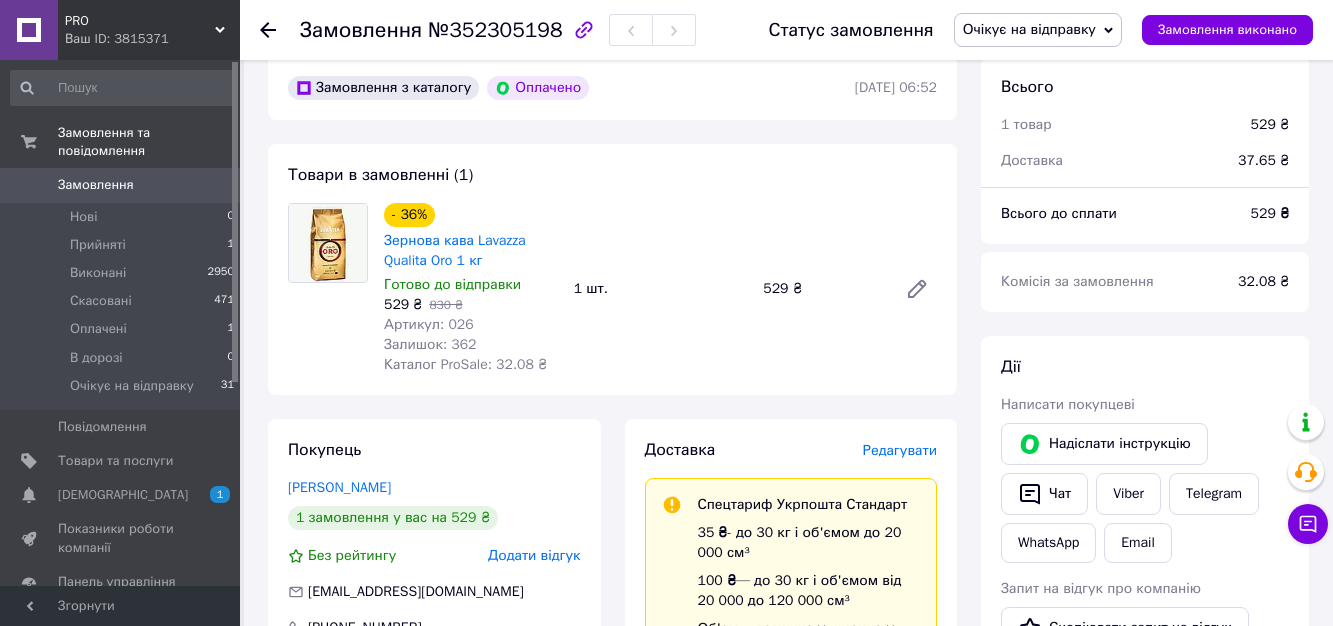 drag, startPoint x: 237, startPoint y: 423, endPoint x: 257, endPoint y: 145, distance: 278.7185 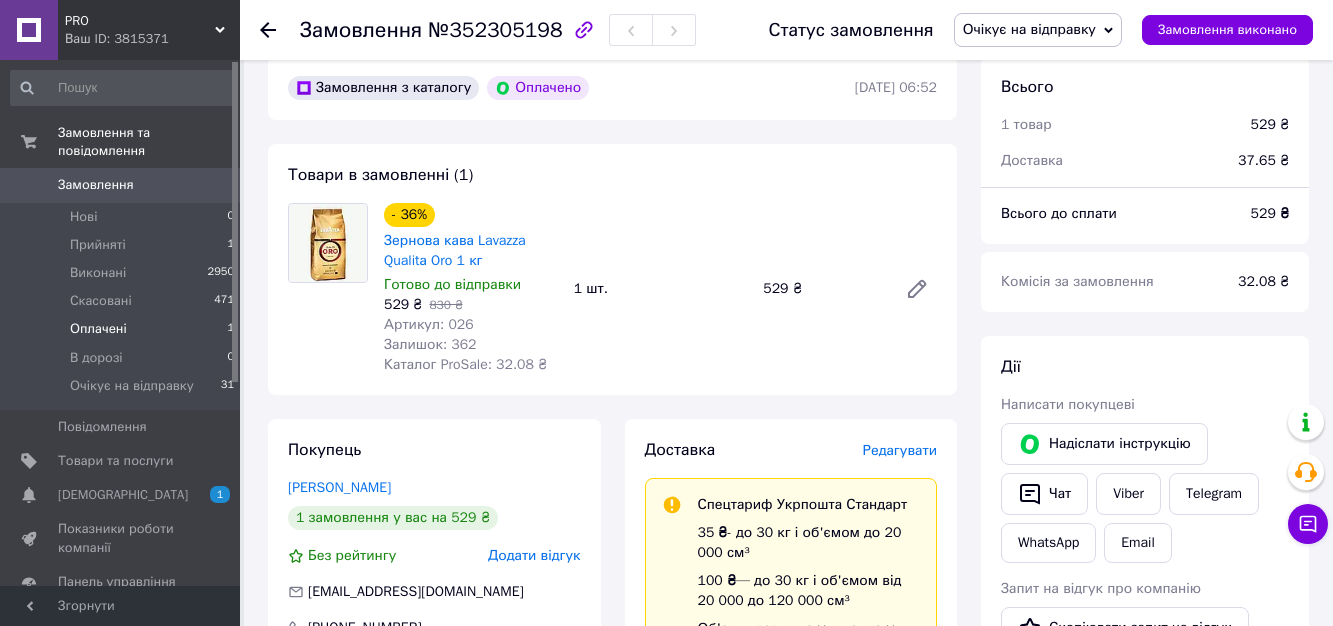 click on "Оплачені 1" at bounding box center (123, 329) 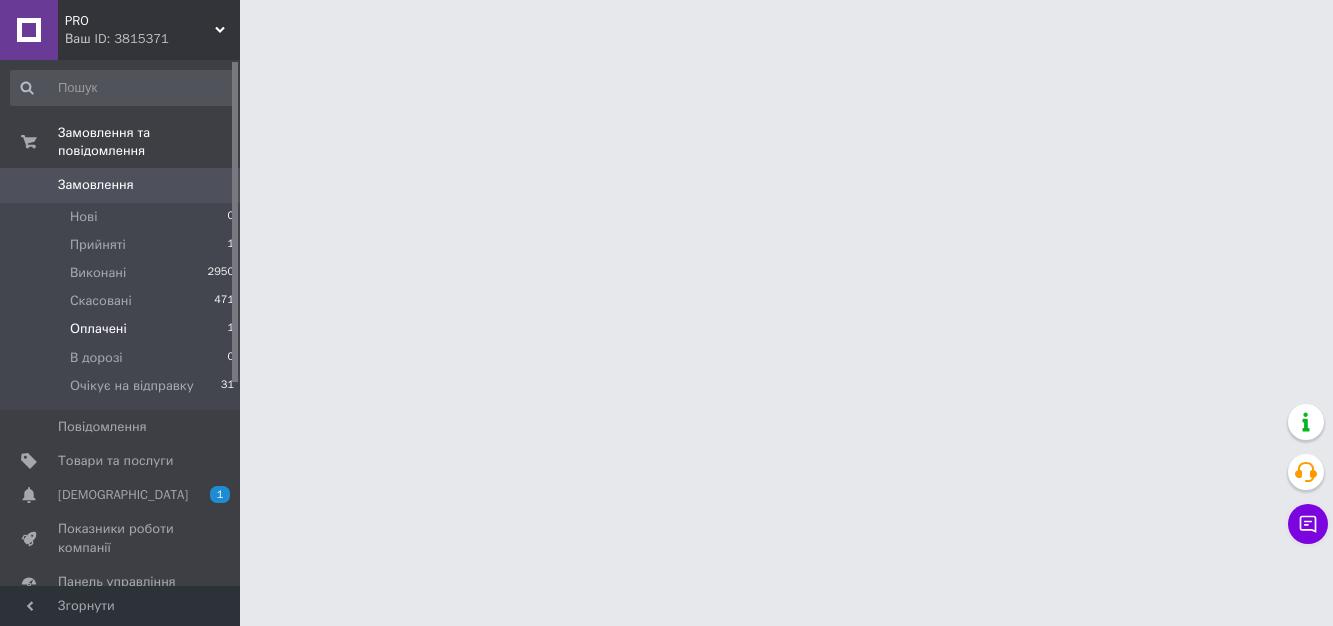 scroll, scrollTop: 0, scrollLeft: 0, axis: both 